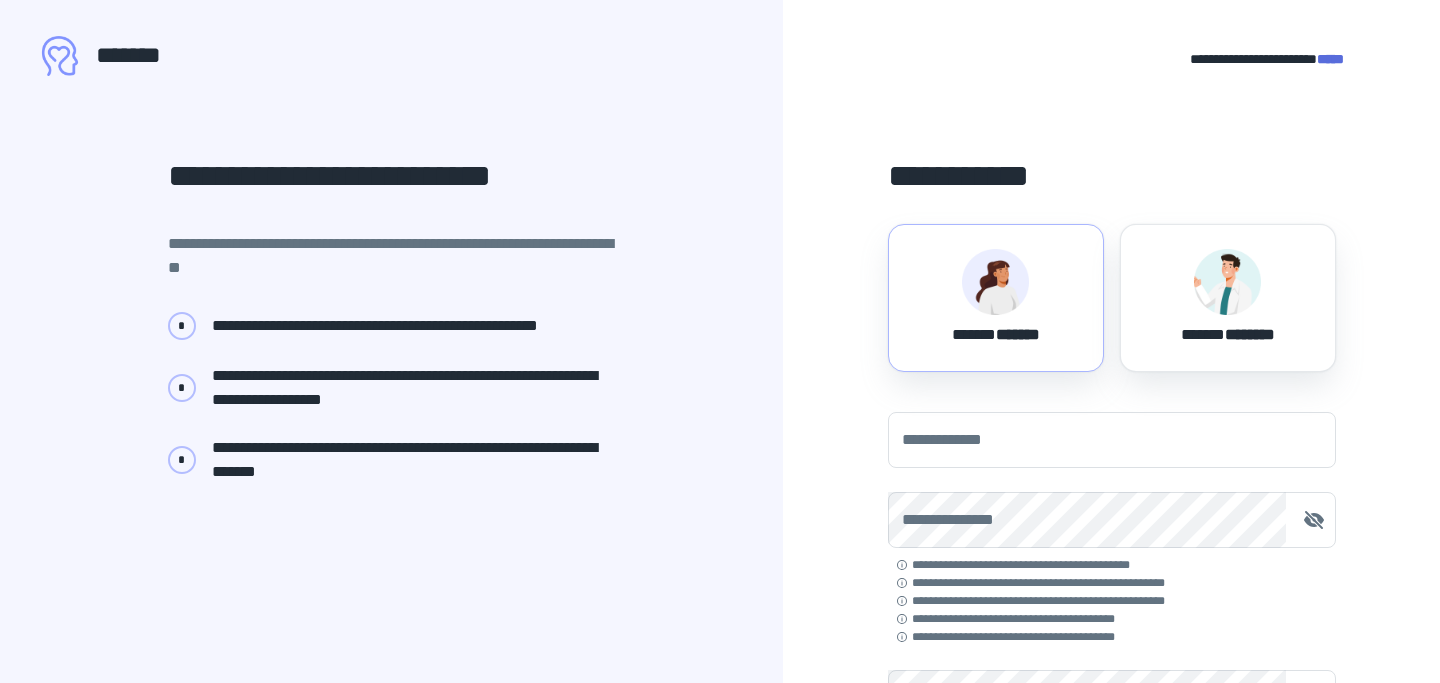 scroll, scrollTop: 0, scrollLeft: 0, axis: both 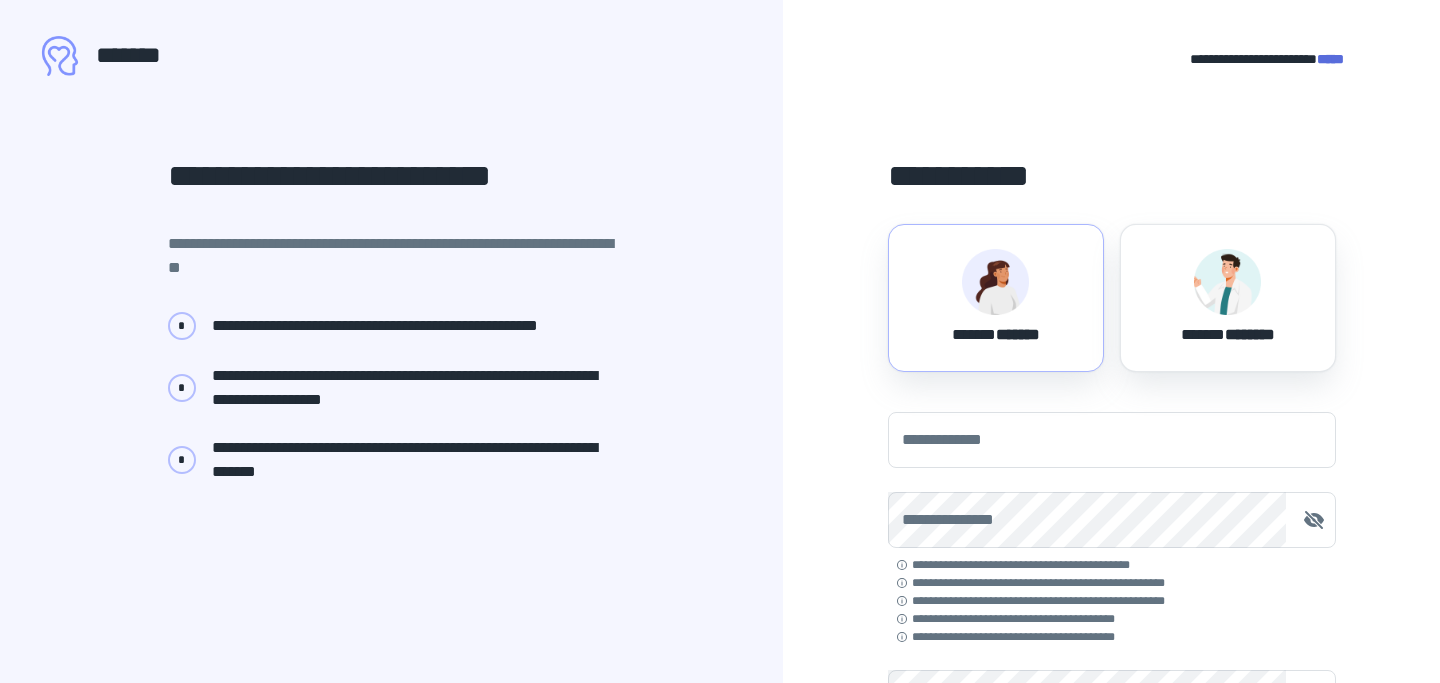 click at bounding box center [995, 282] 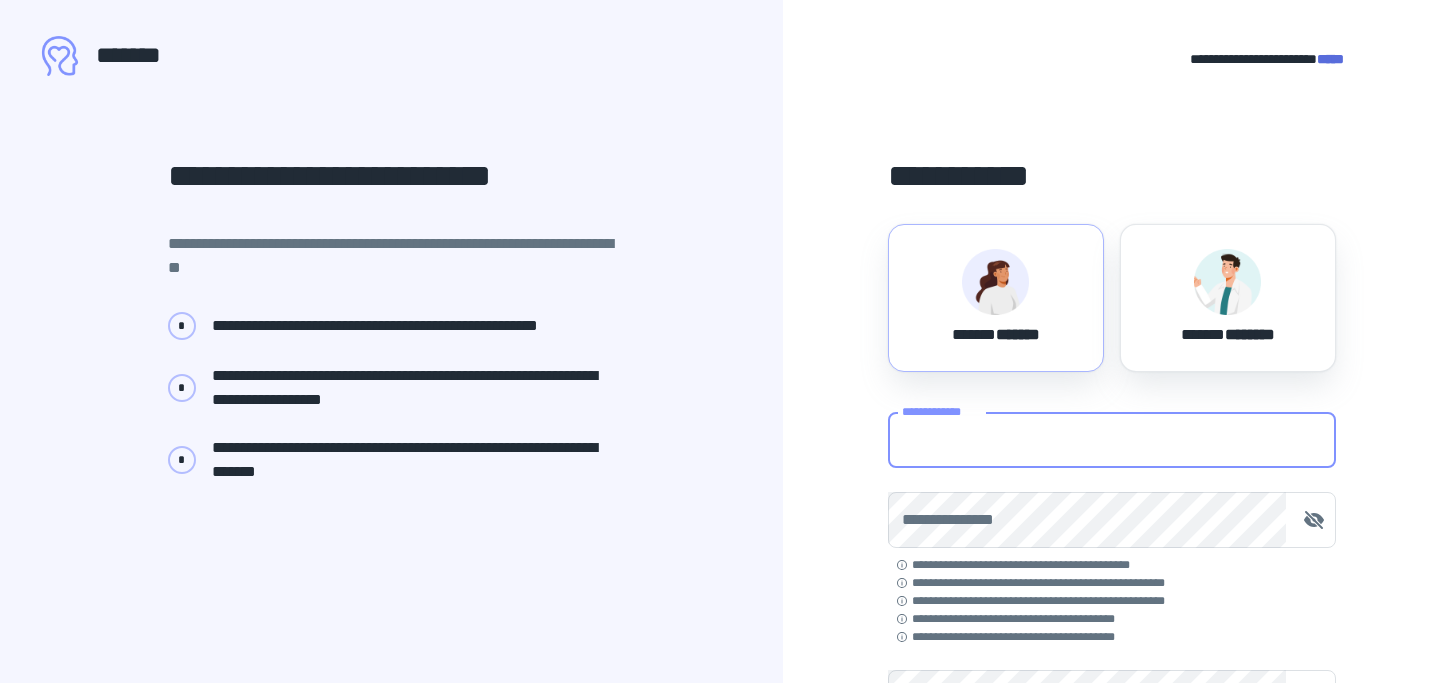 type on "**********" 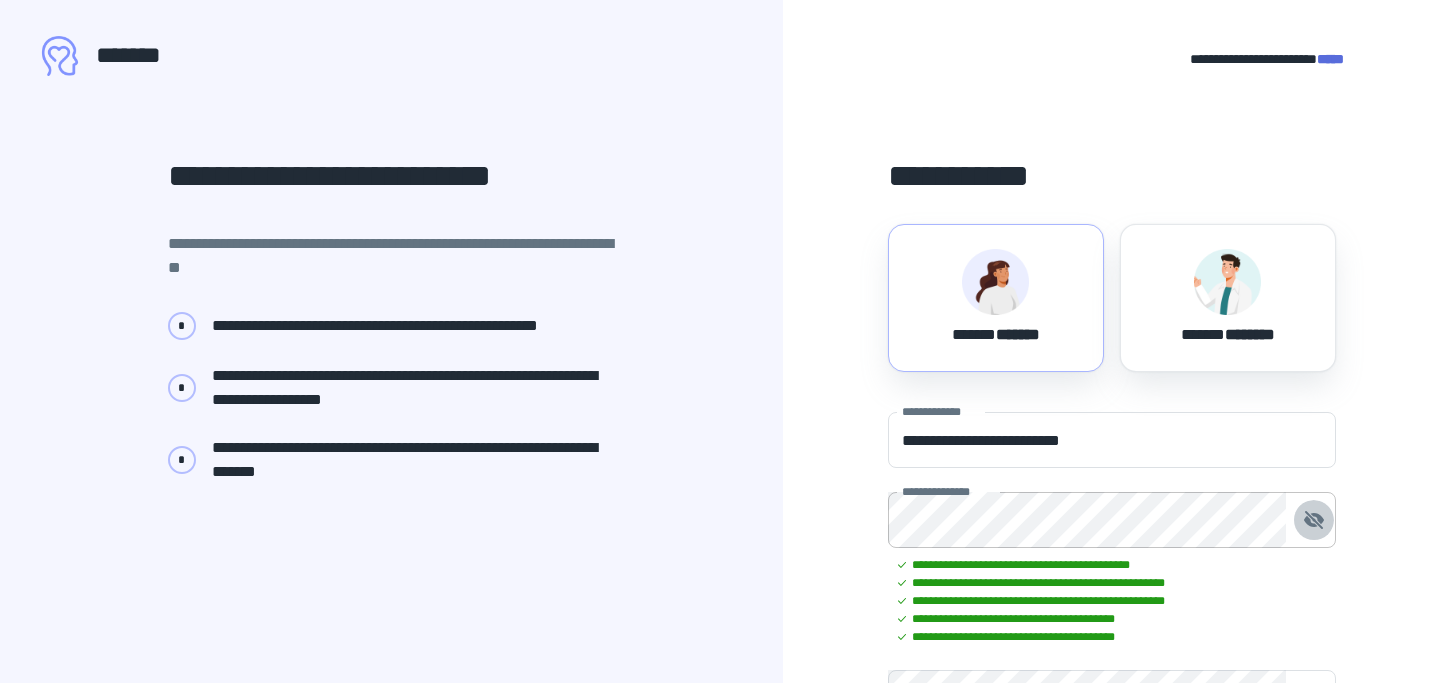 click 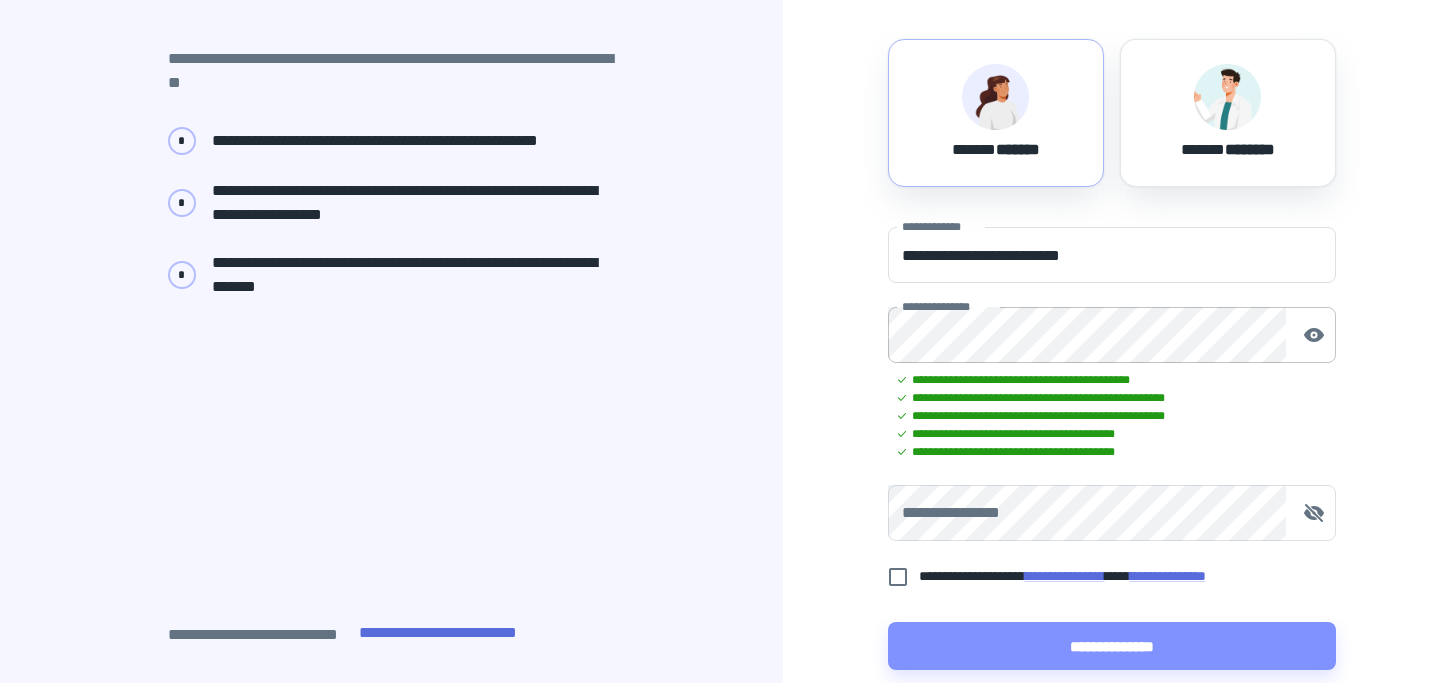 scroll, scrollTop: 193, scrollLeft: 0, axis: vertical 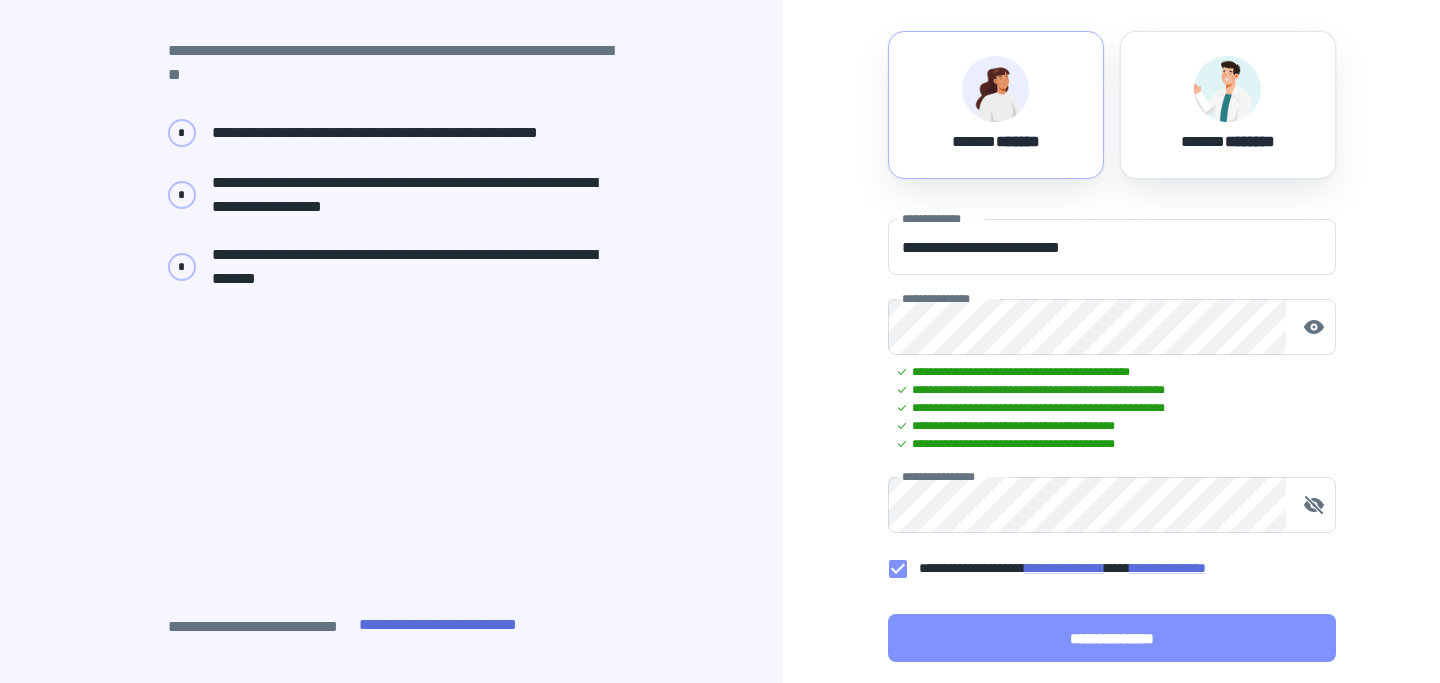 click on "**********" at bounding box center (1112, 638) 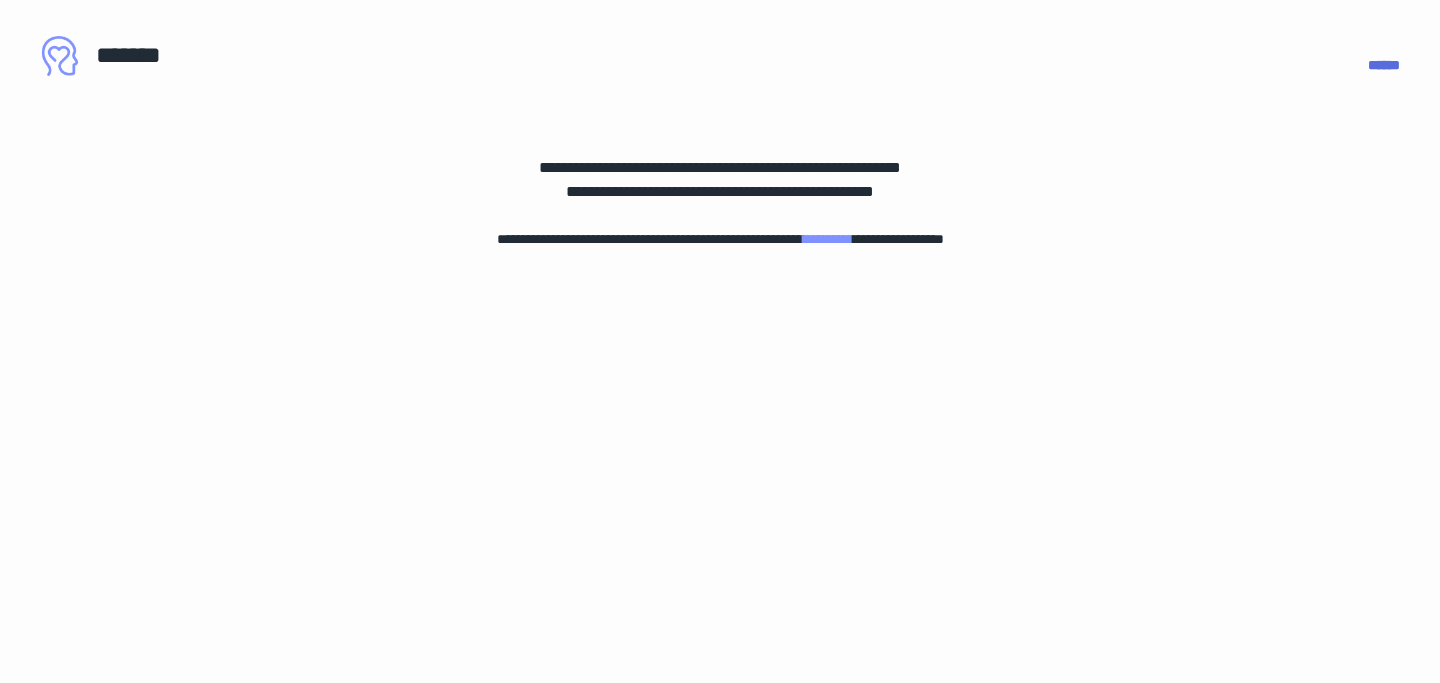 scroll, scrollTop: 0, scrollLeft: 0, axis: both 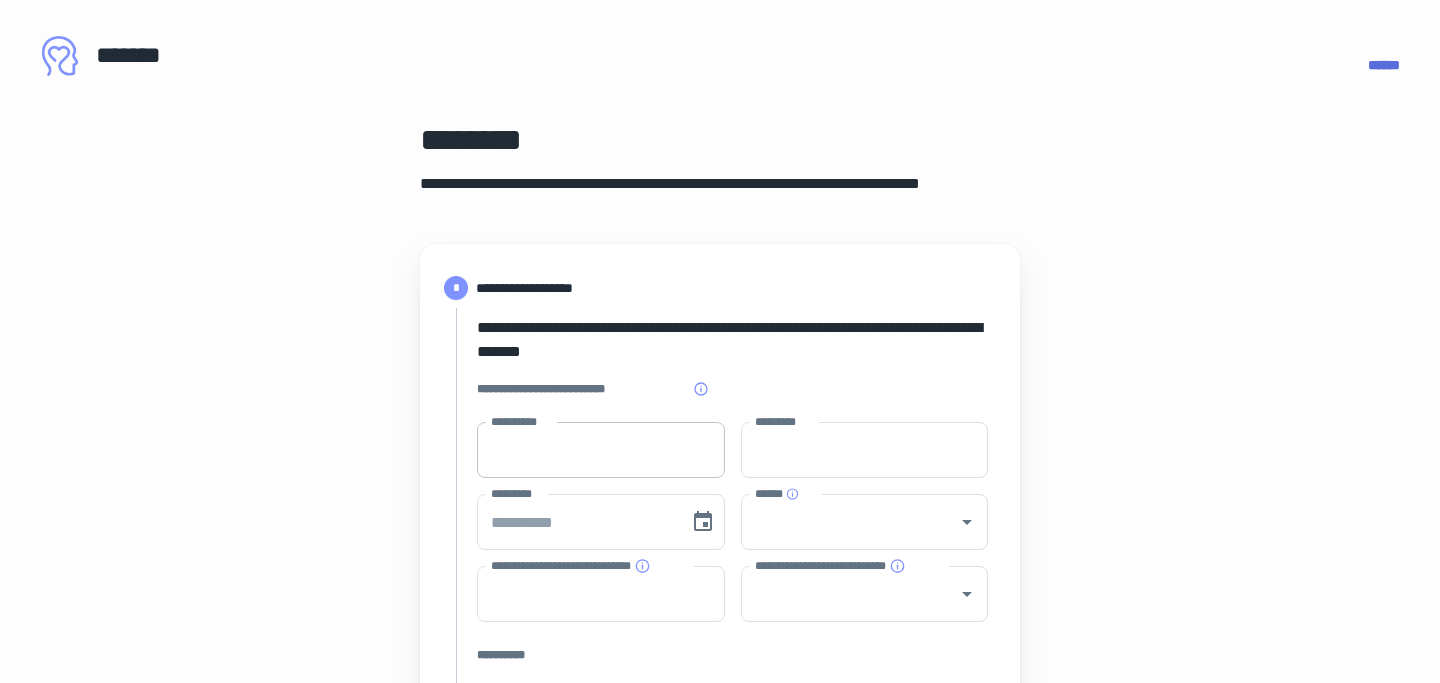 click on "**********" at bounding box center (601, 450) 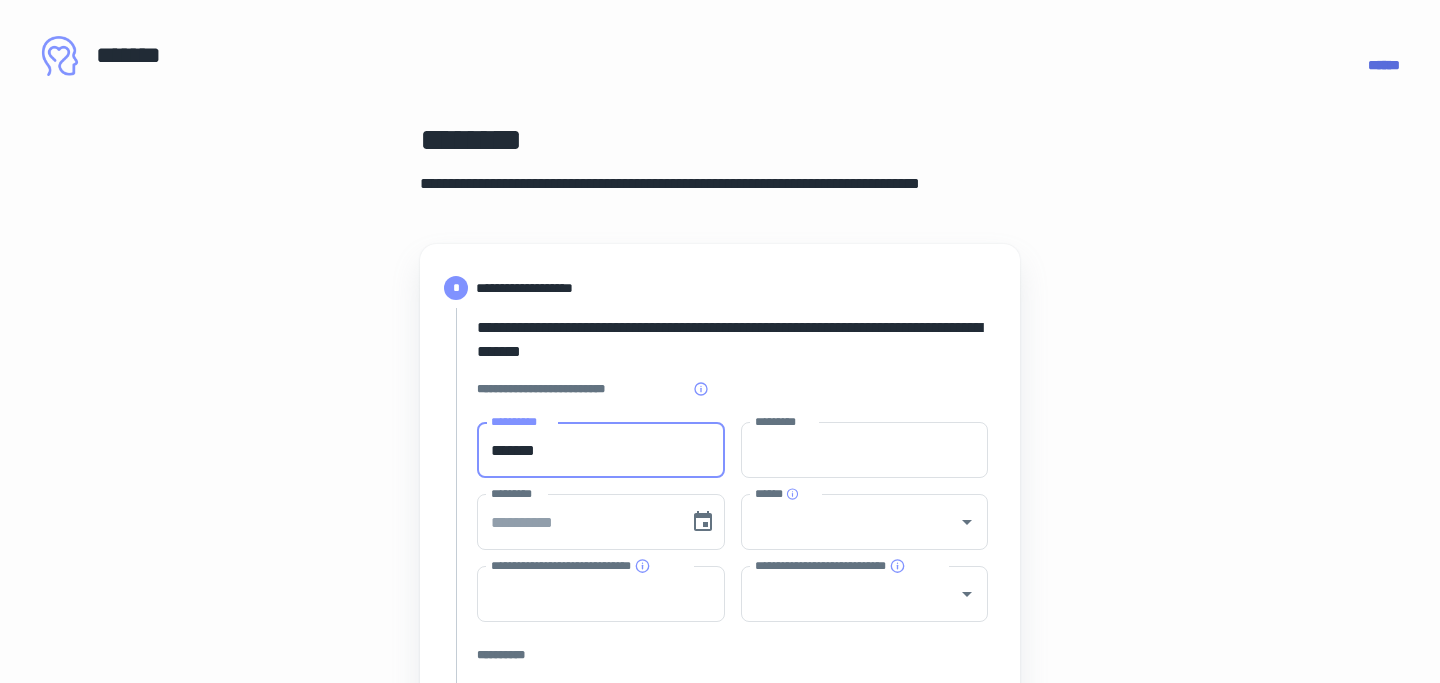 type on "*******" 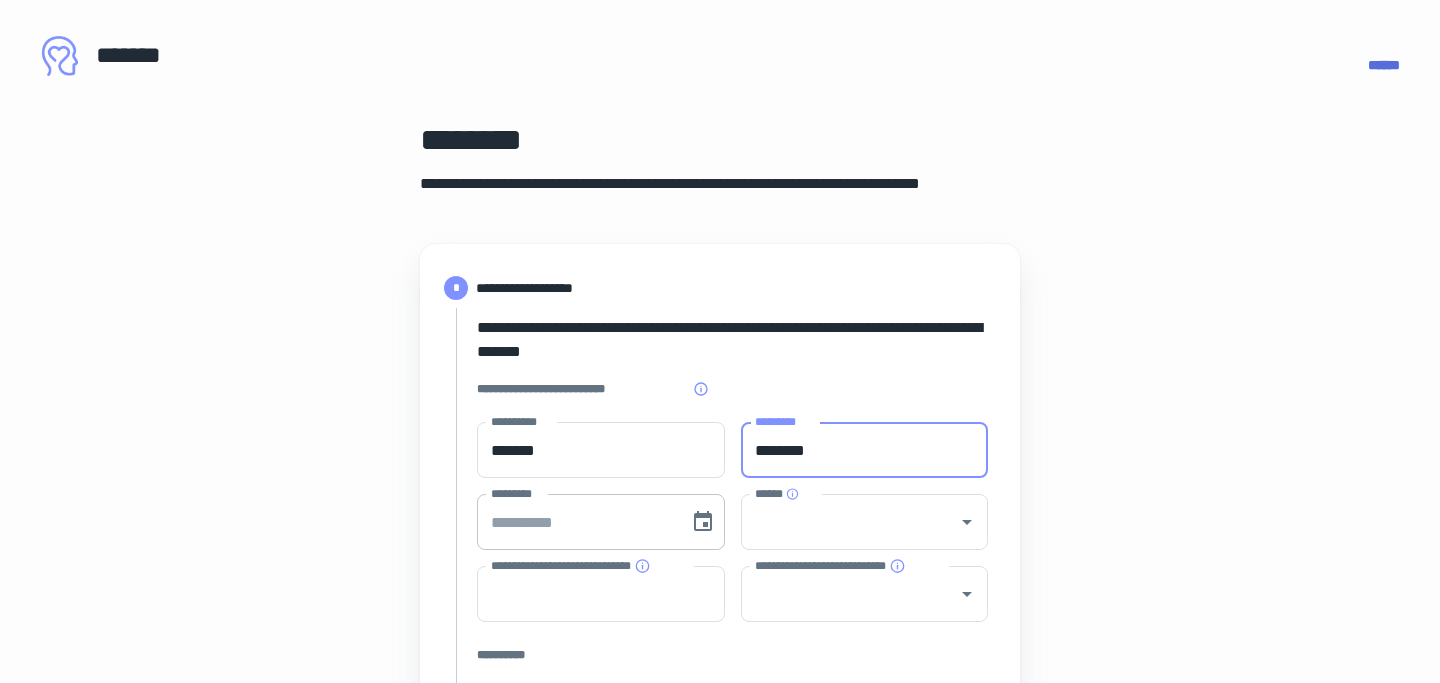 type on "********" 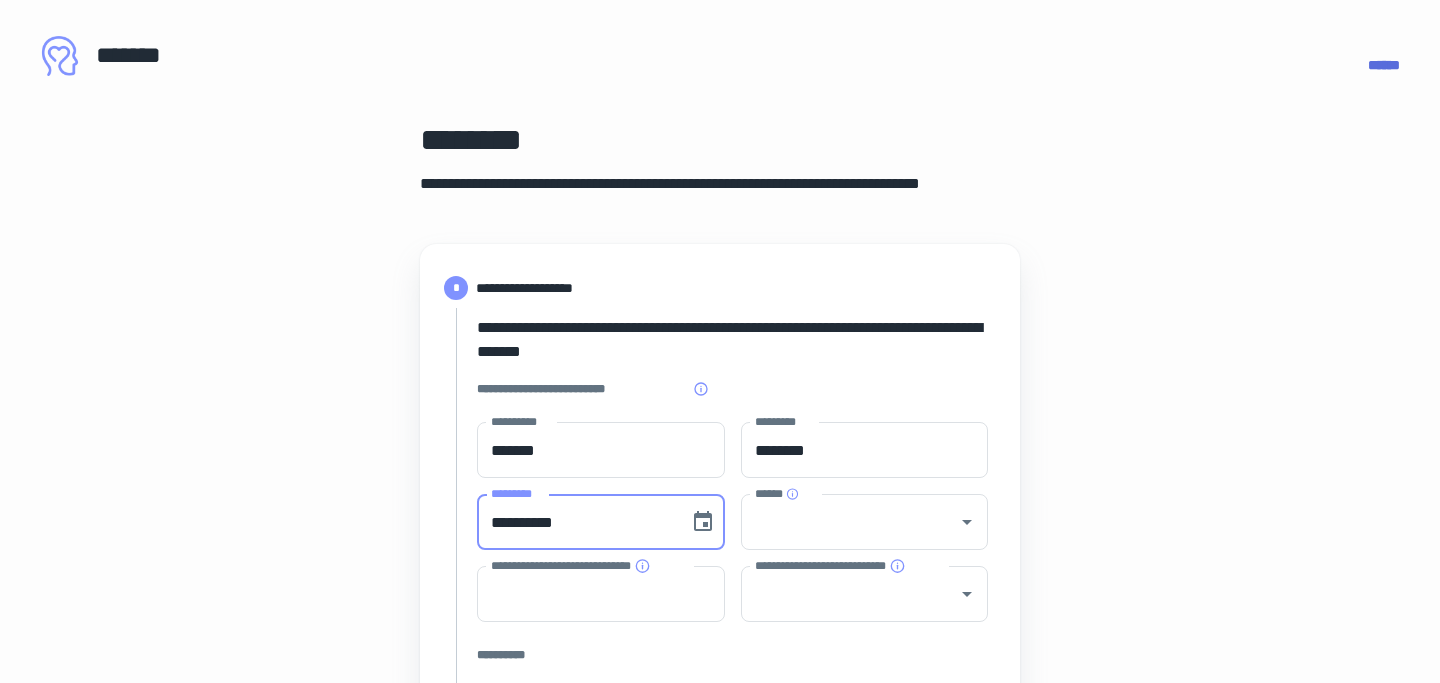 type on "**********" 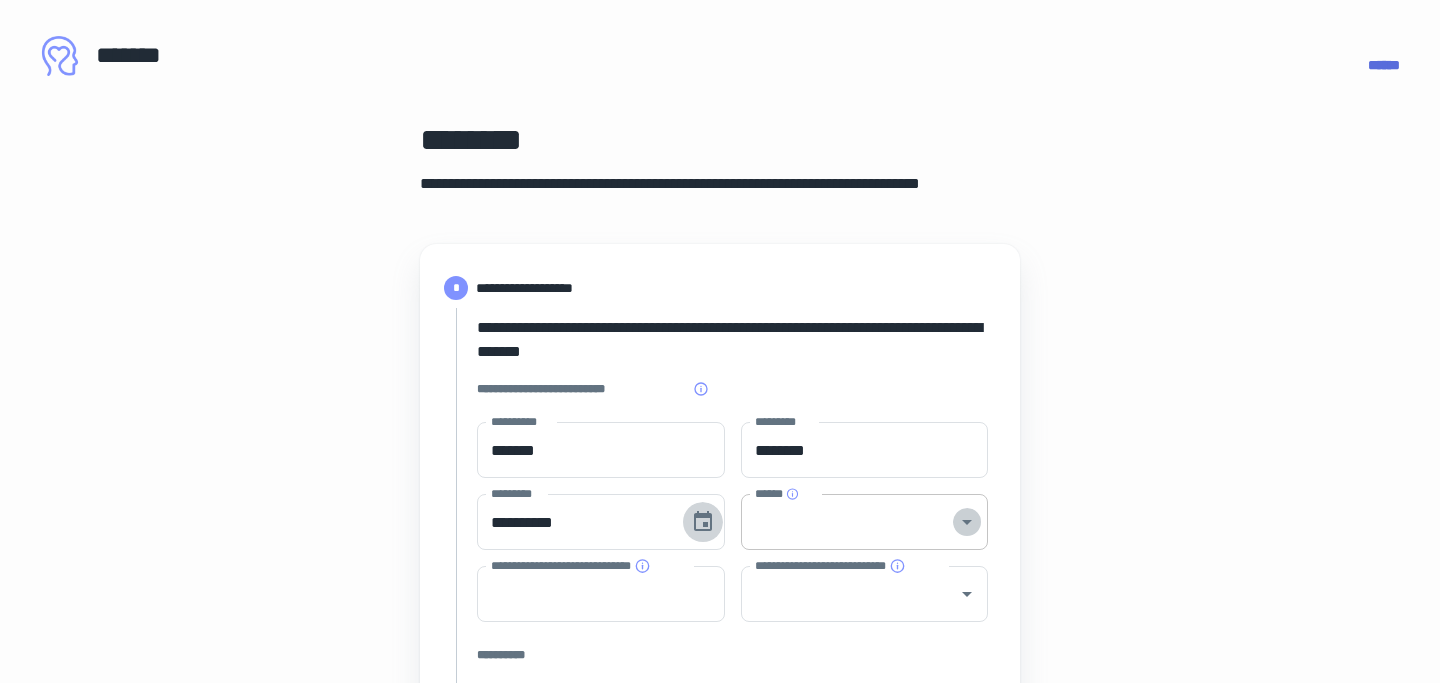 click 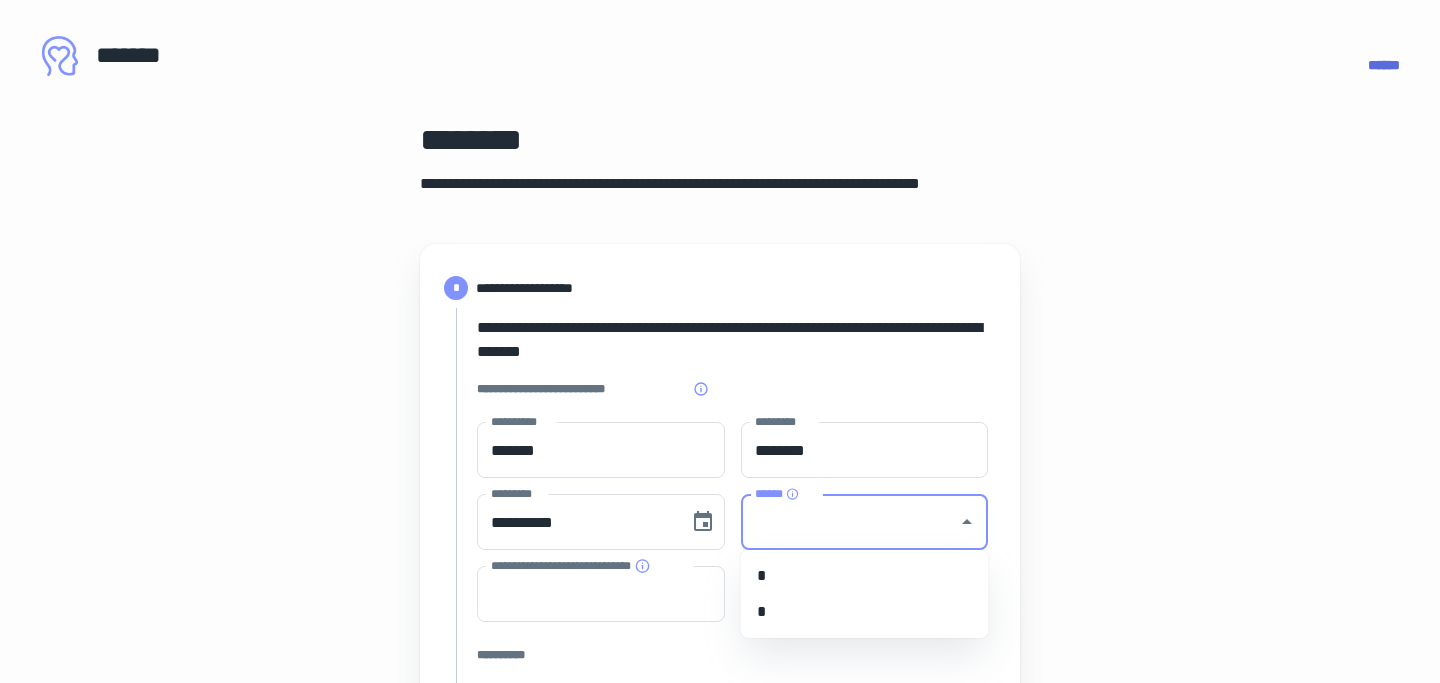 click on "*" at bounding box center (865, 576) 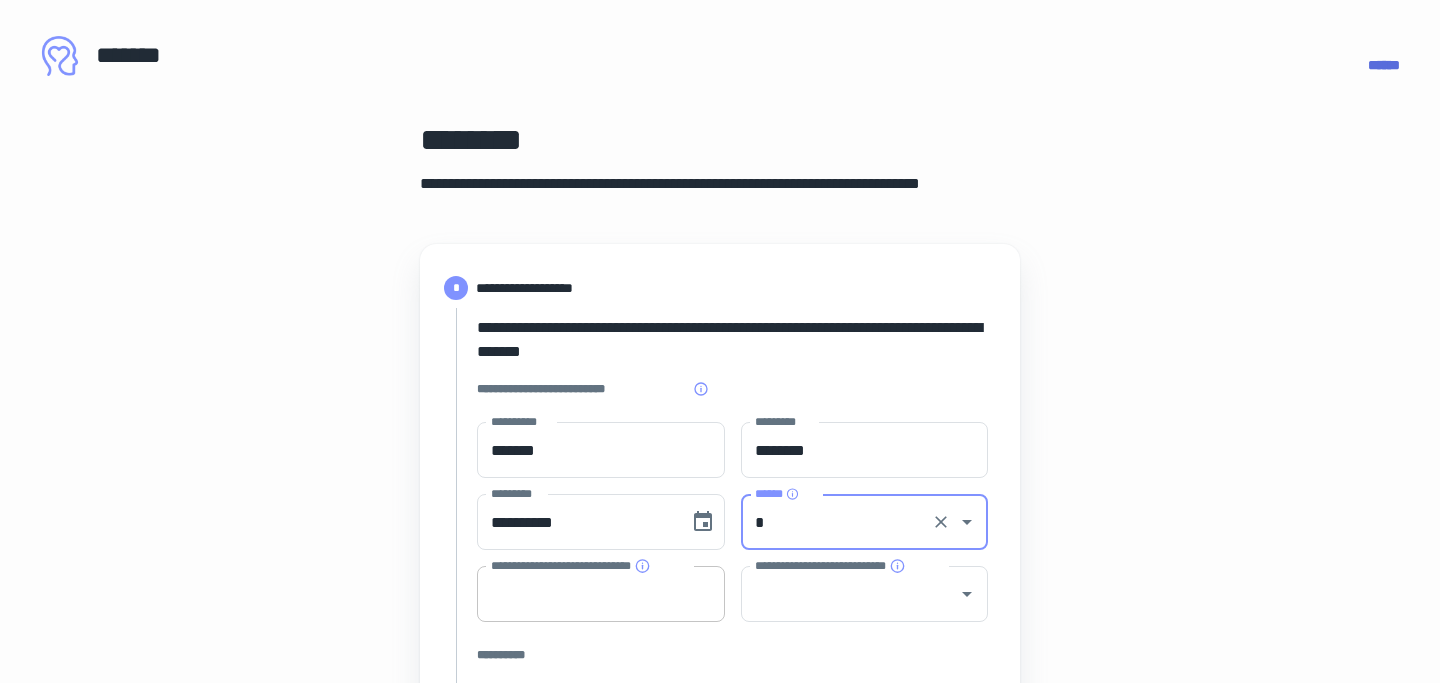 click on "**********" at bounding box center [601, 594] 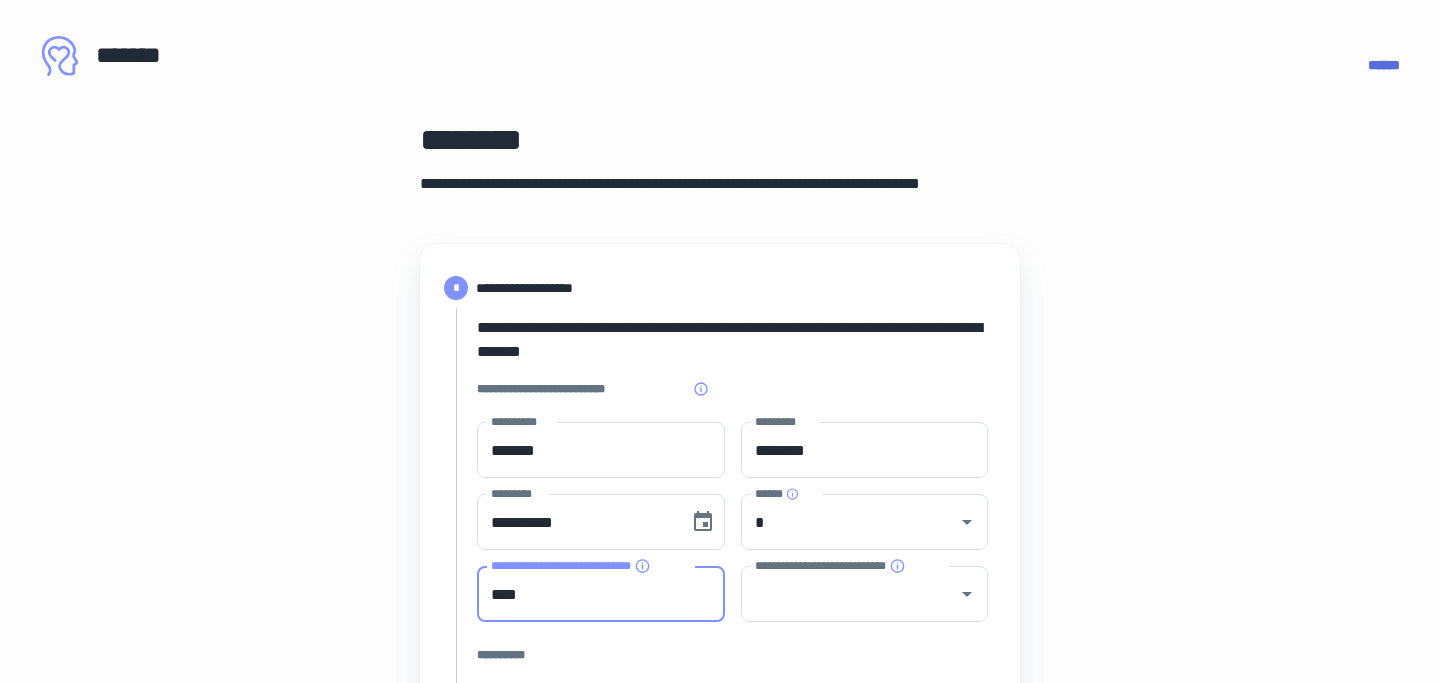 type on "****" 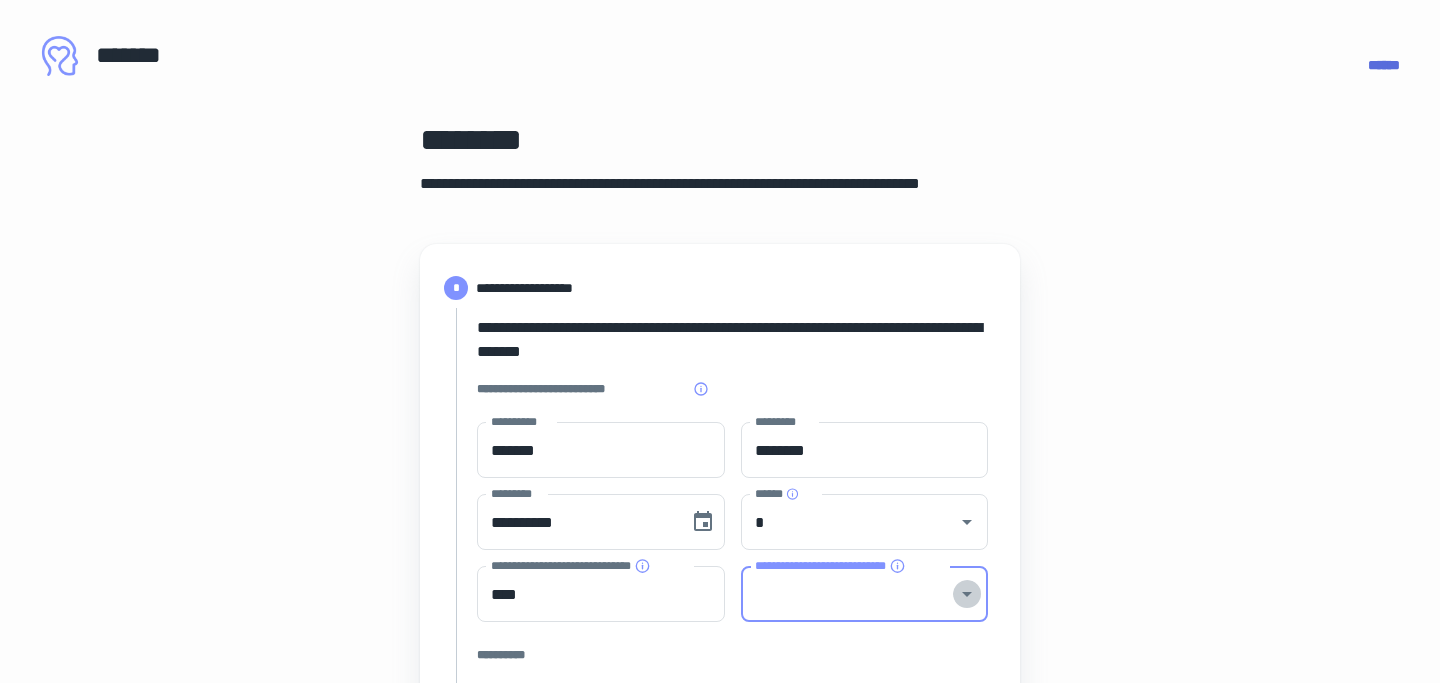 click 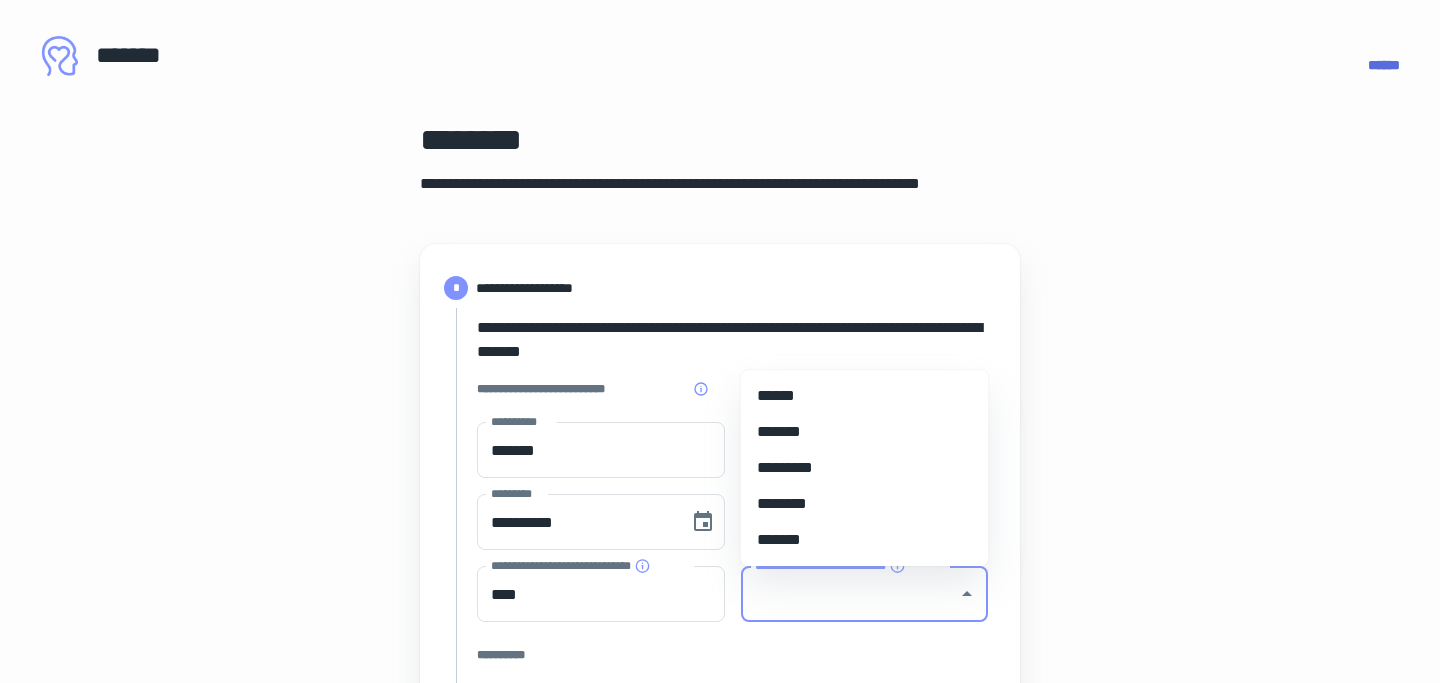 click on "******" at bounding box center (865, 396) 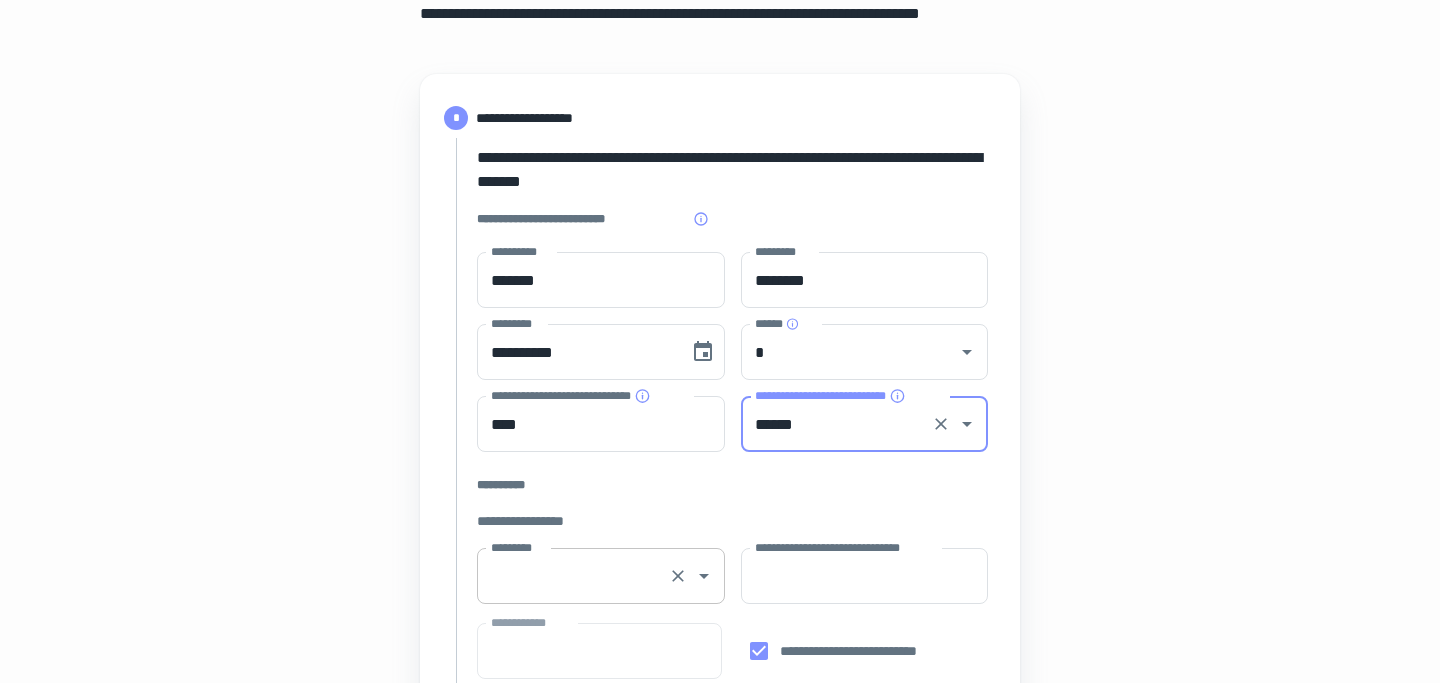 scroll, scrollTop: 231, scrollLeft: 0, axis: vertical 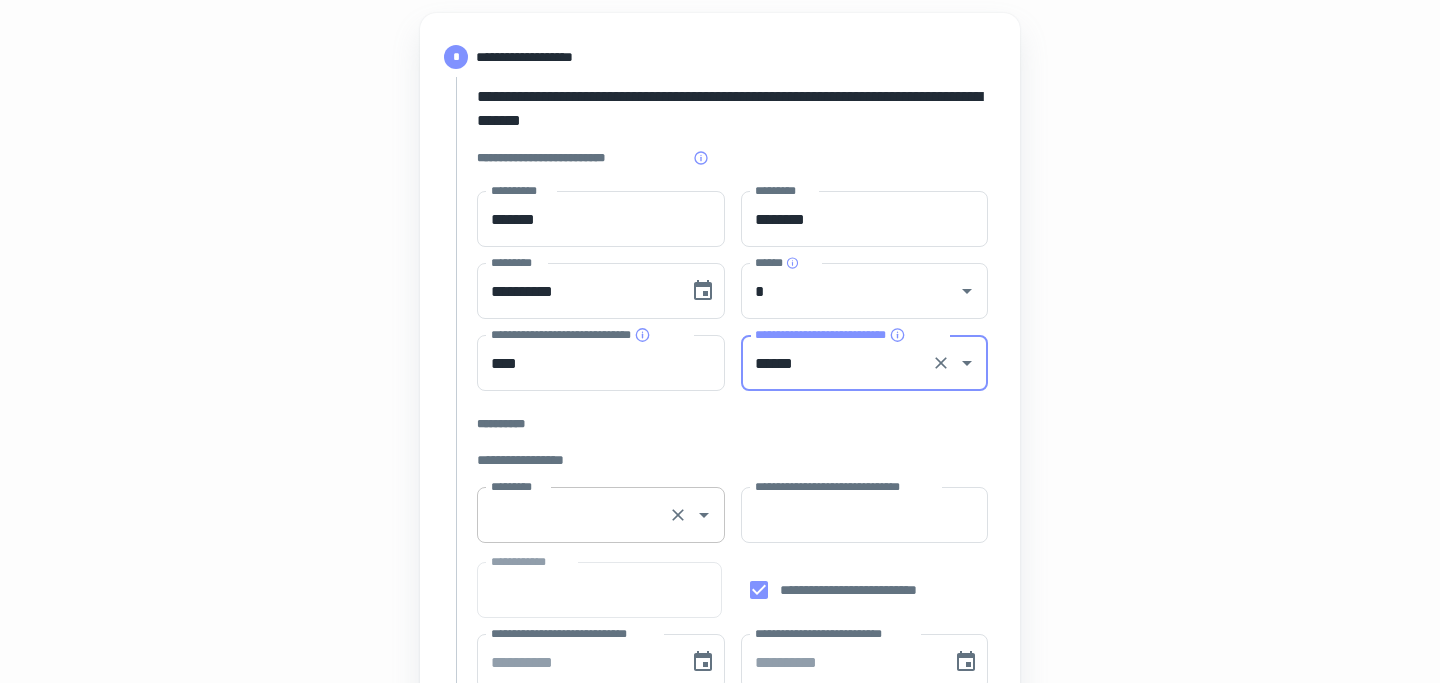 click on "*********" at bounding box center [573, 515] 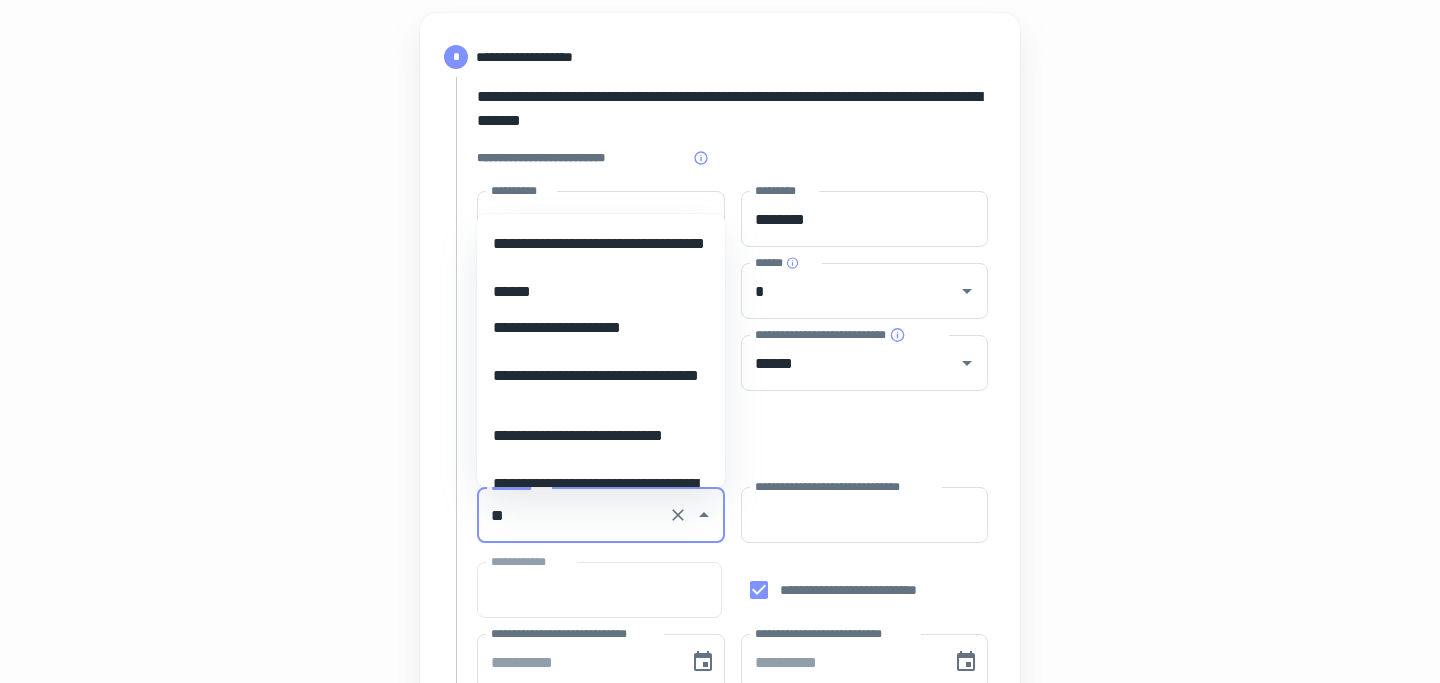 scroll, scrollTop: 0, scrollLeft: 0, axis: both 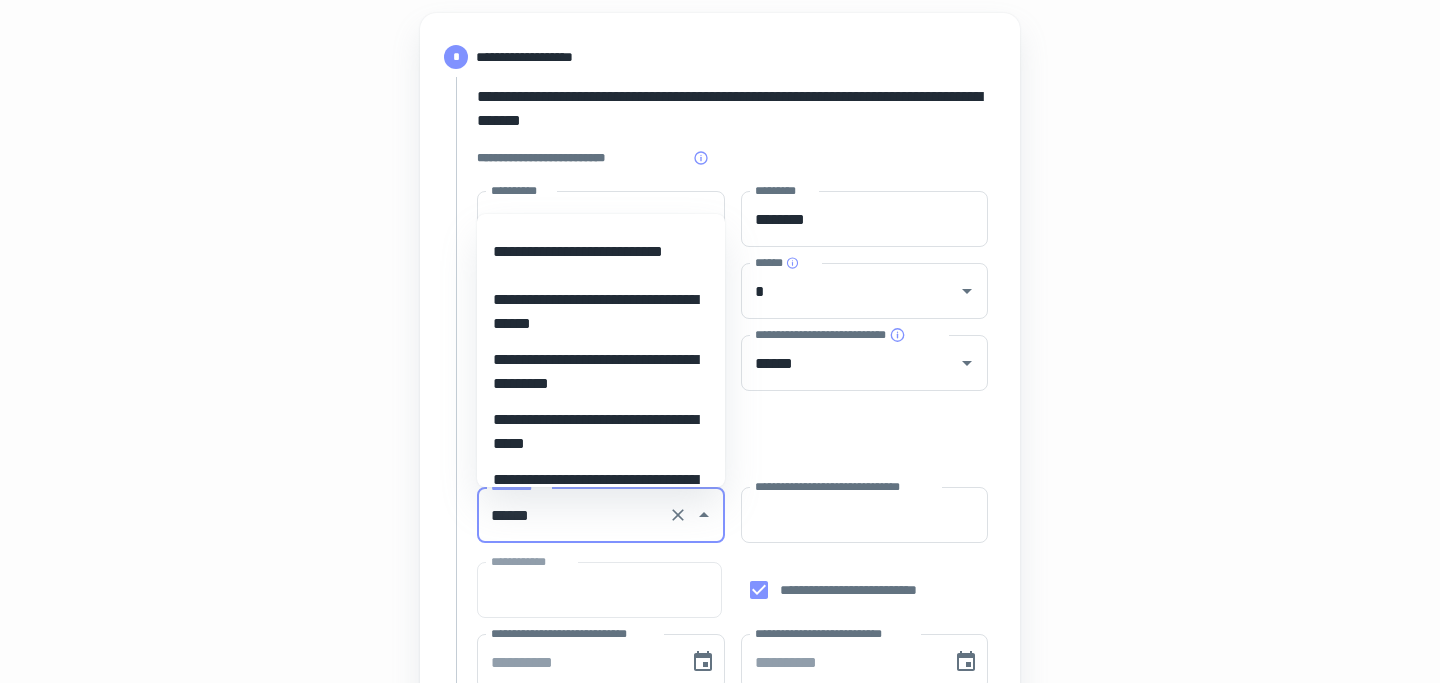 type on "******" 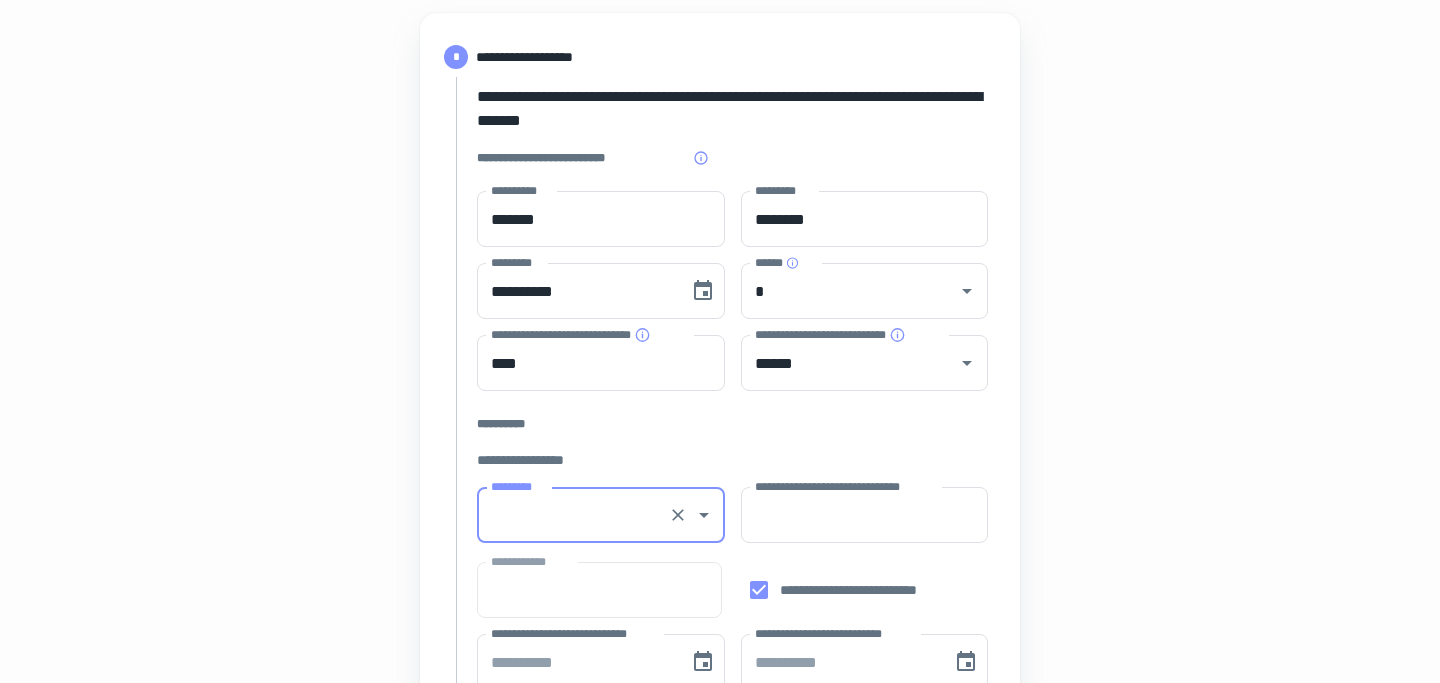 click on "*********" at bounding box center [573, 515] 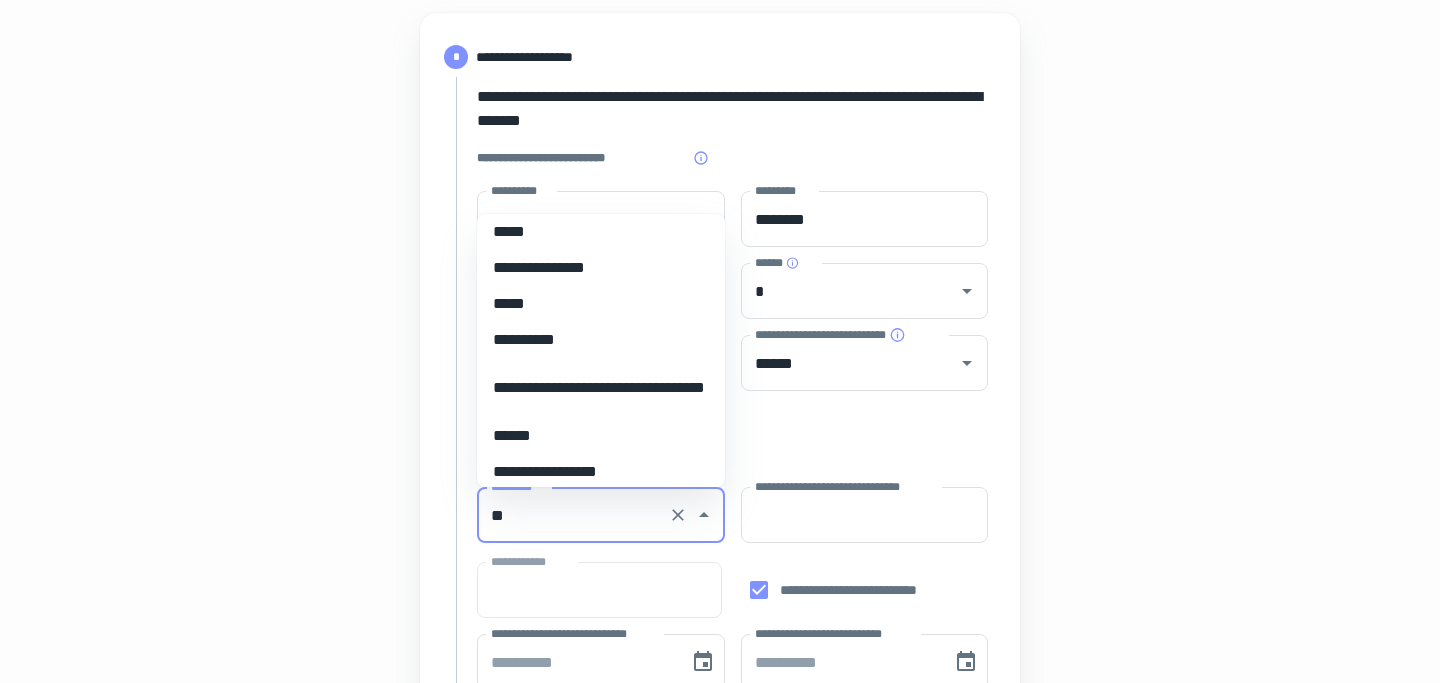 scroll, scrollTop: 0, scrollLeft: 0, axis: both 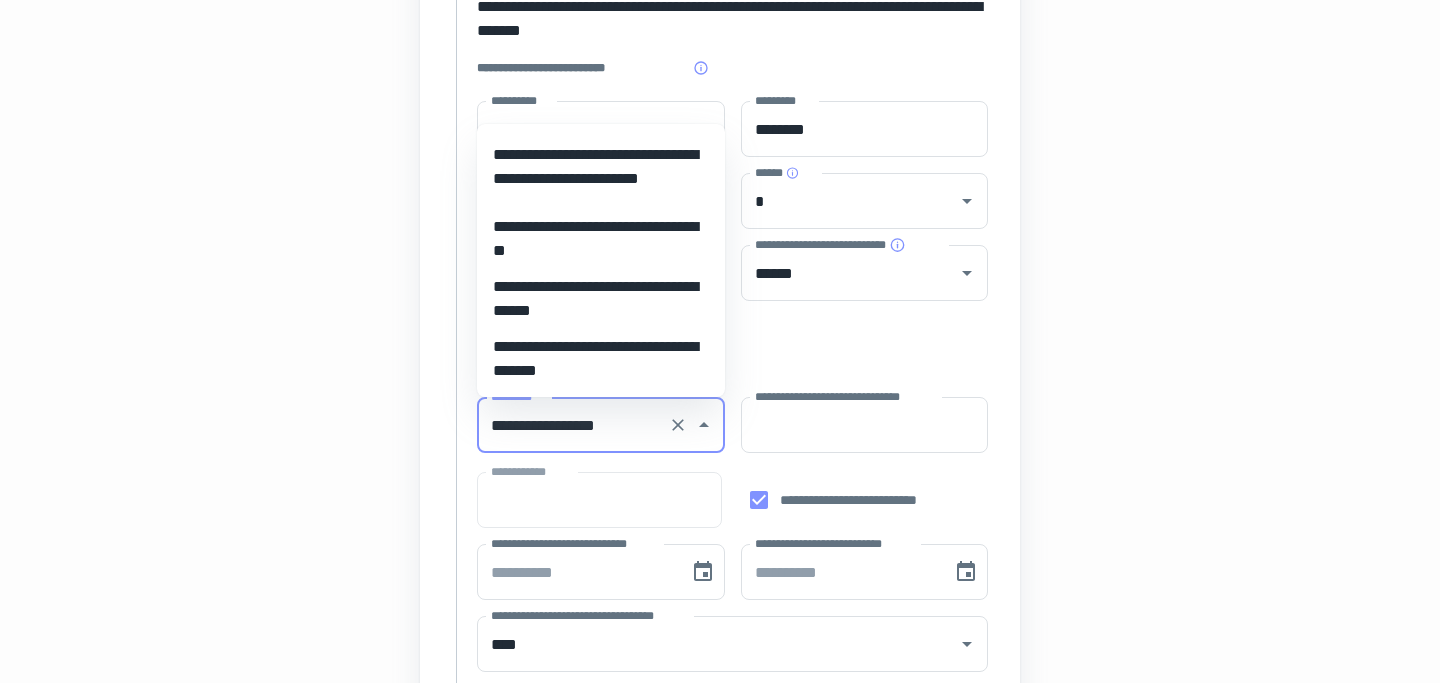 click on "**********" at bounding box center (573, 425) 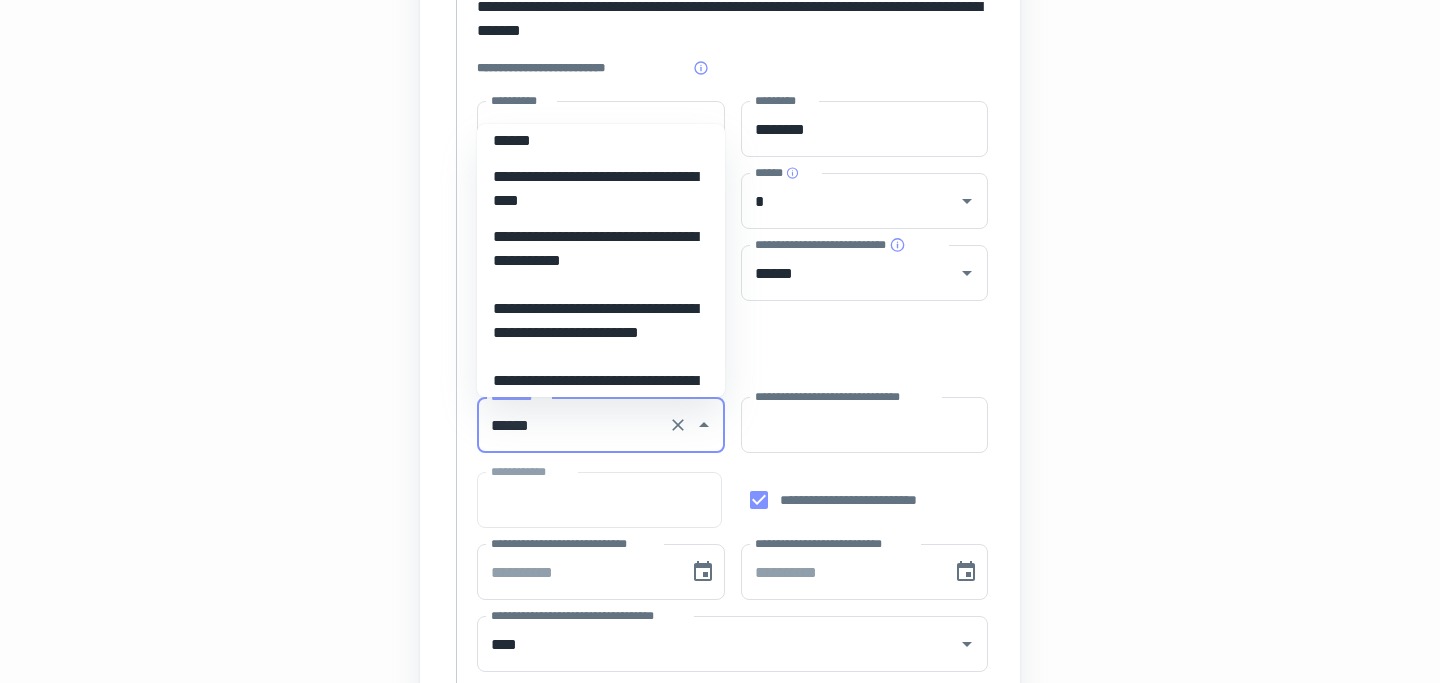 scroll, scrollTop: 607, scrollLeft: 0, axis: vertical 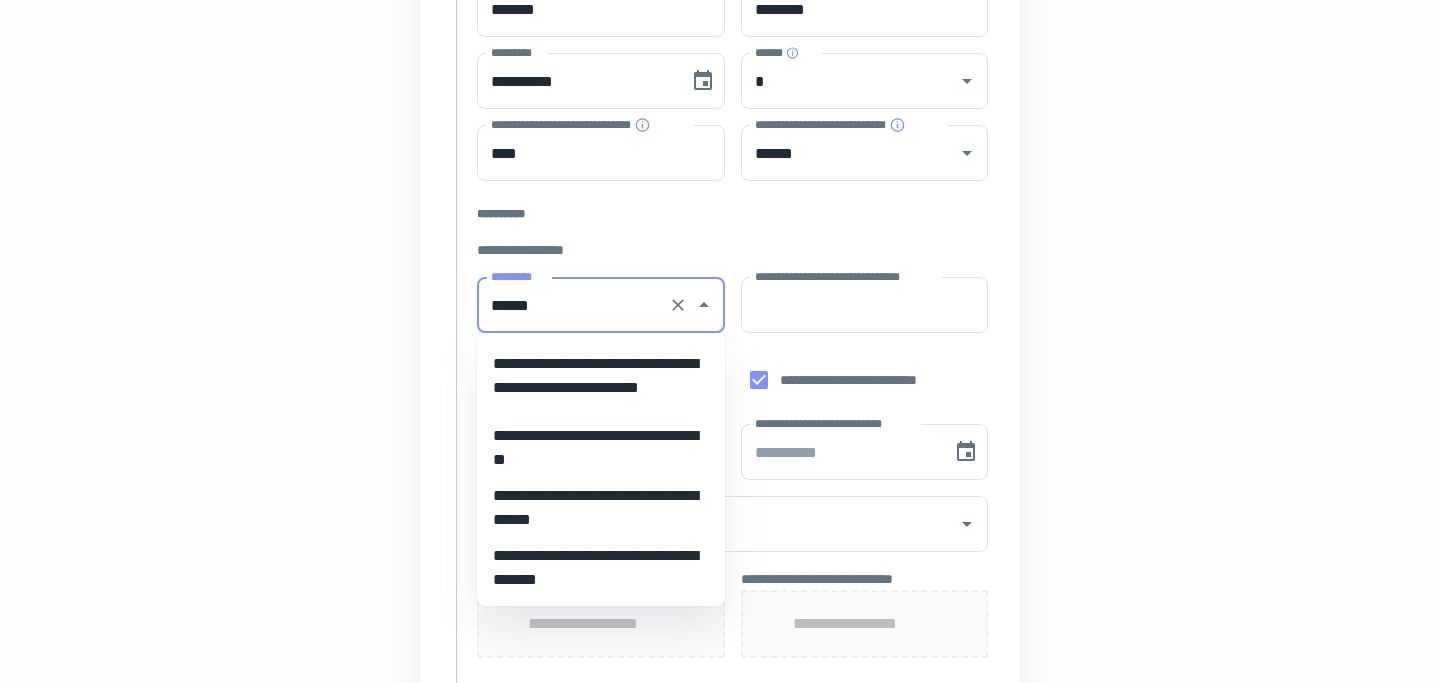 click on "**********" at bounding box center [601, 376] 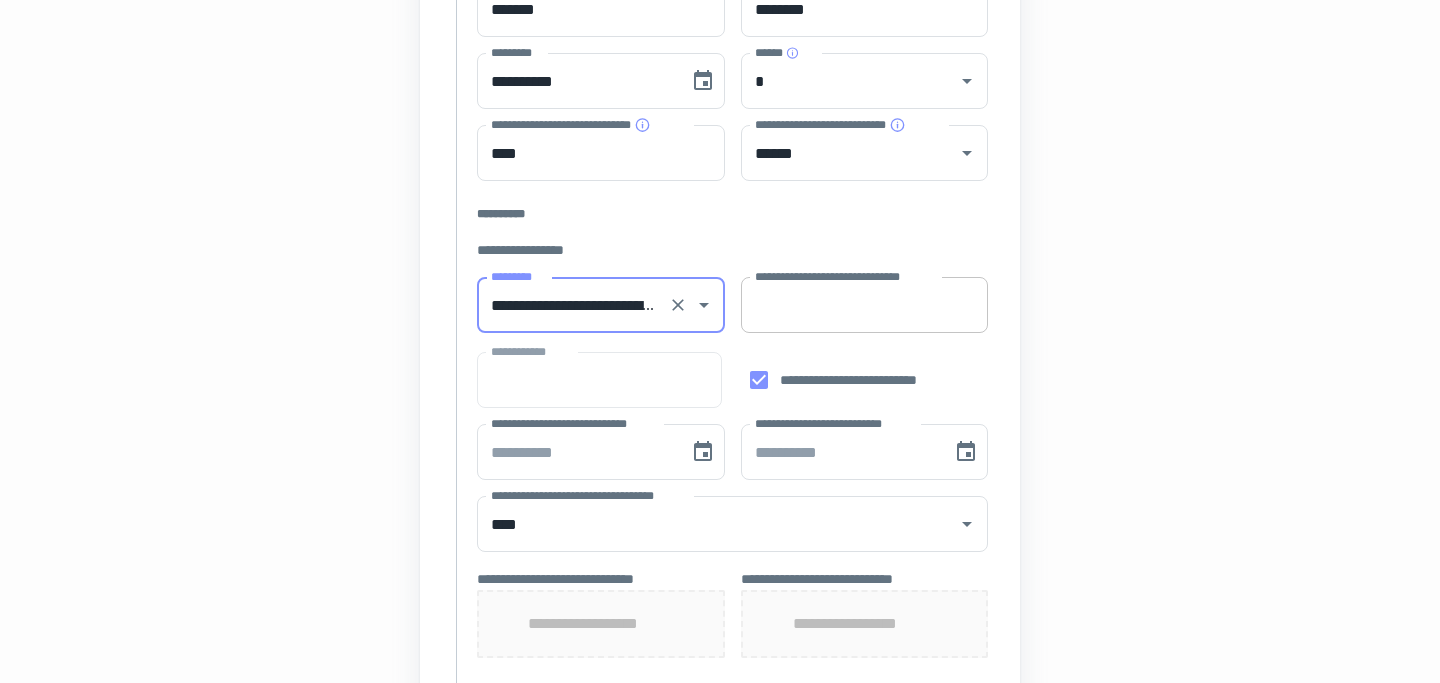 type on "**********" 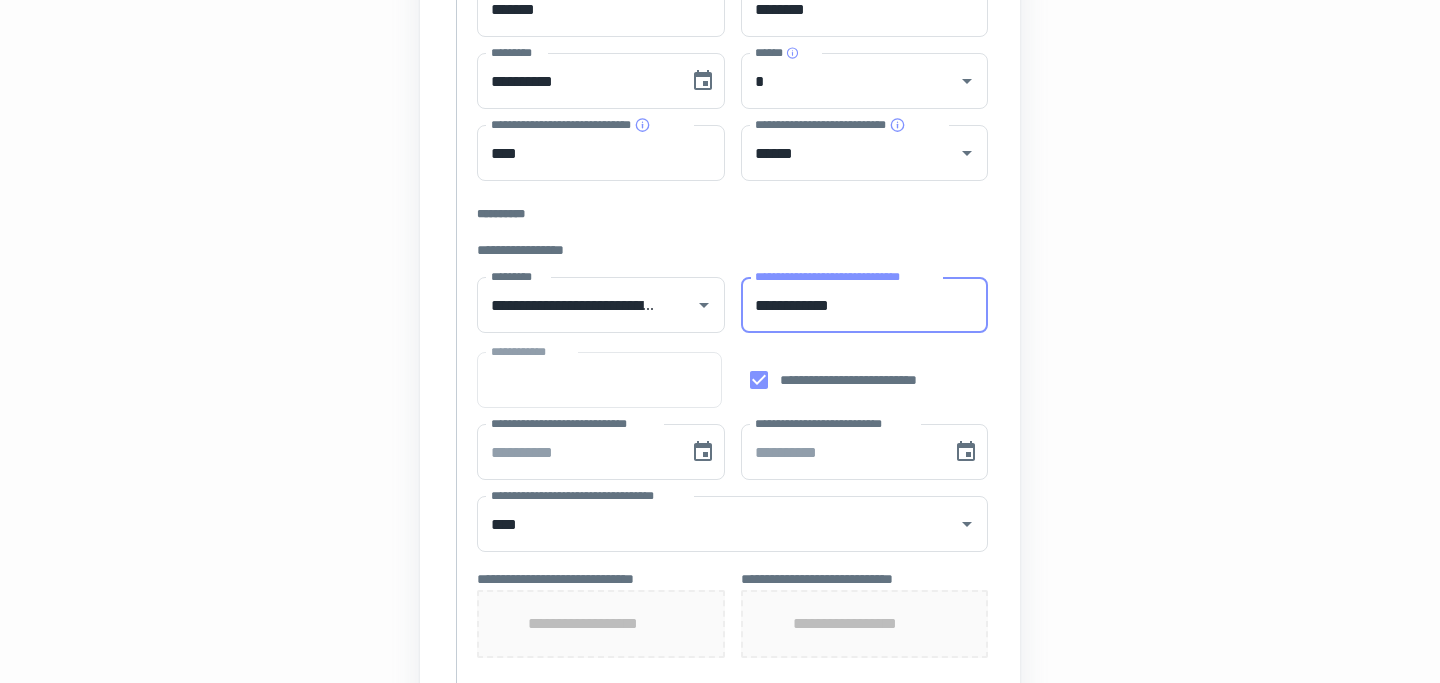 type on "**********" 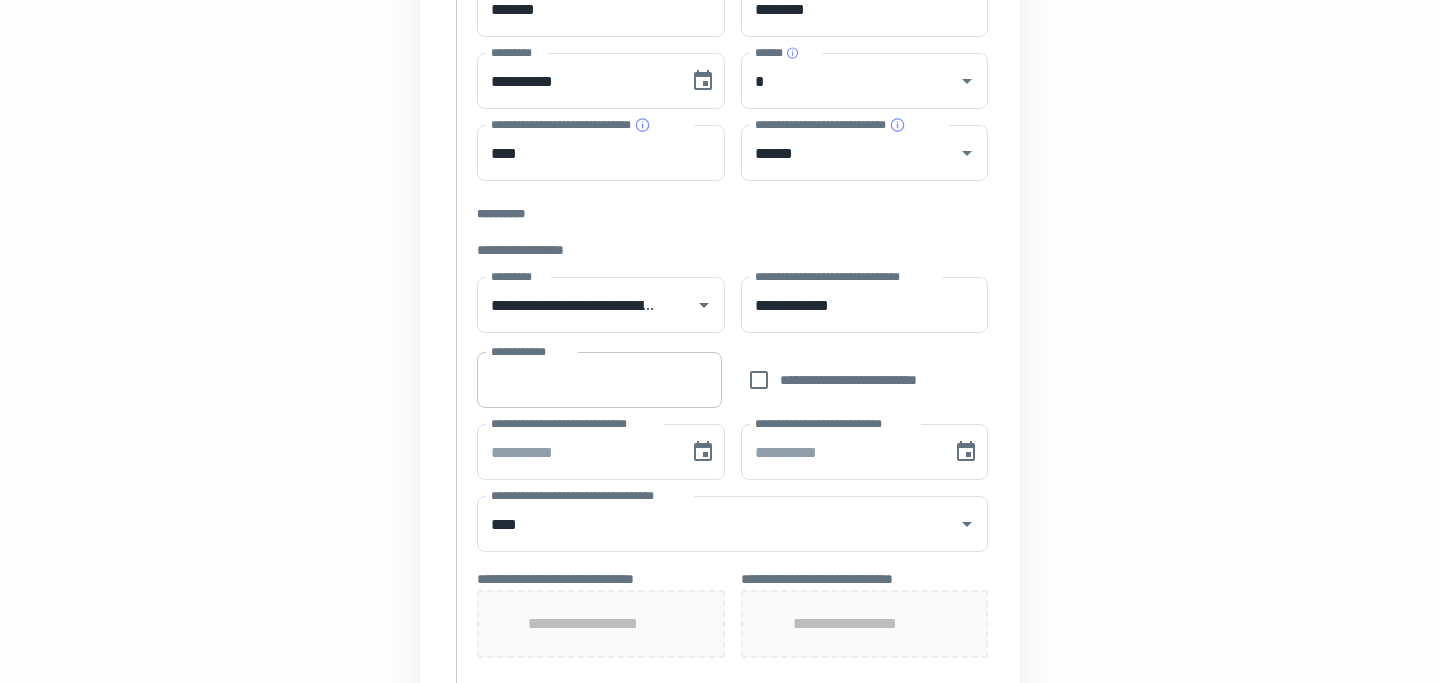 click on "**********" at bounding box center [599, 380] 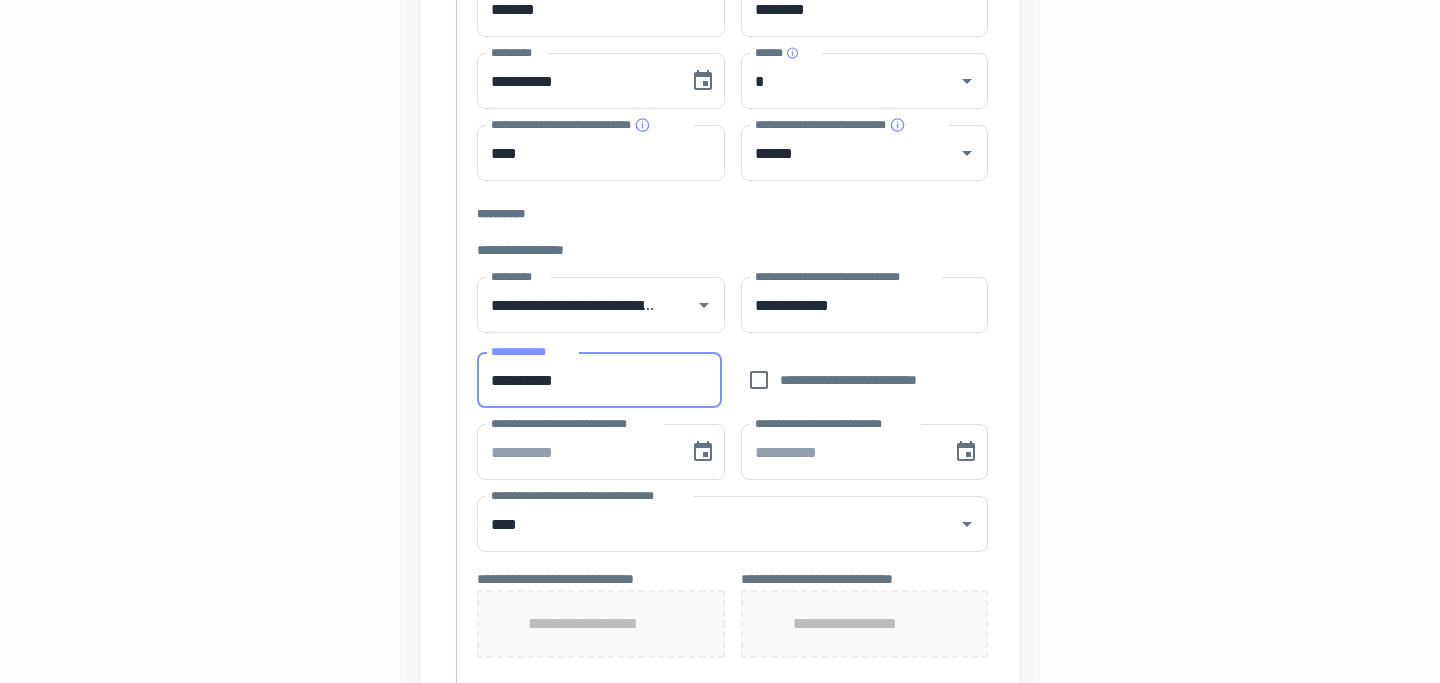type on "**********" 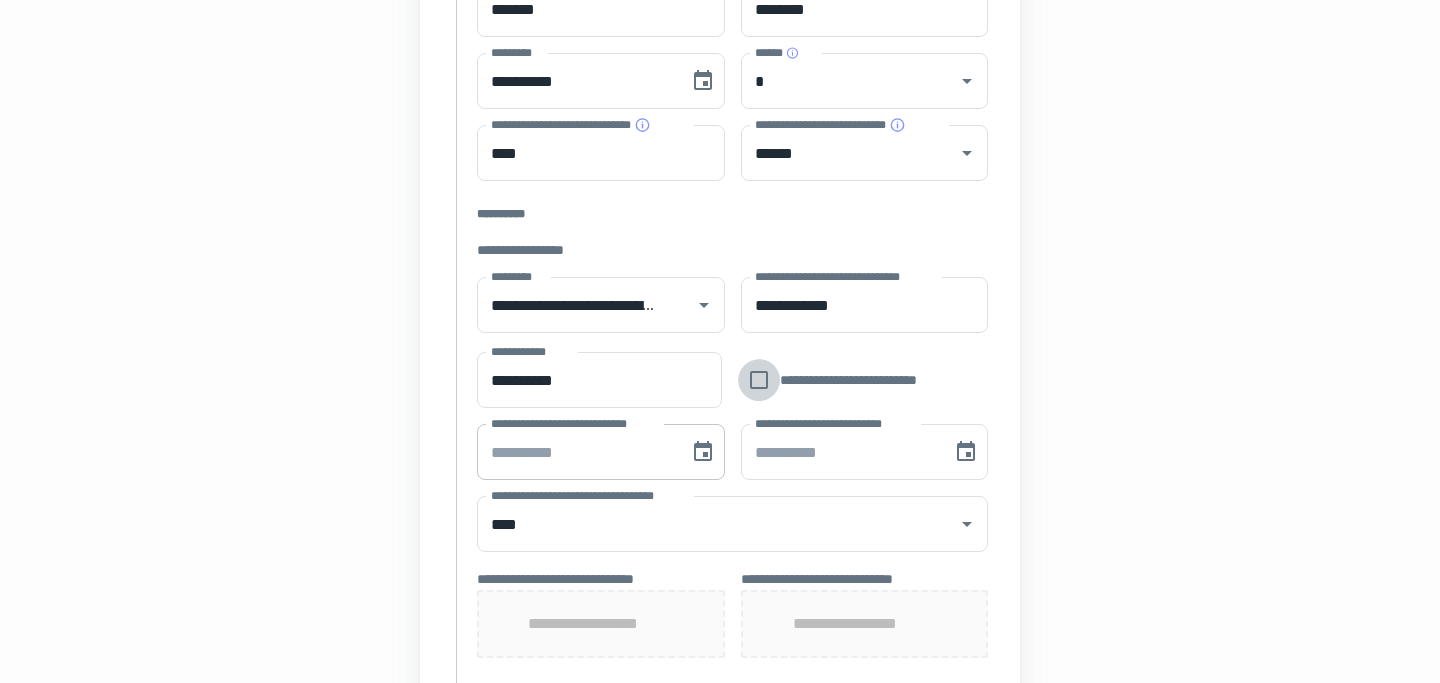type on "**********" 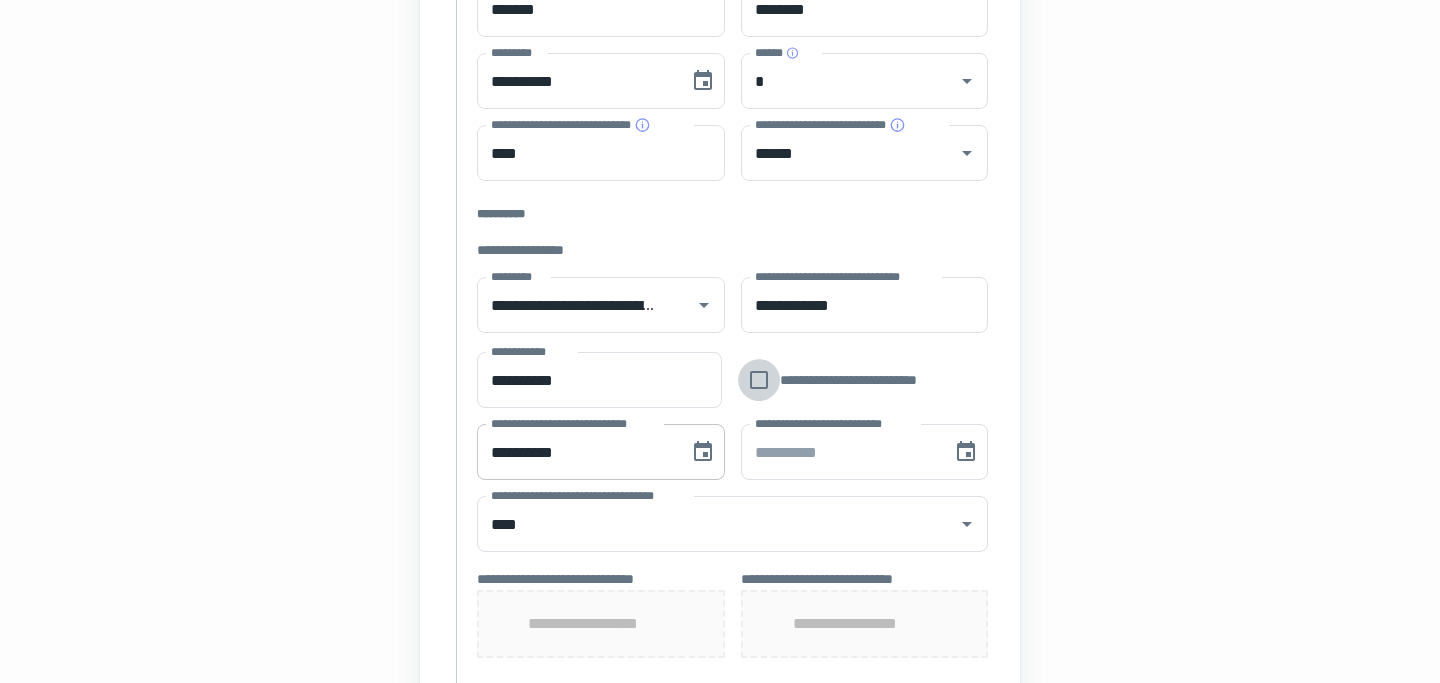 click on "**********" at bounding box center (576, 452) 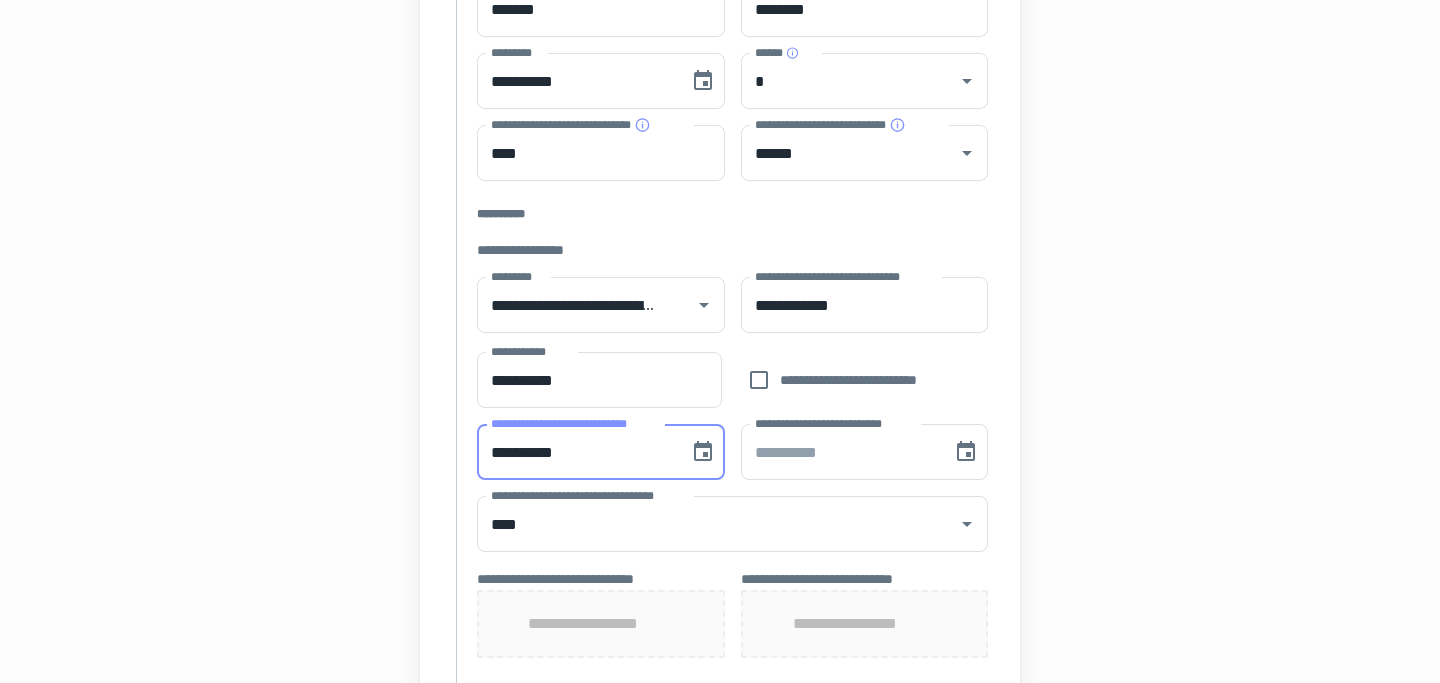 type 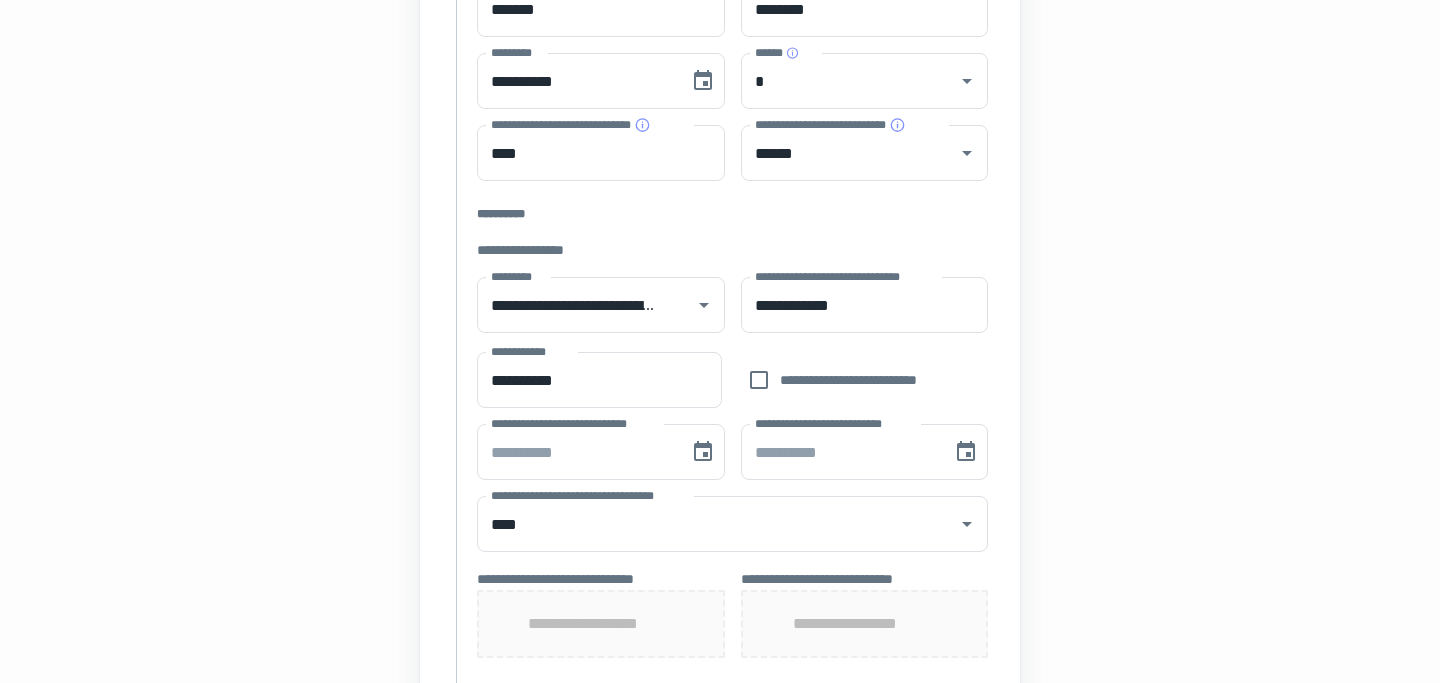 click on "**********" at bounding box center [720, 449] 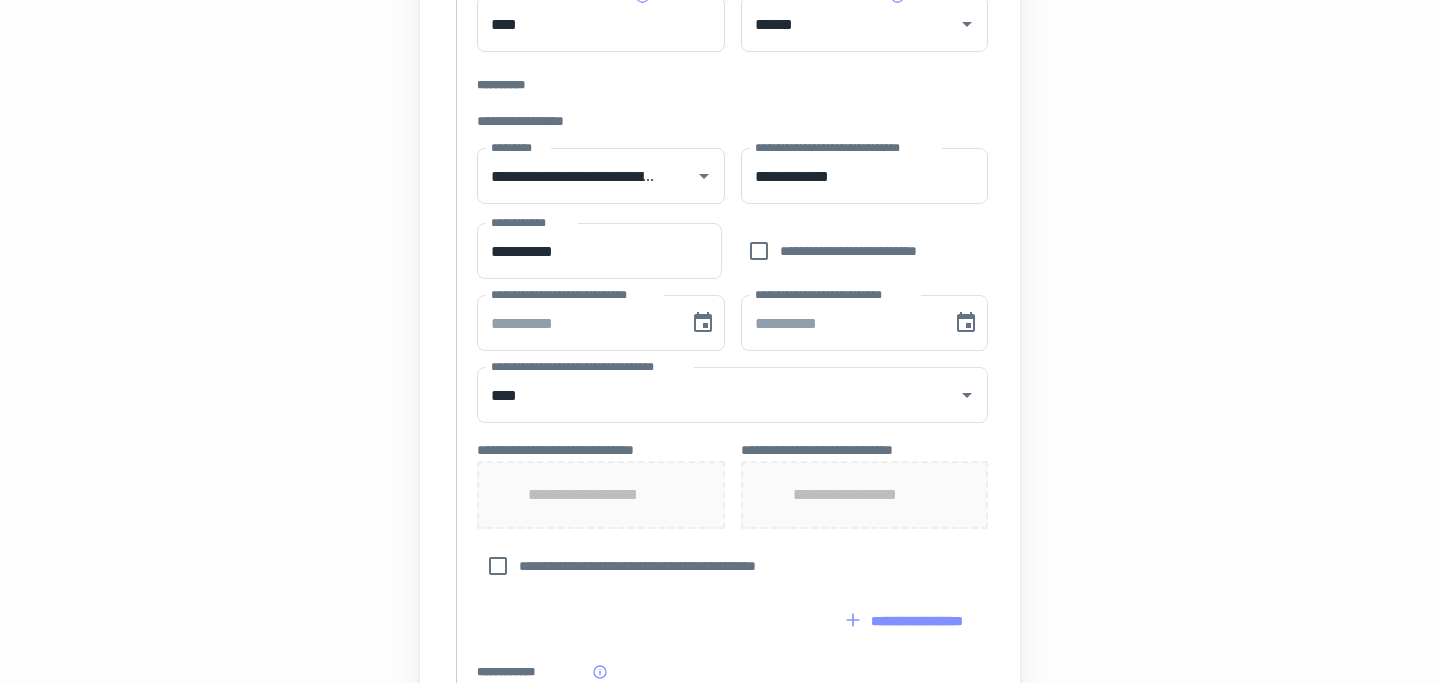 scroll, scrollTop: 643, scrollLeft: 0, axis: vertical 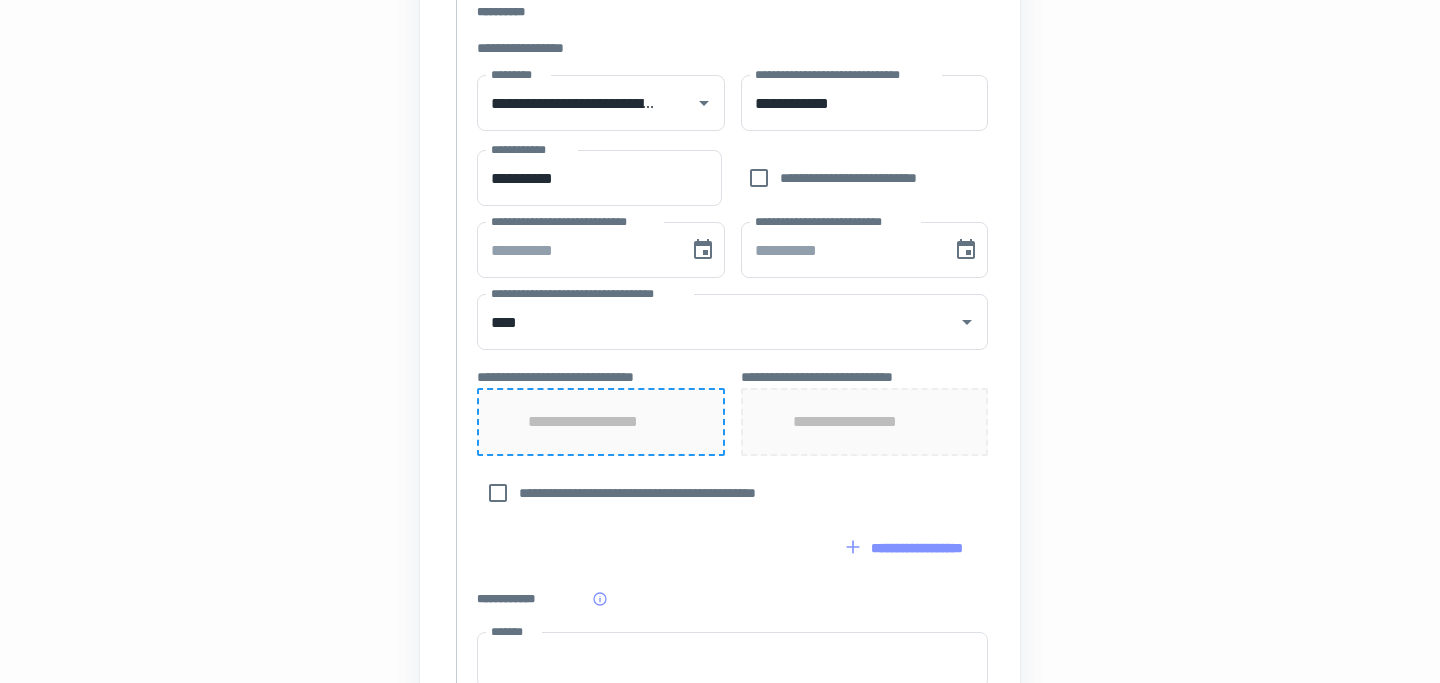 click on "**********" at bounding box center [601, 422] 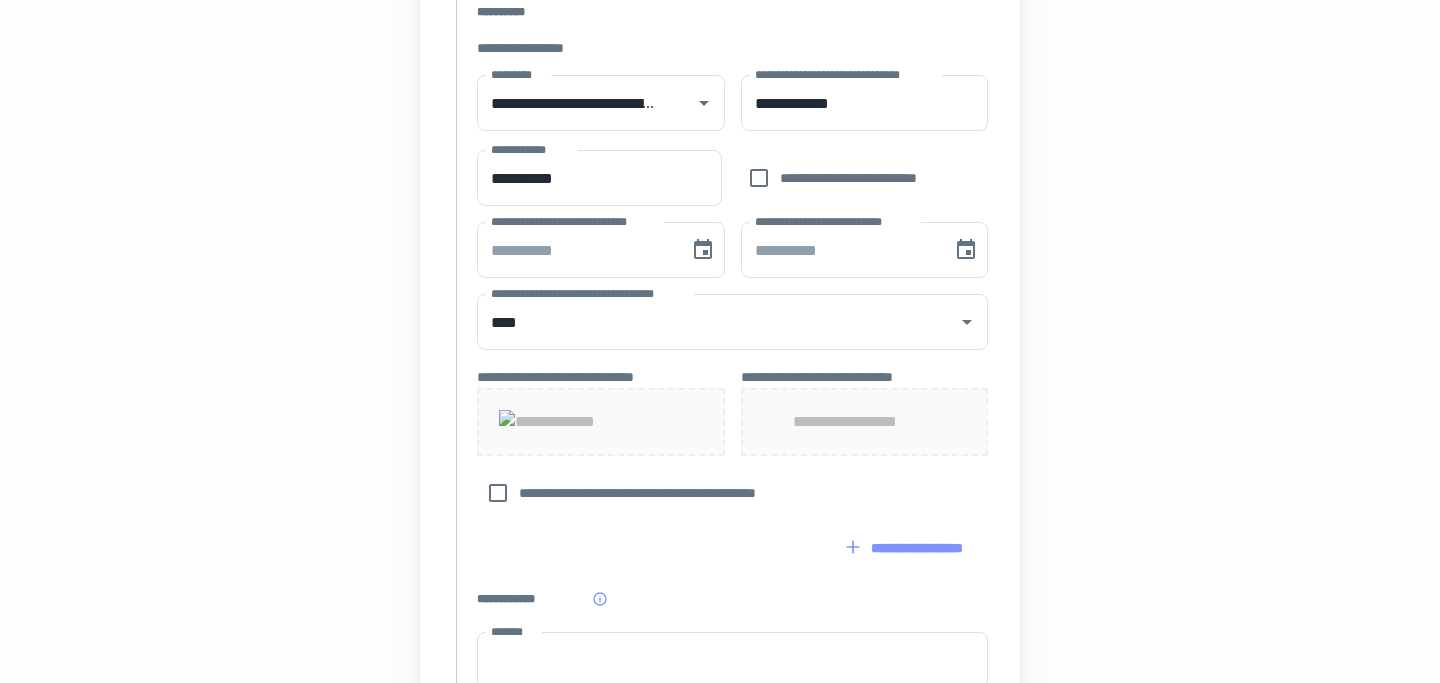 click on "**********" at bounding box center (864, 422) 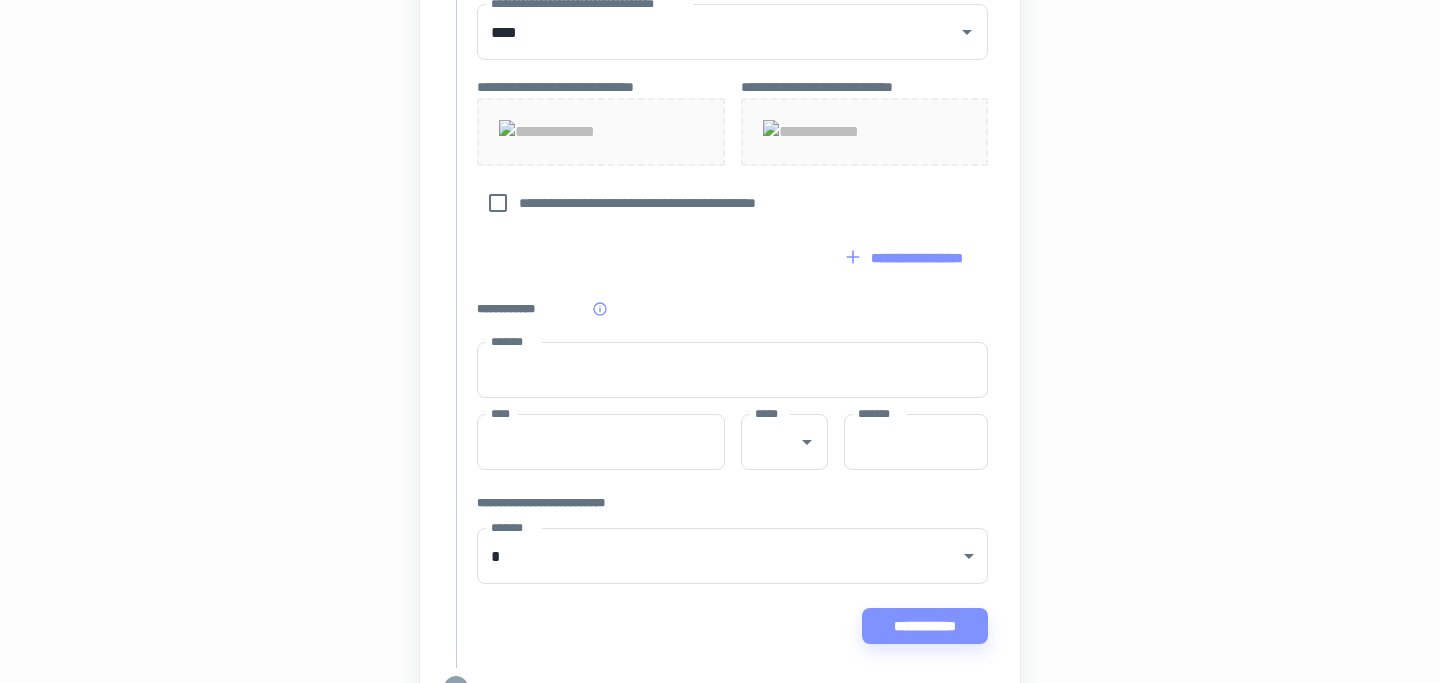 scroll, scrollTop: 1002, scrollLeft: 0, axis: vertical 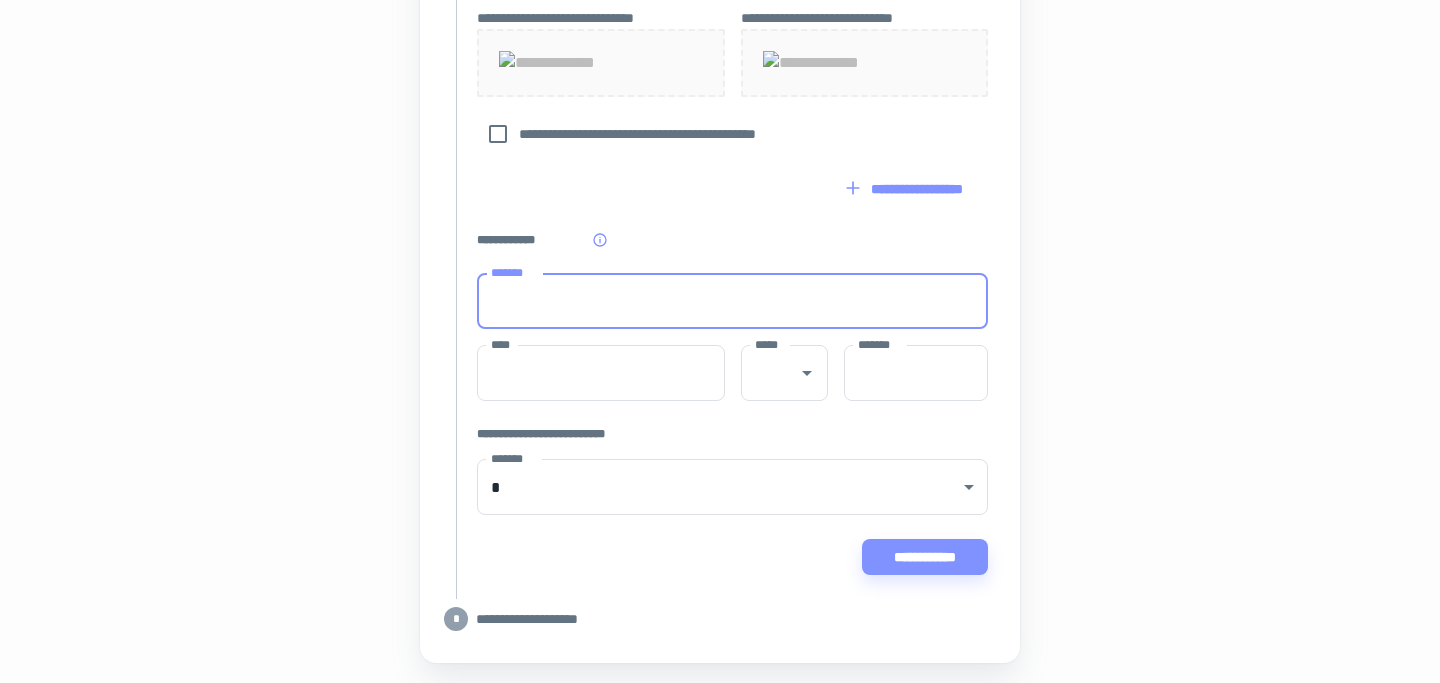 click on "*******" at bounding box center [732, 301] 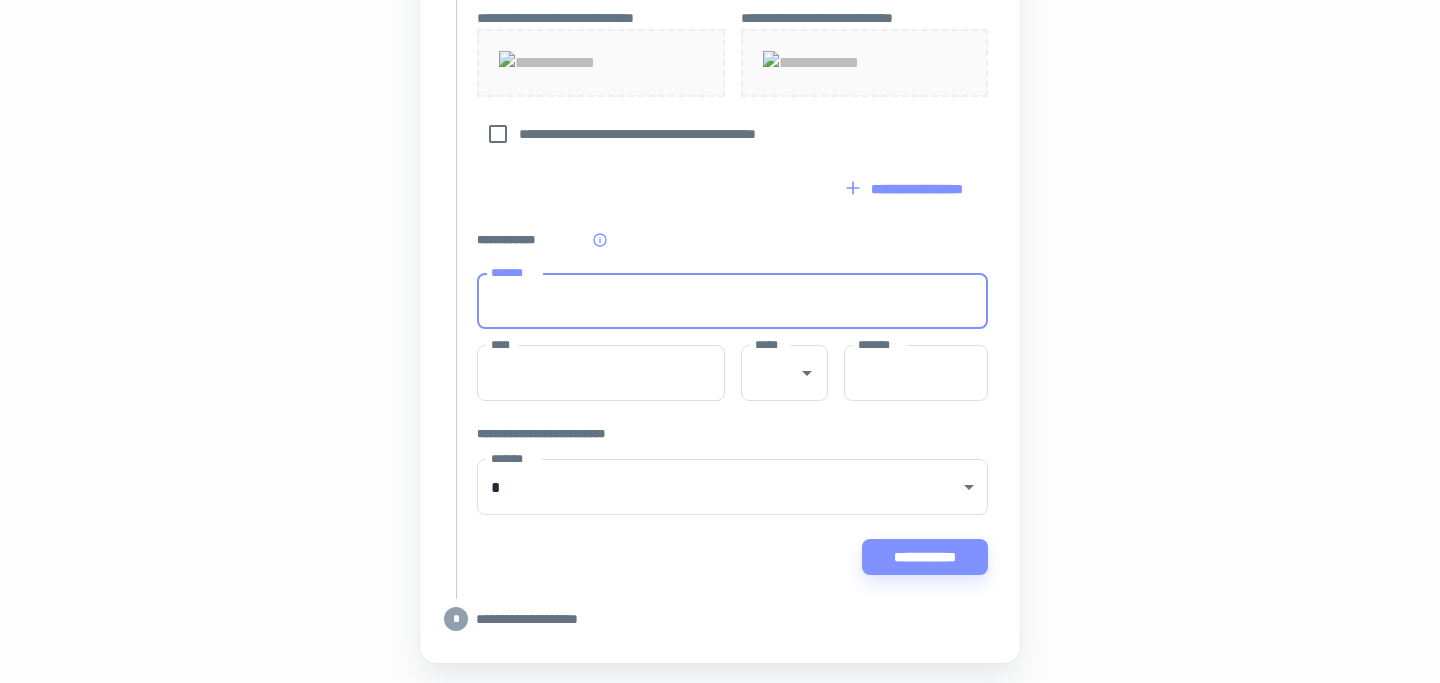 type on "**********" 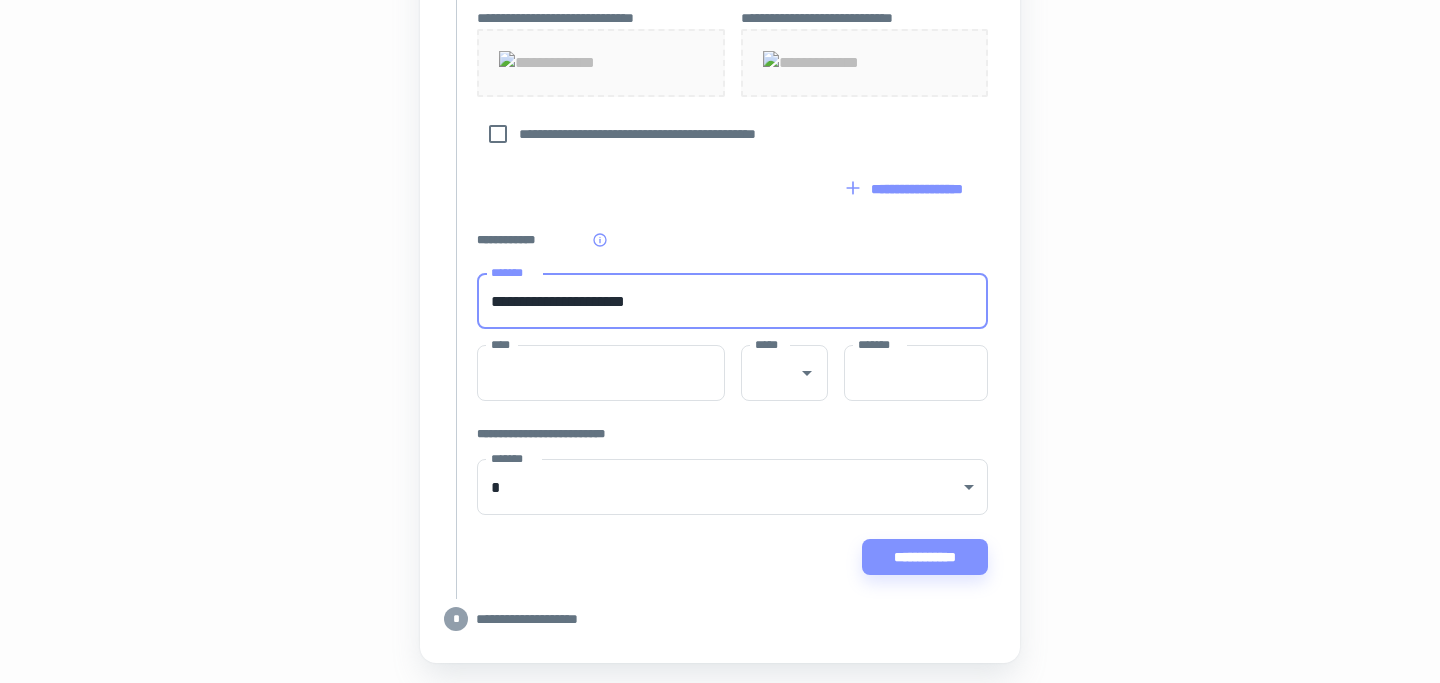type on "********" 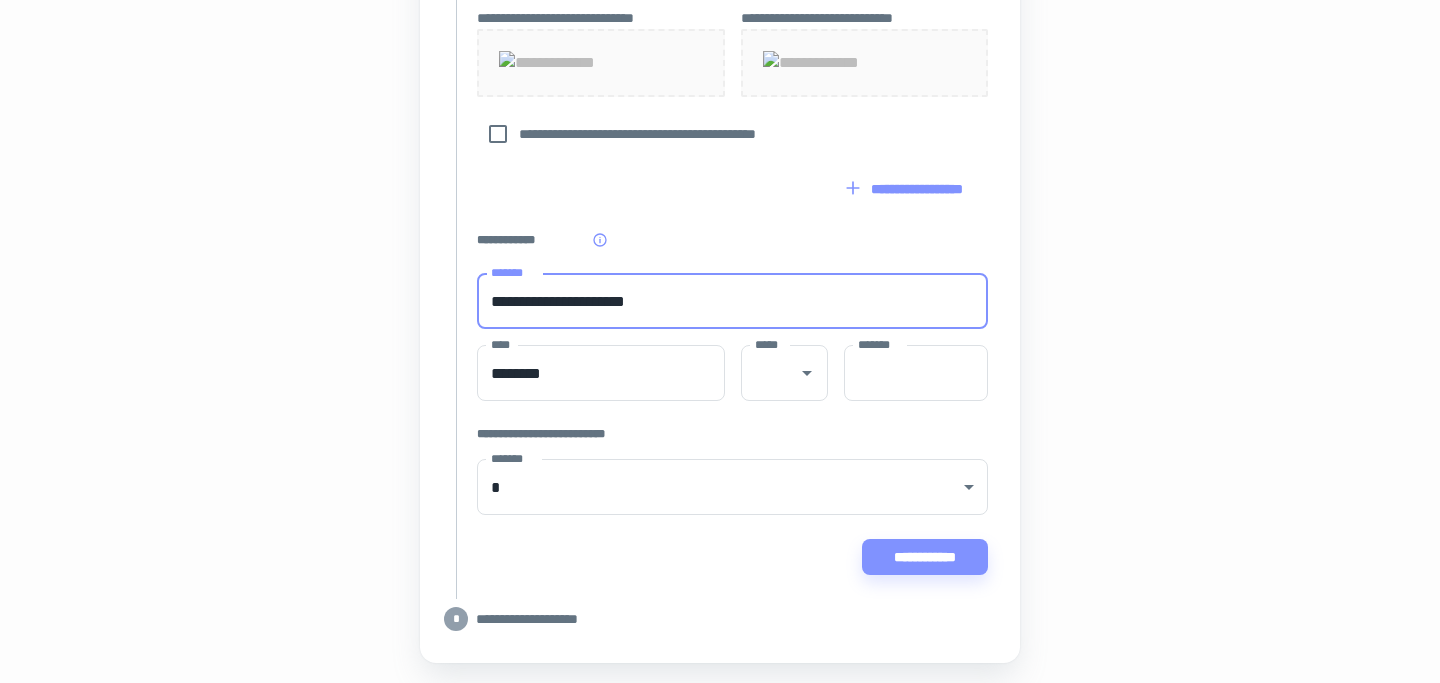 type on "********" 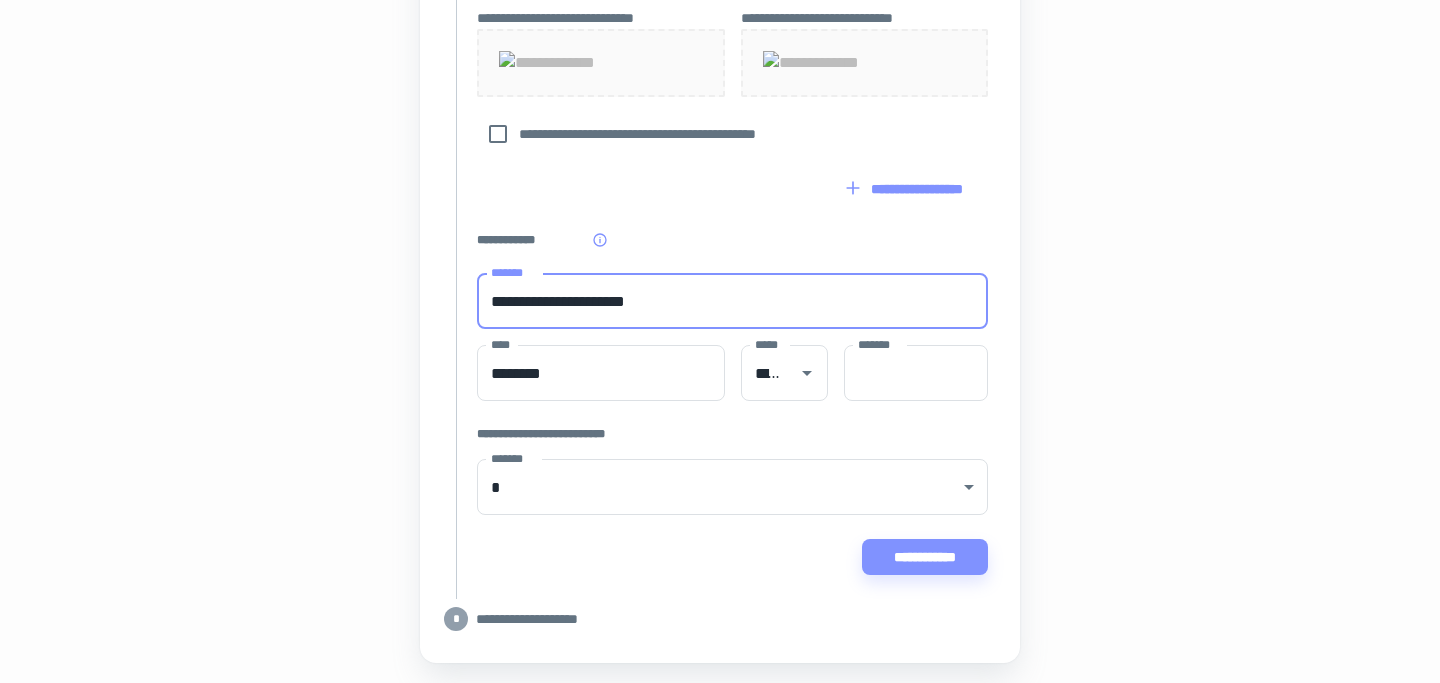 type on "**********" 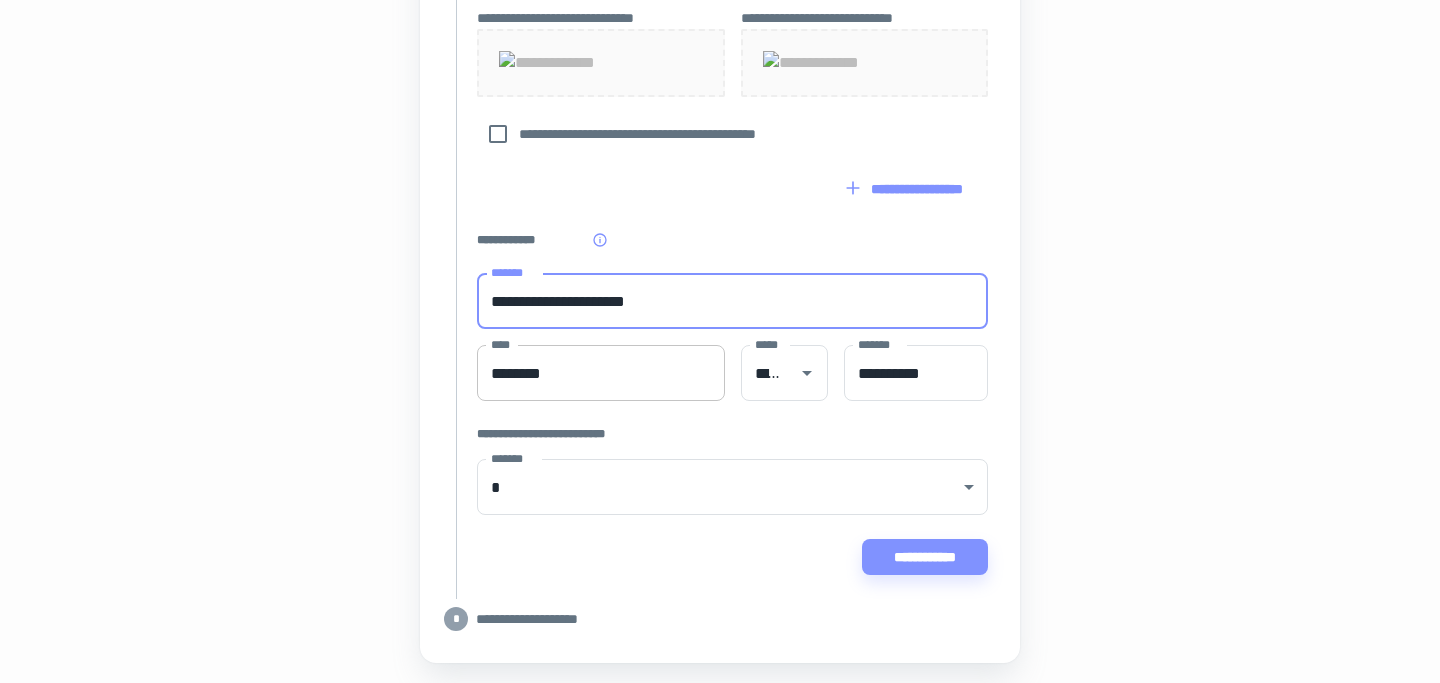 type 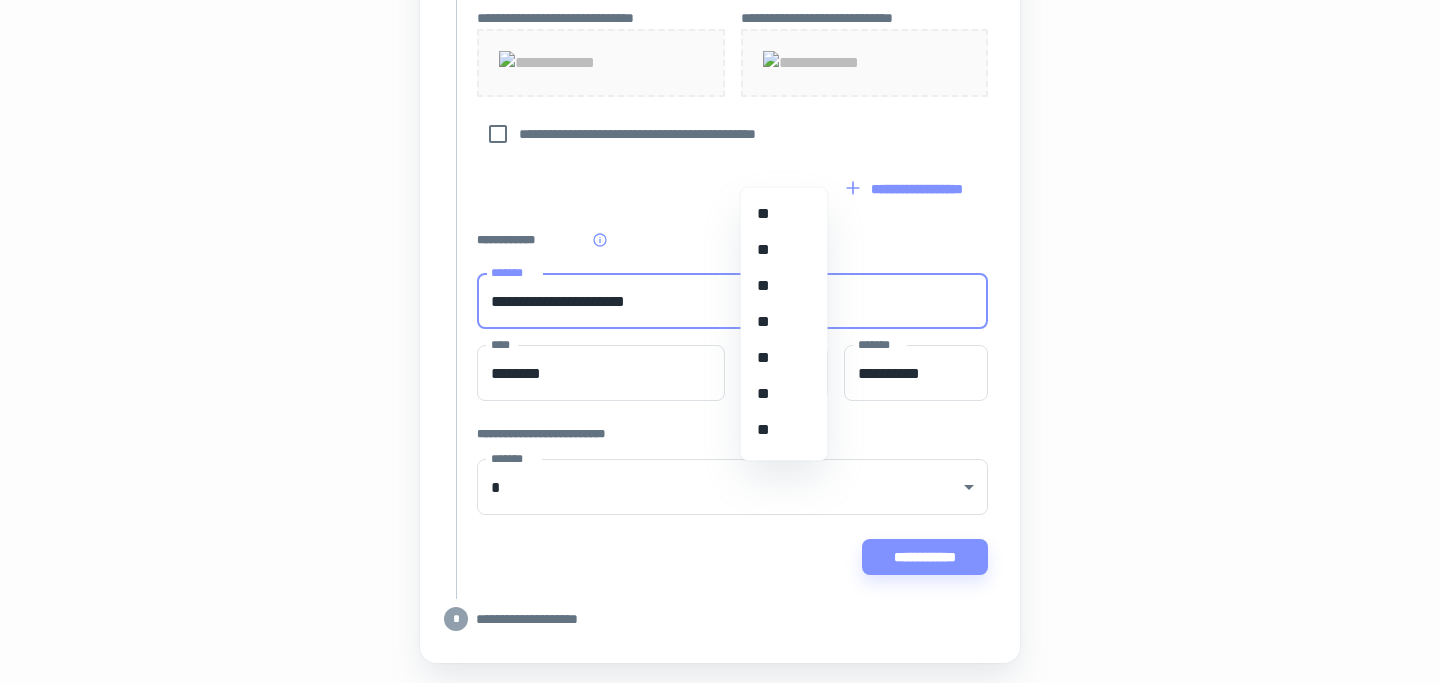 click on "**********" at bounding box center [732, 301] 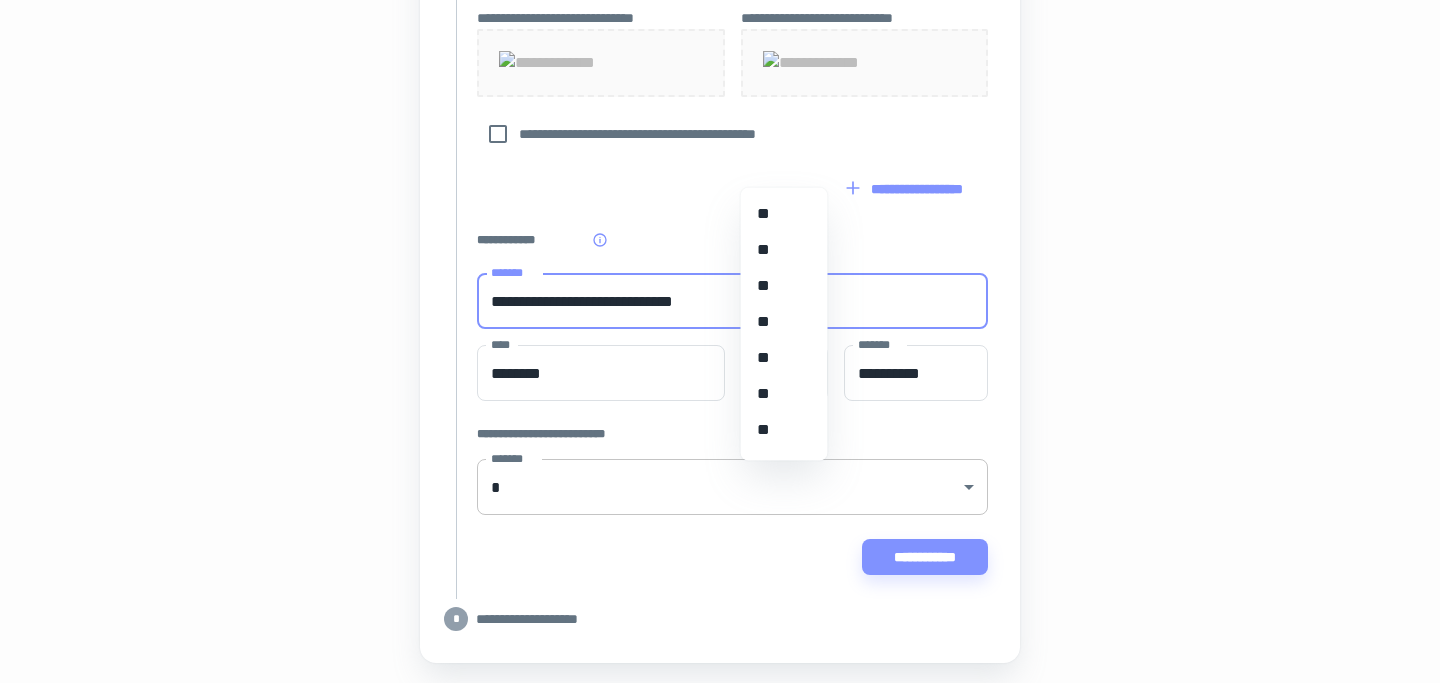 type on "**********" 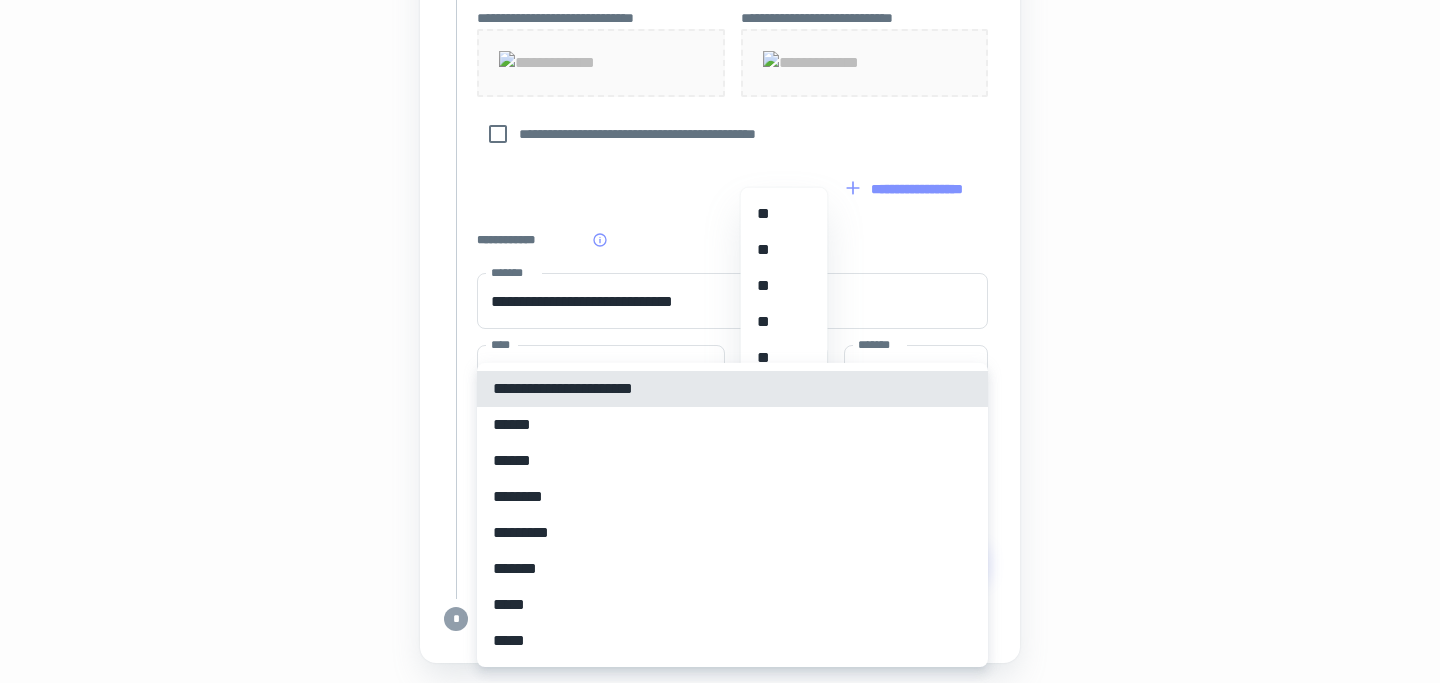 click on "**********" at bounding box center (720, -661) 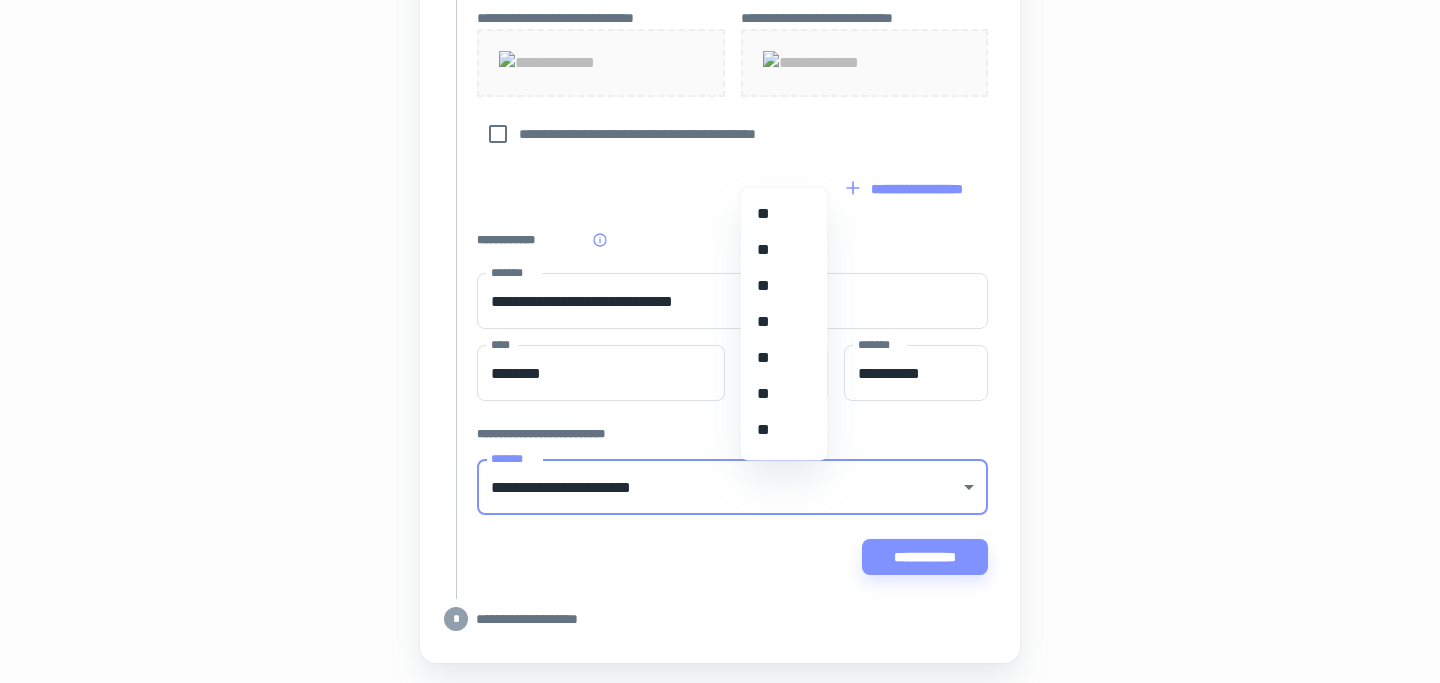click on "**********" at bounding box center (720, -112) 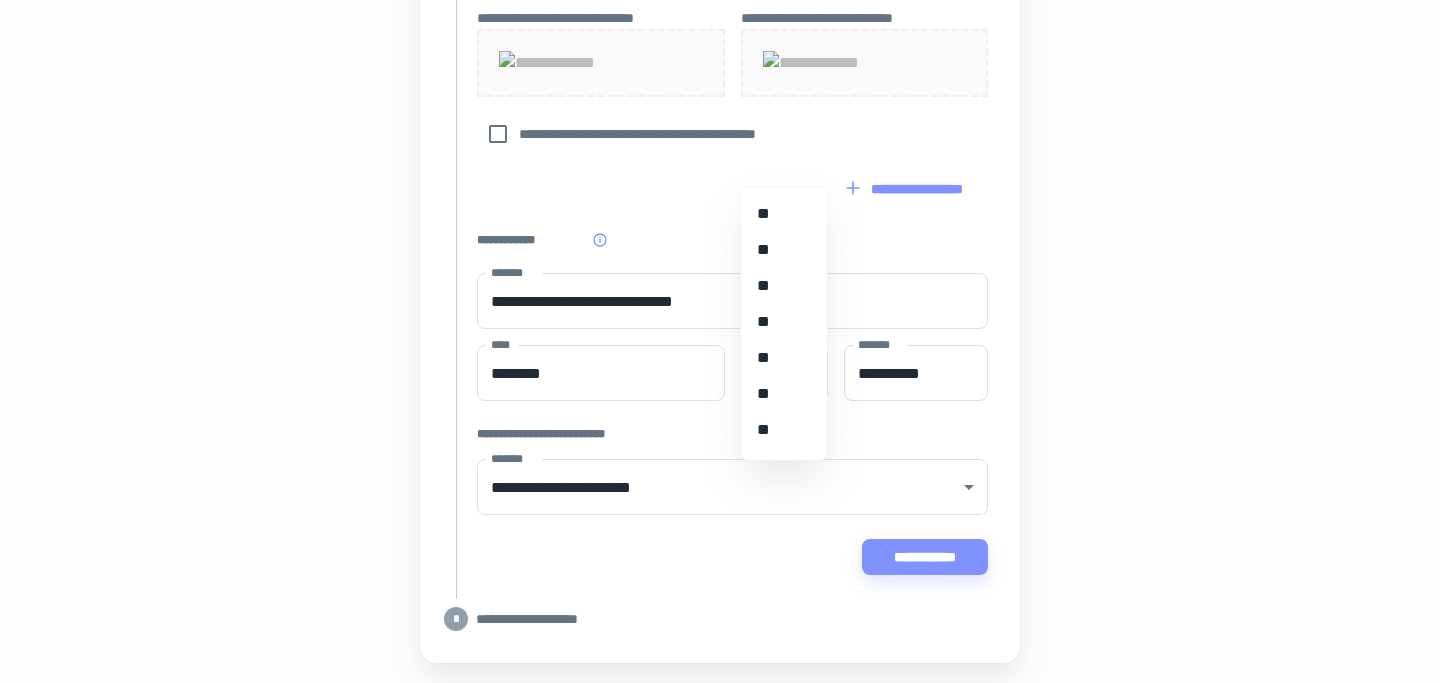 click on "*****" at bounding box center (769, 373) 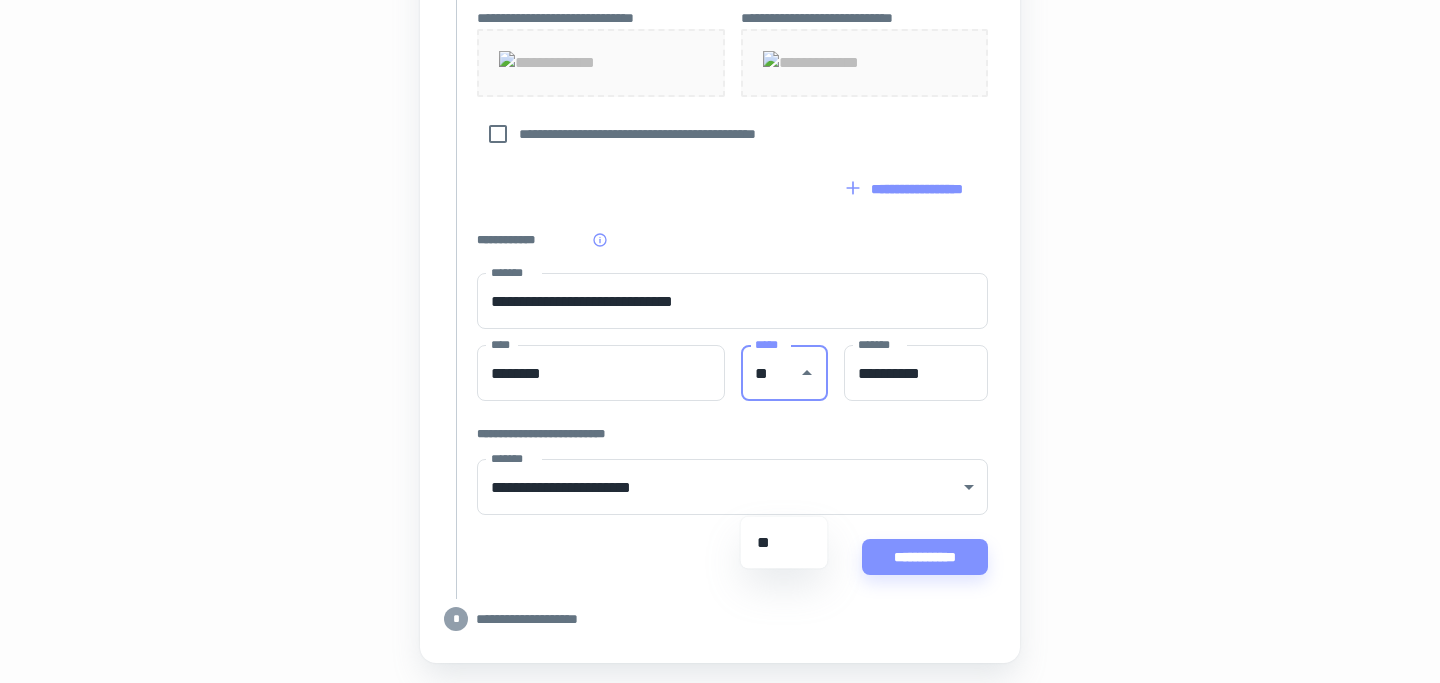 click on "**" at bounding box center [784, 543] 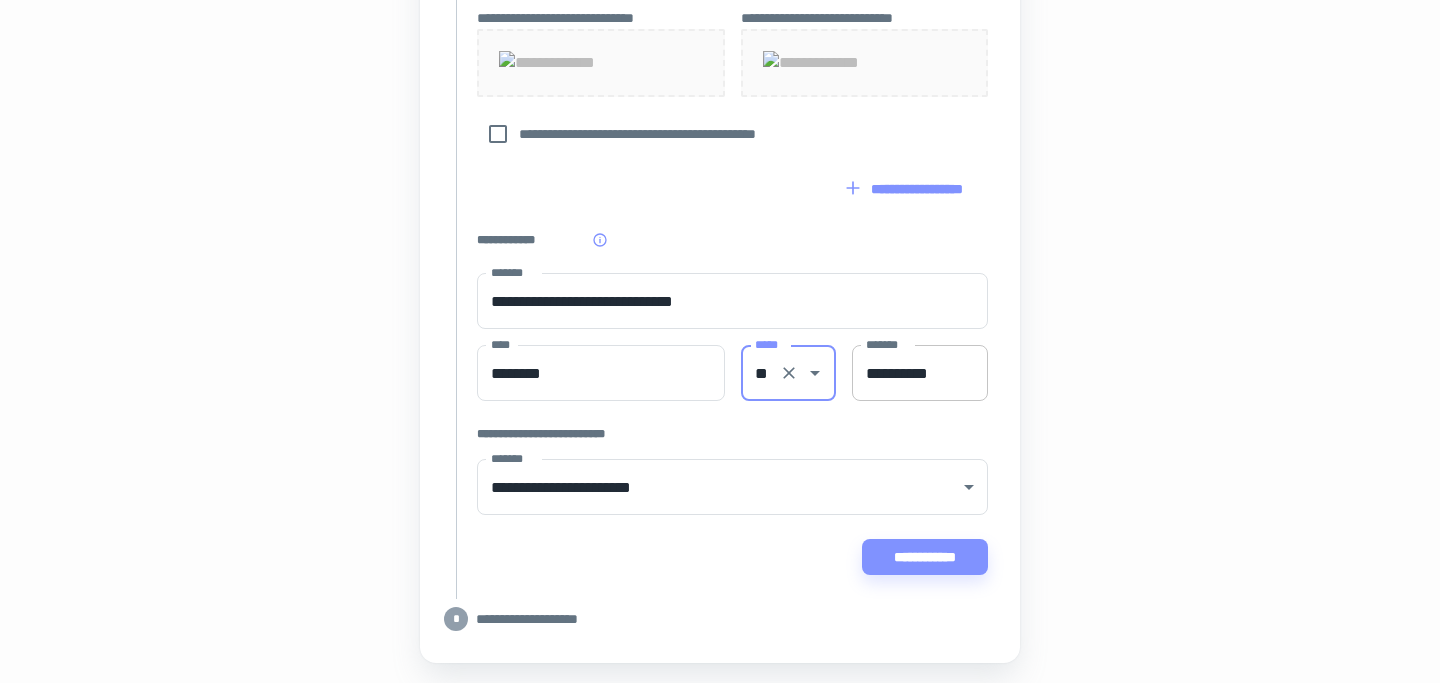 type on "**" 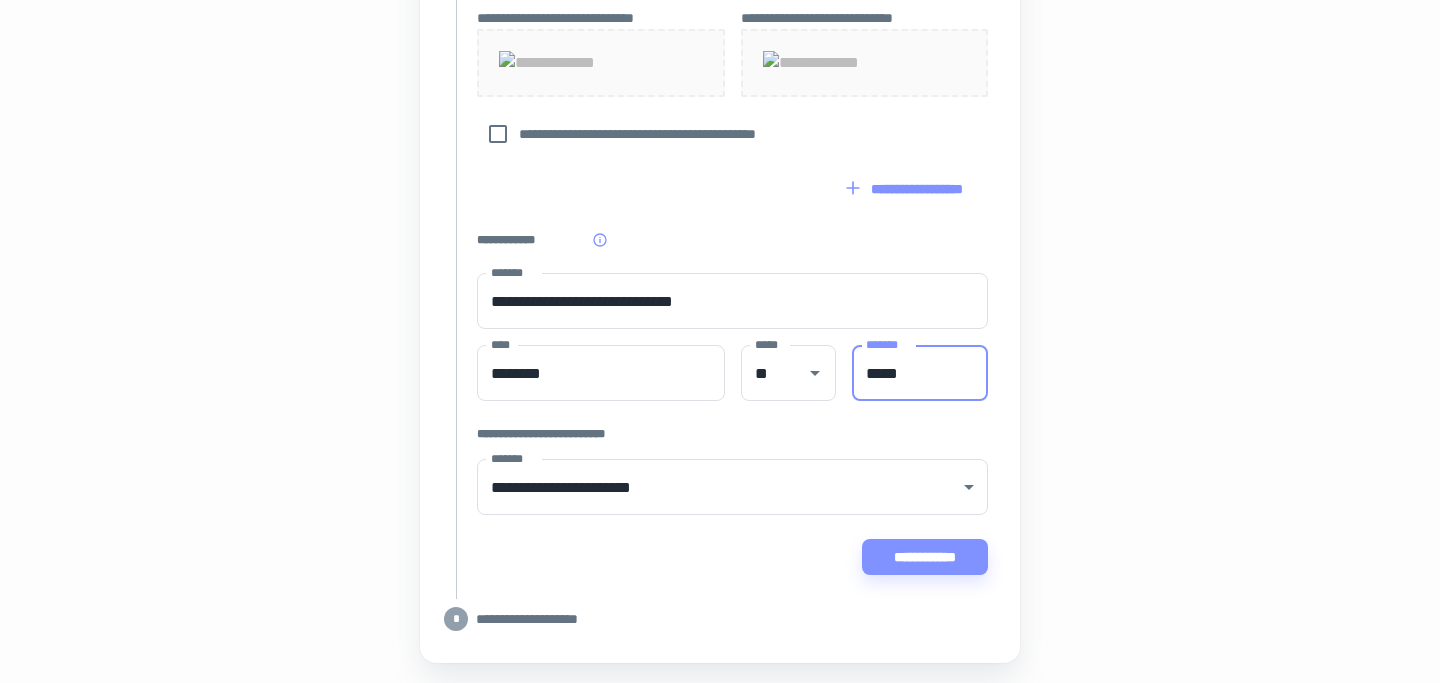 click on "**********" at bounding box center [720, -112] 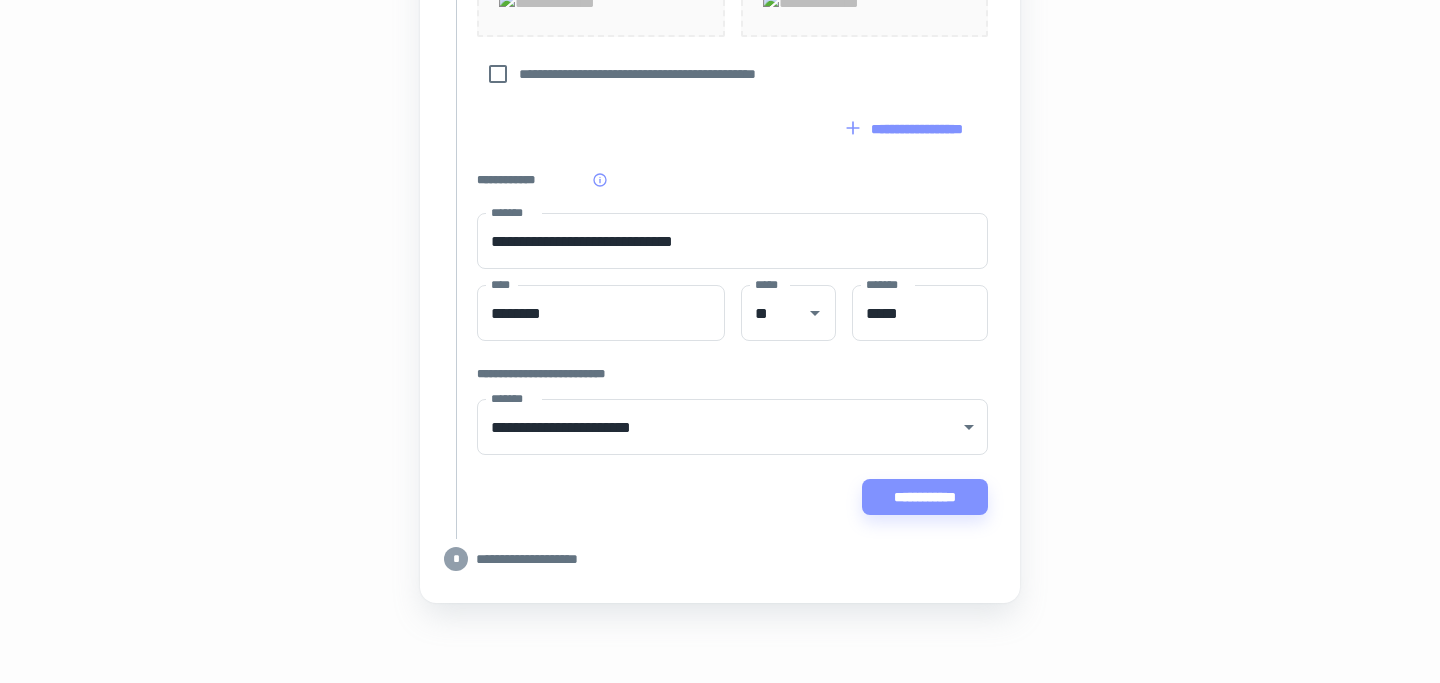 scroll, scrollTop: 1177, scrollLeft: 0, axis: vertical 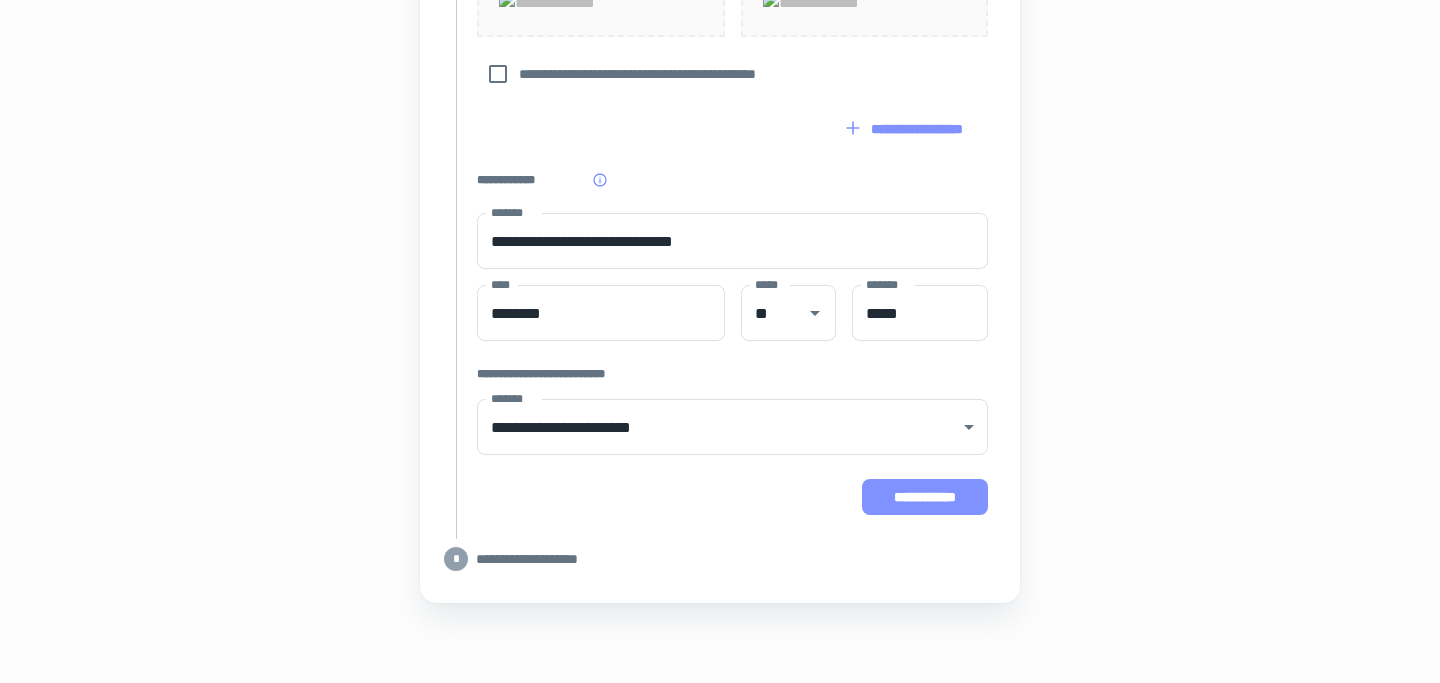 click on "**********" at bounding box center [925, 497] 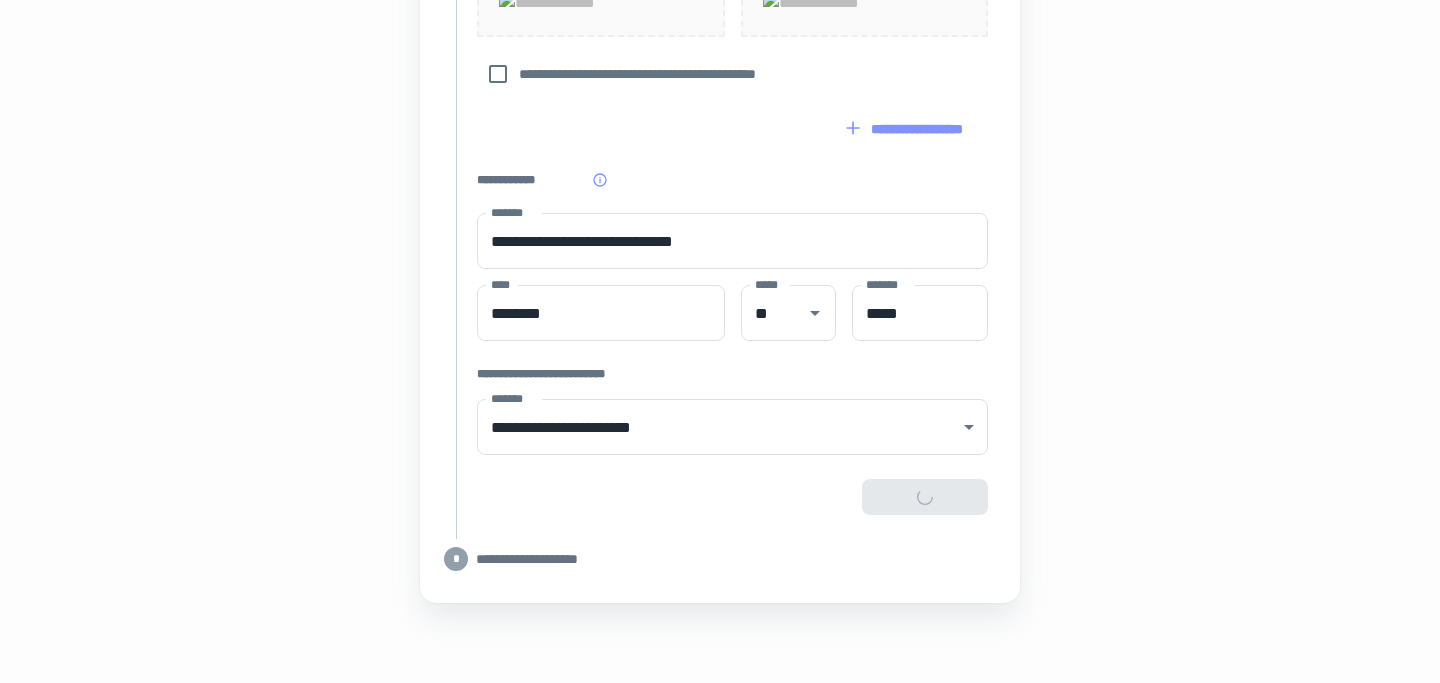 type on "**********" 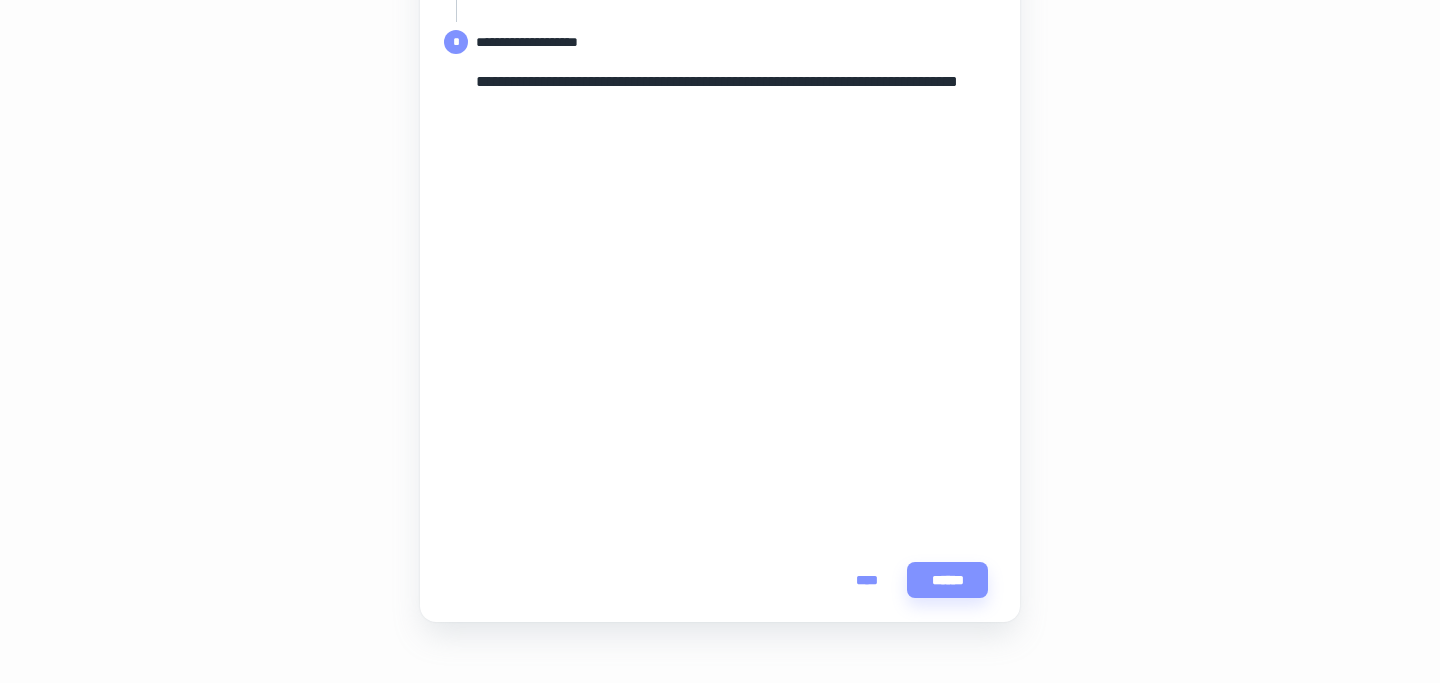 scroll, scrollTop: 329, scrollLeft: 0, axis: vertical 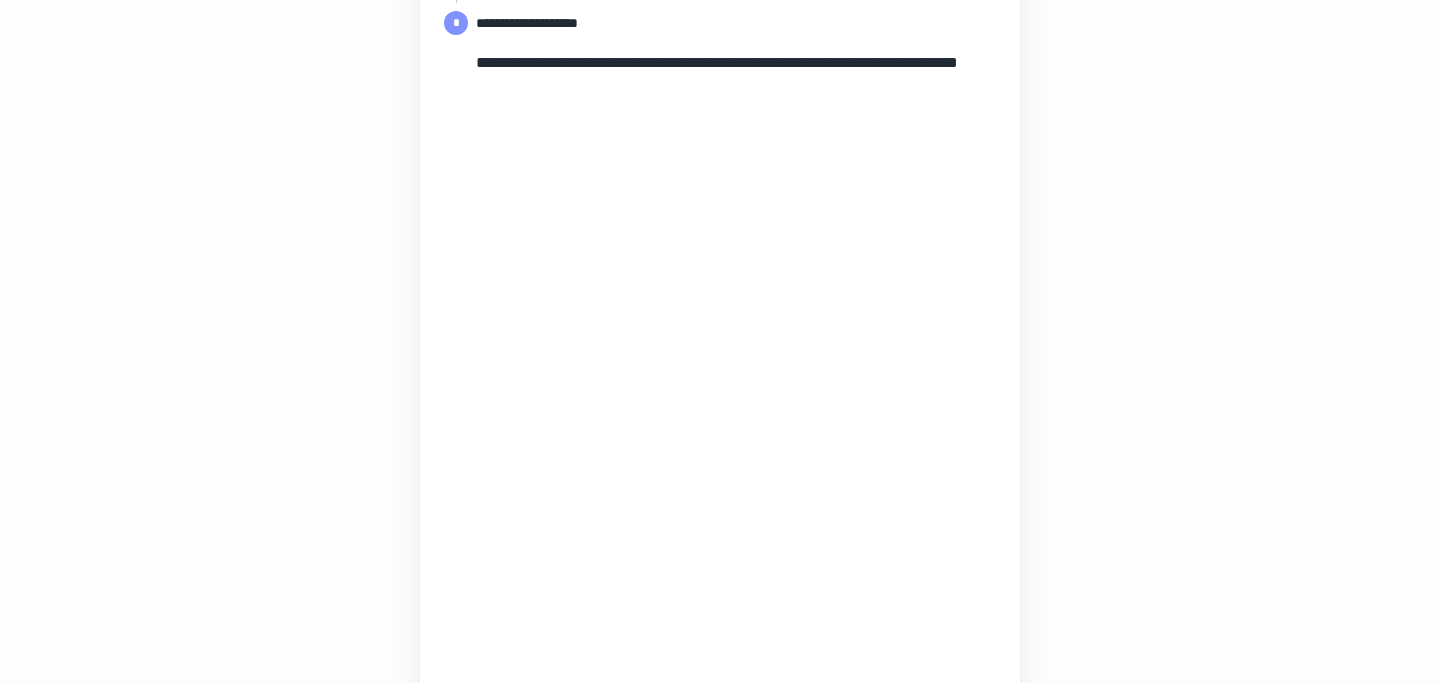 click on "**********" at bounding box center [720, 321] 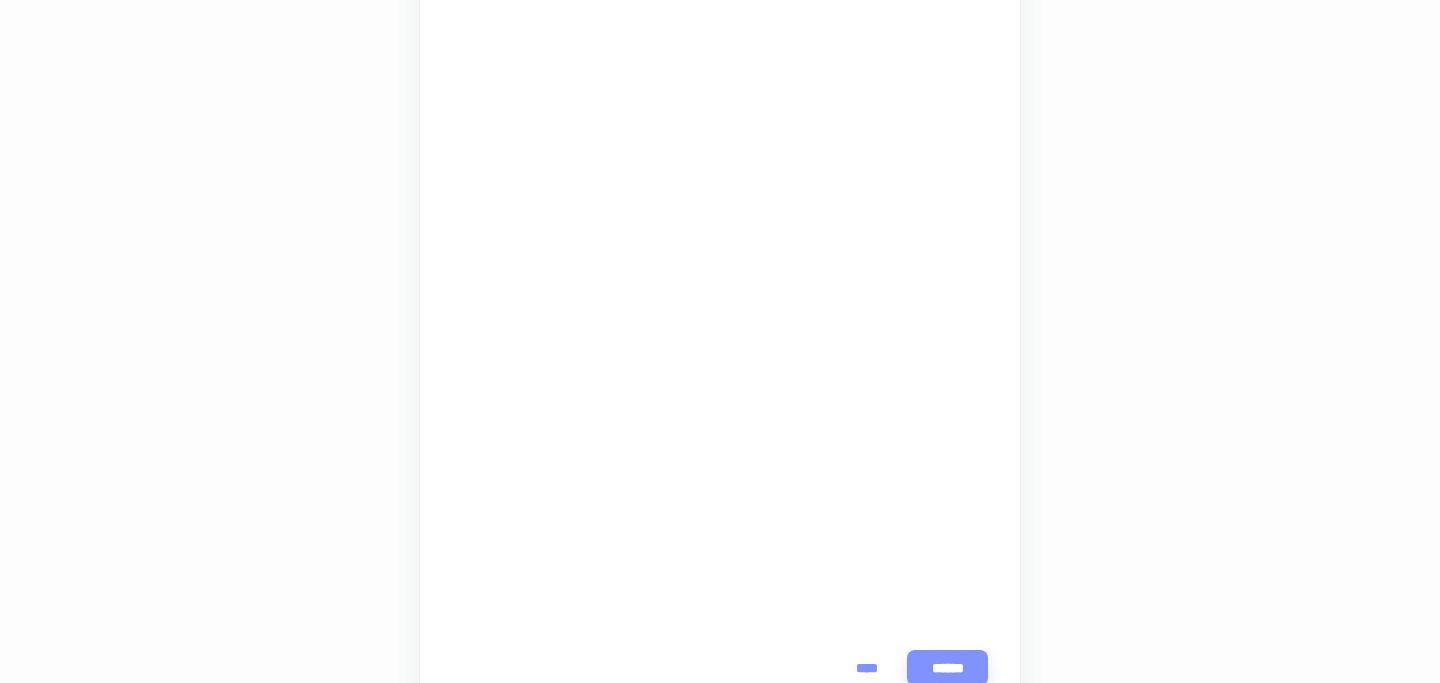 scroll, scrollTop: 532, scrollLeft: 0, axis: vertical 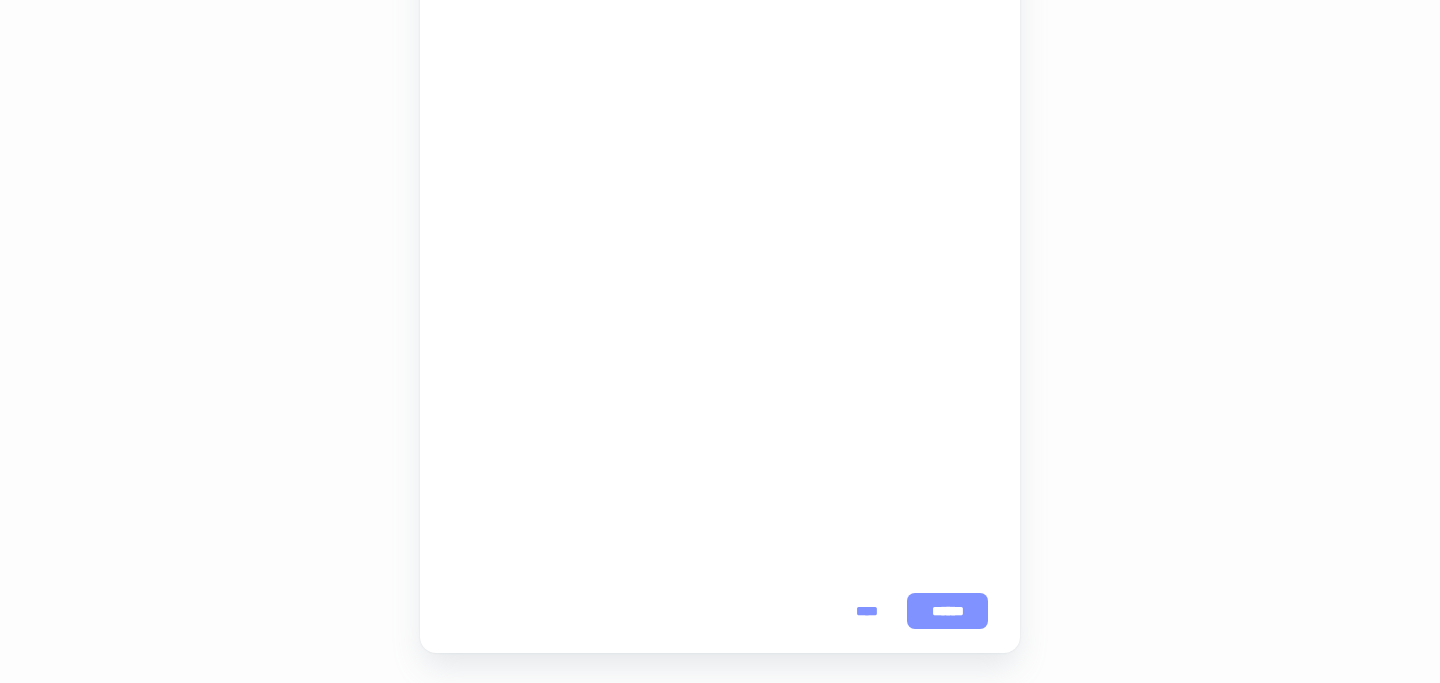 click on "******" at bounding box center [947, 611] 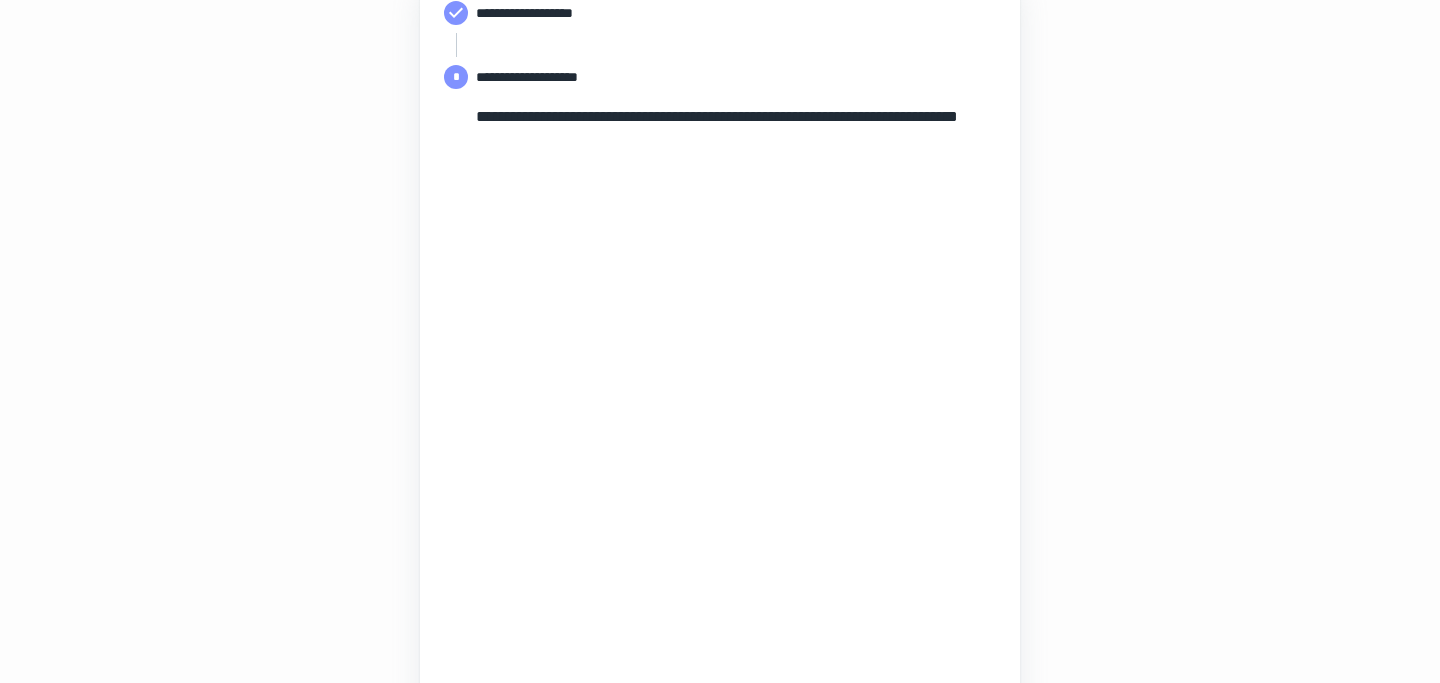 scroll, scrollTop: 223, scrollLeft: 0, axis: vertical 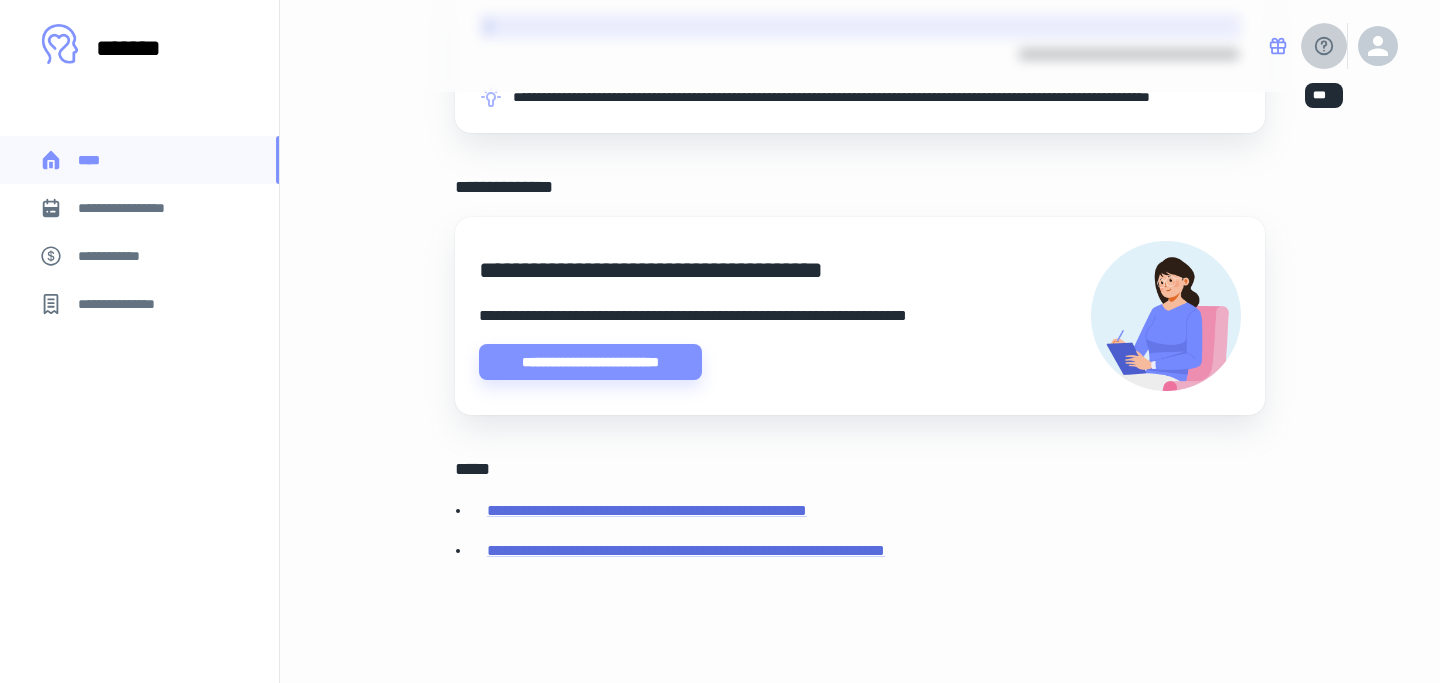 click 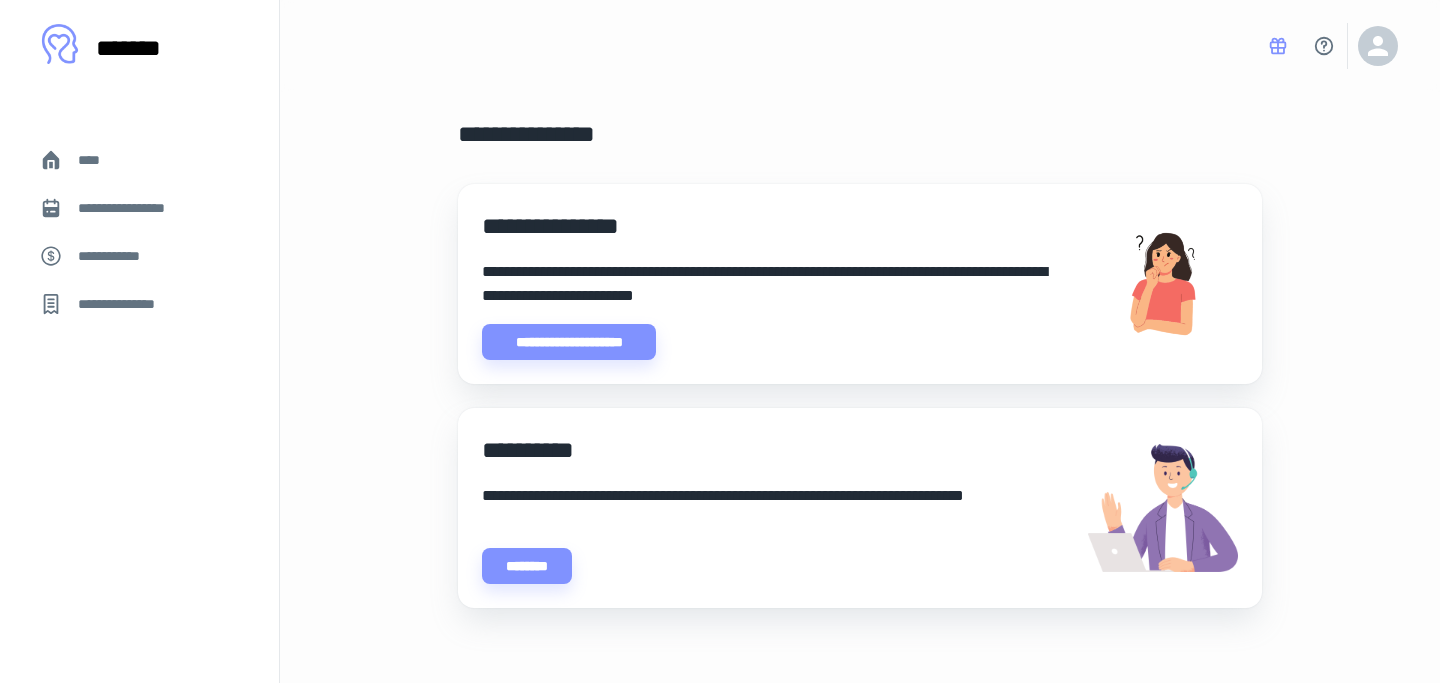 scroll, scrollTop: 5, scrollLeft: 0, axis: vertical 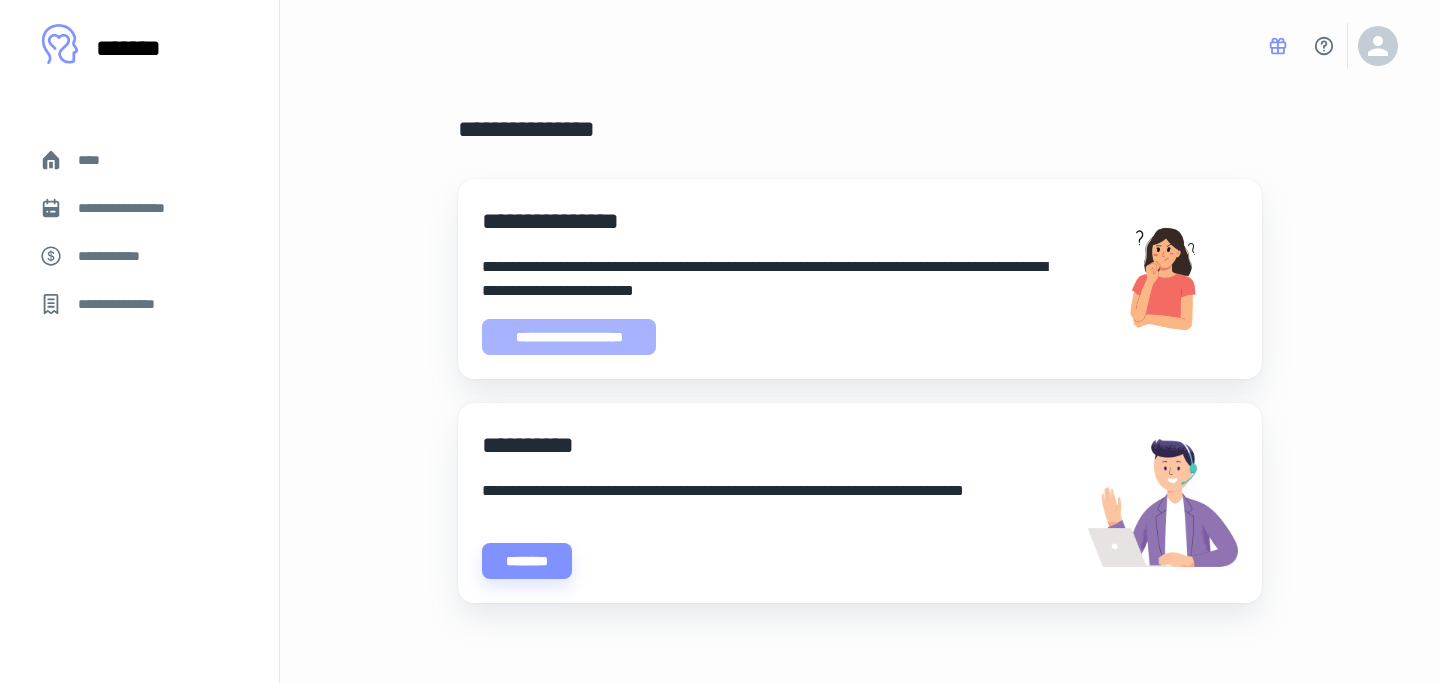 click on "**********" at bounding box center (569, 337) 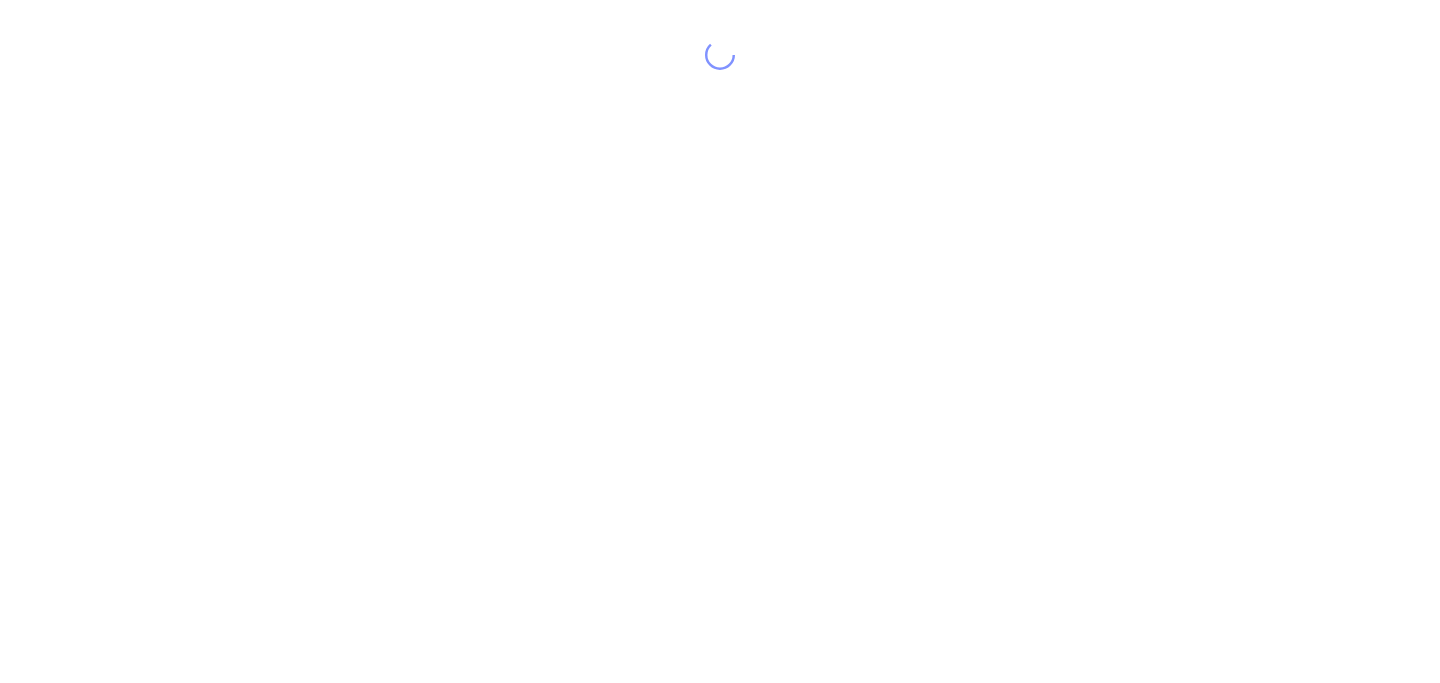 scroll, scrollTop: 0, scrollLeft: 0, axis: both 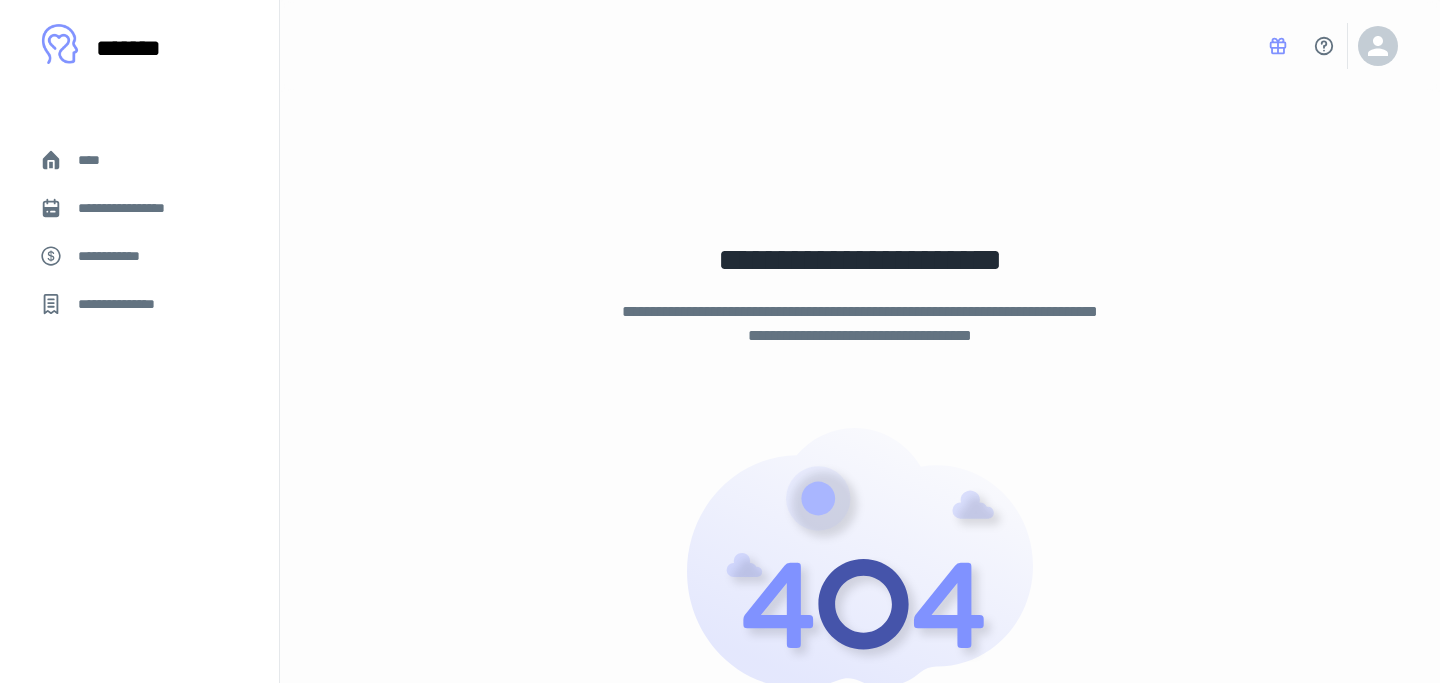 click on "****" at bounding box center (97, 160) 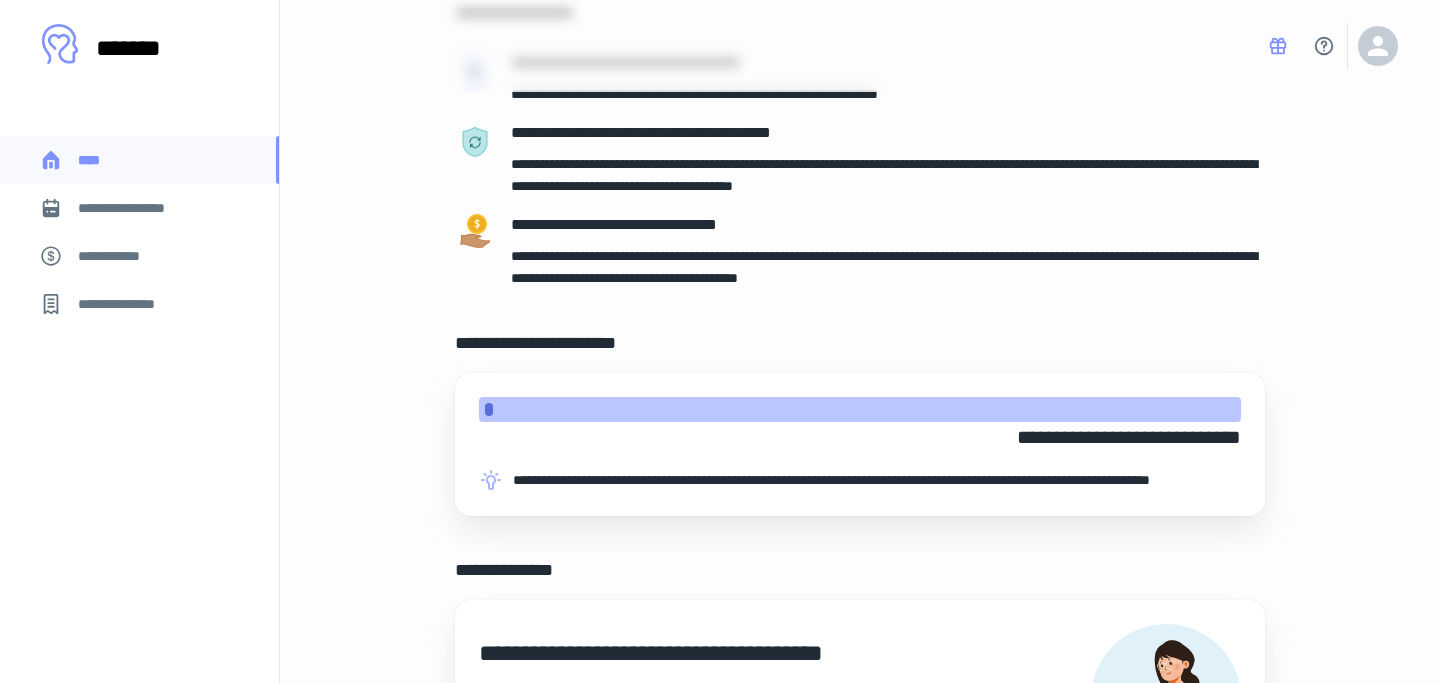 scroll, scrollTop: 0, scrollLeft: 0, axis: both 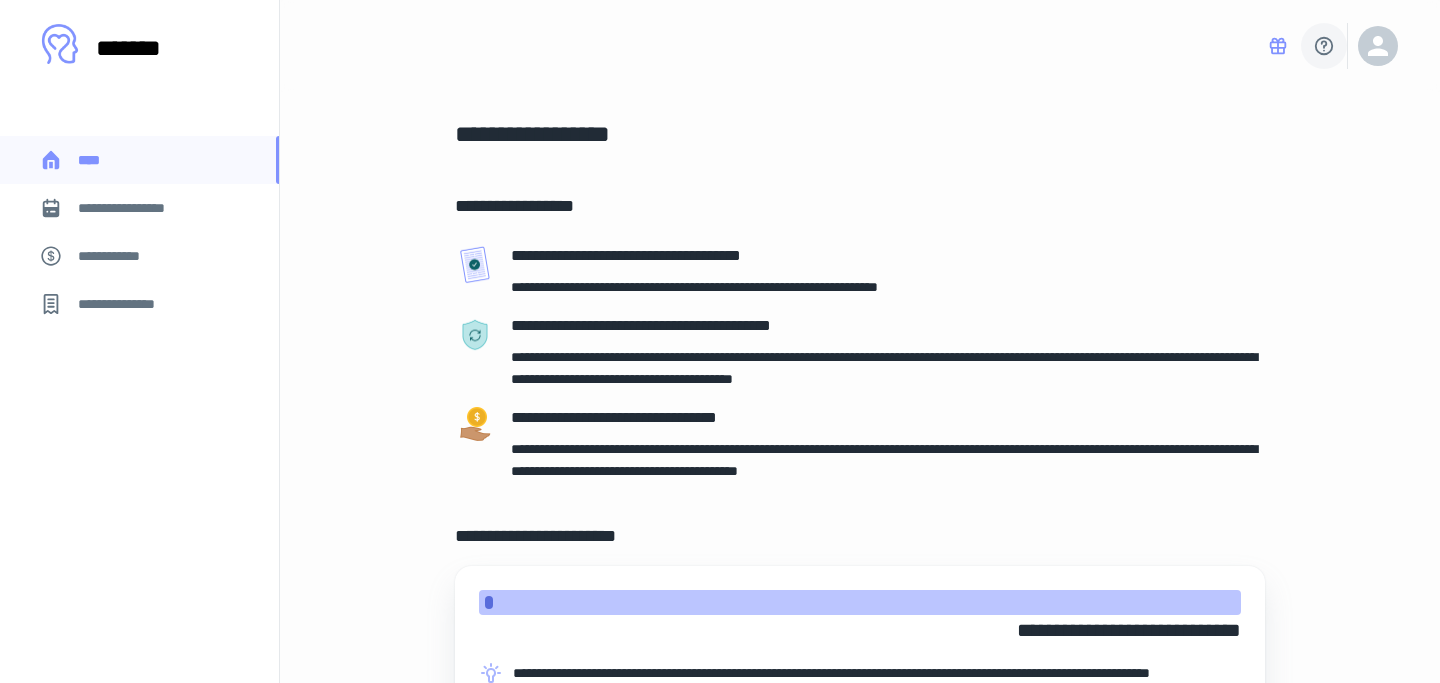 click 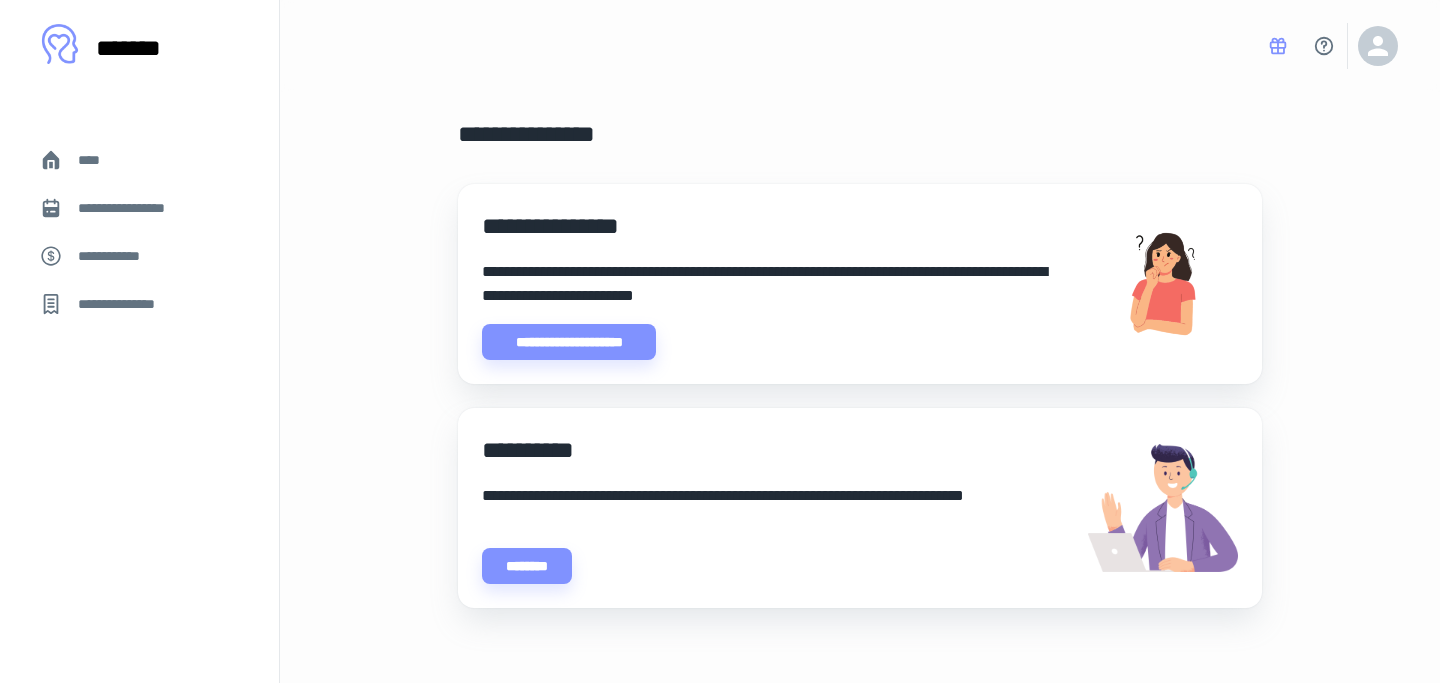 scroll, scrollTop: 5, scrollLeft: 0, axis: vertical 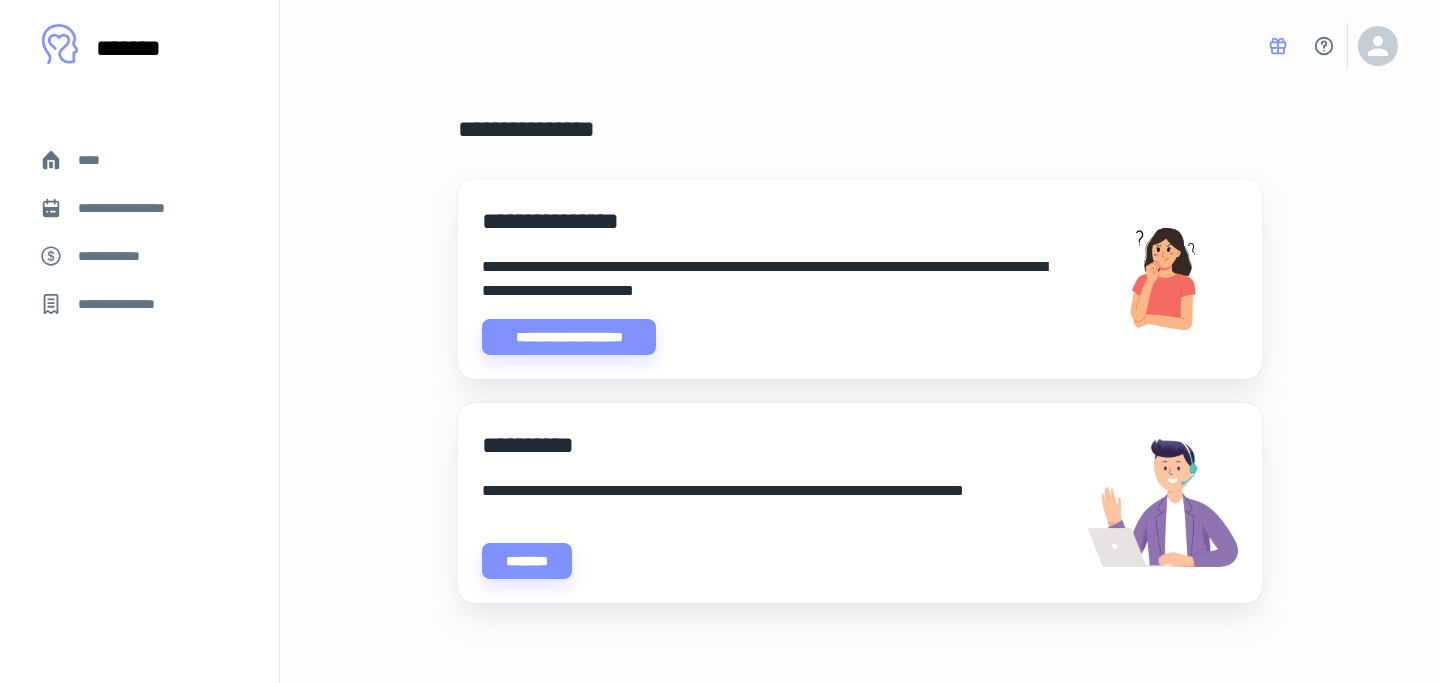 click on "**********" at bounding box center [777, 279] 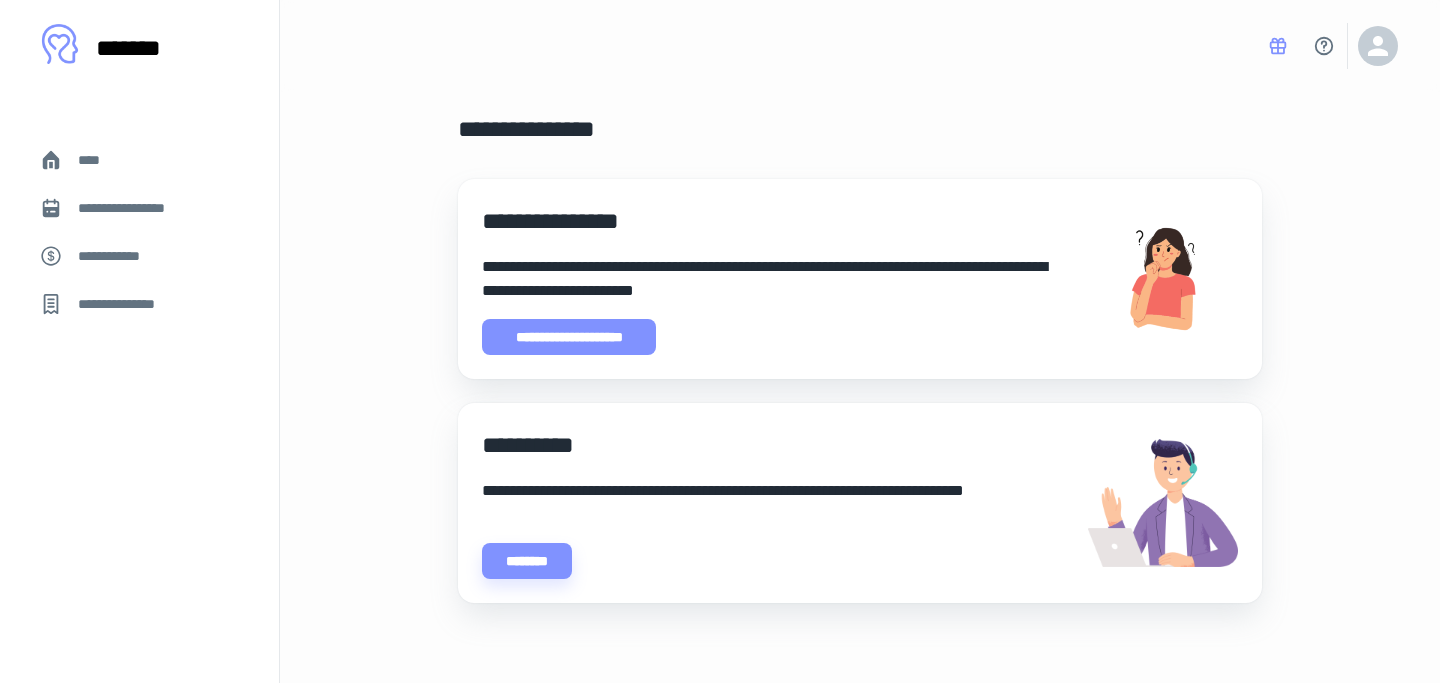 click on "**********" at bounding box center (569, 337) 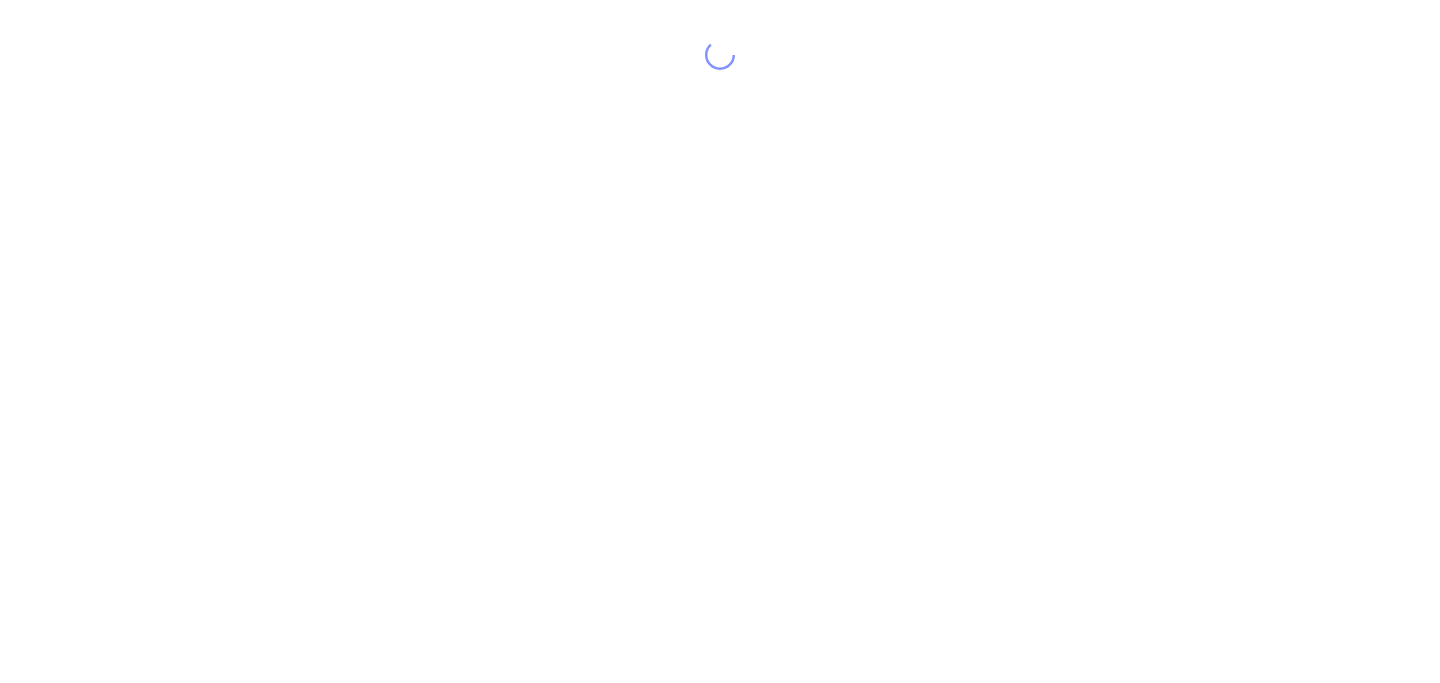 scroll, scrollTop: 0, scrollLeft: 0, axis: both 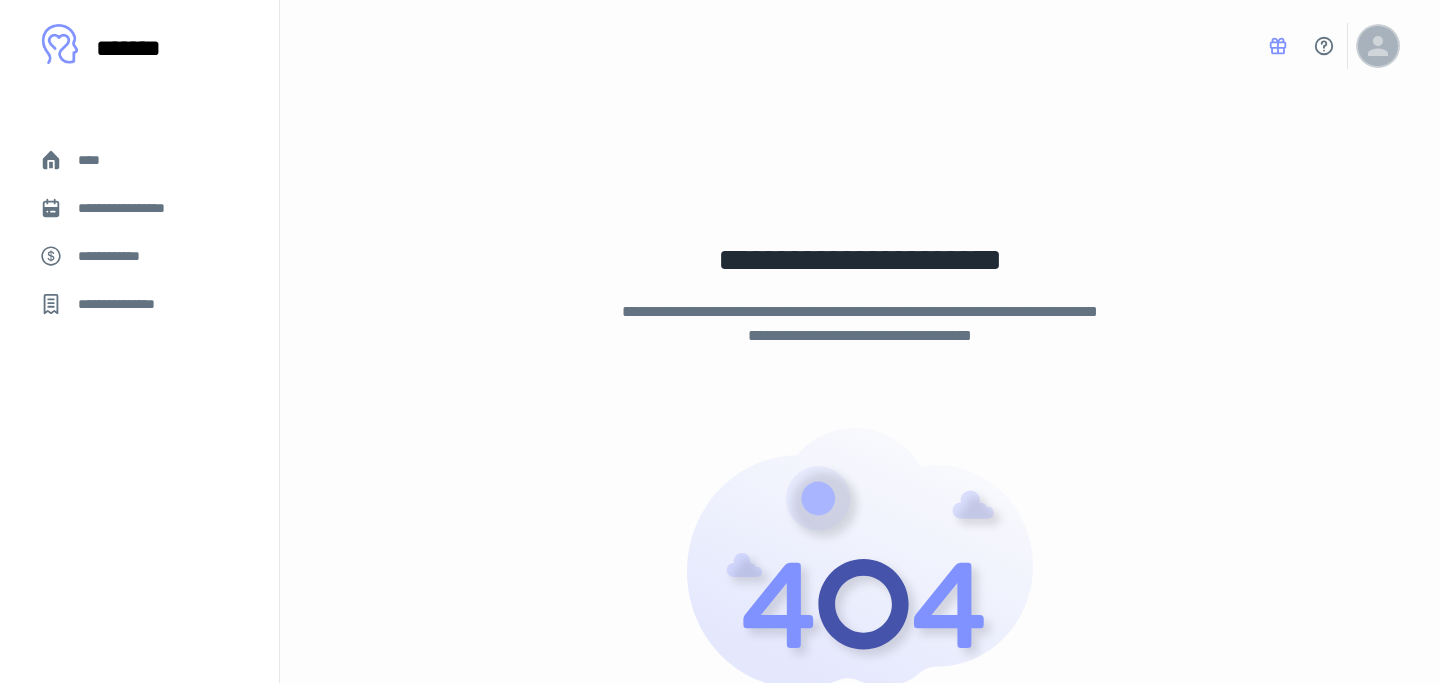 click 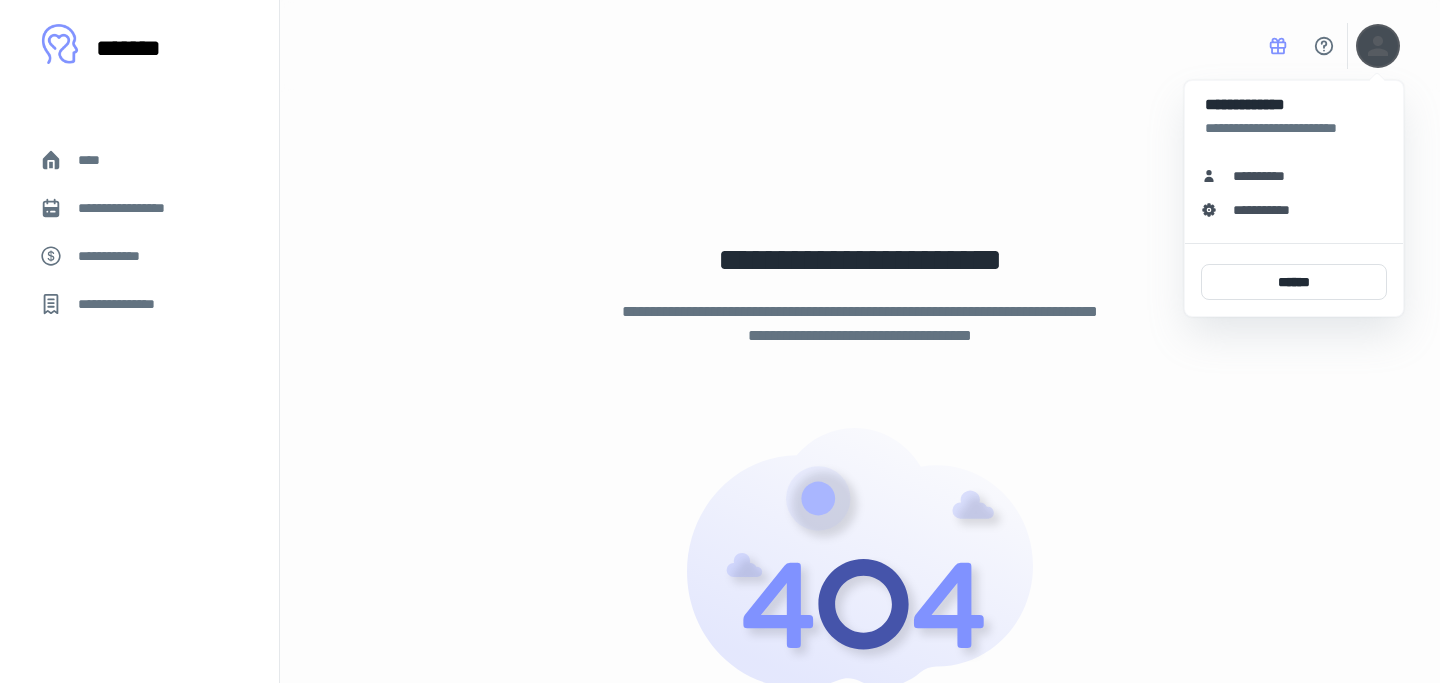 click on "**********" at bounding box center (1272, 210) 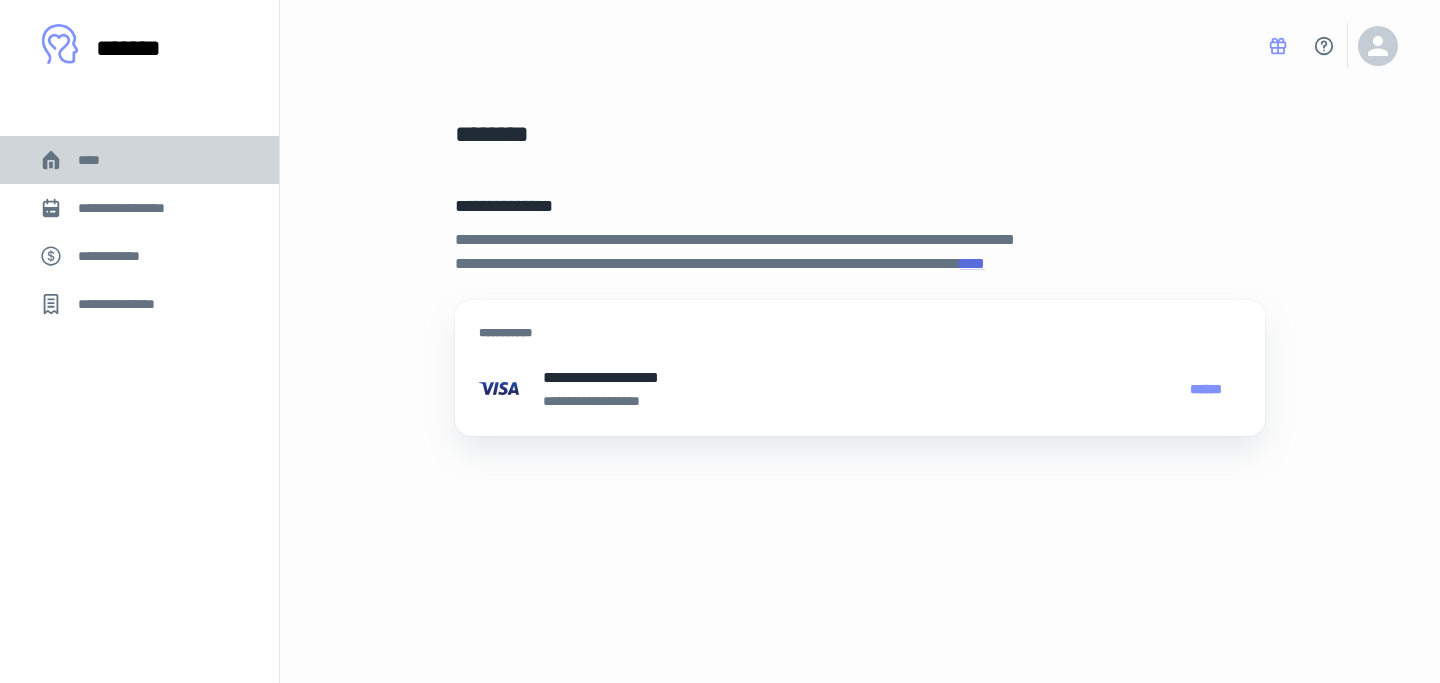 click on "****" at bounding box center [139, 160] 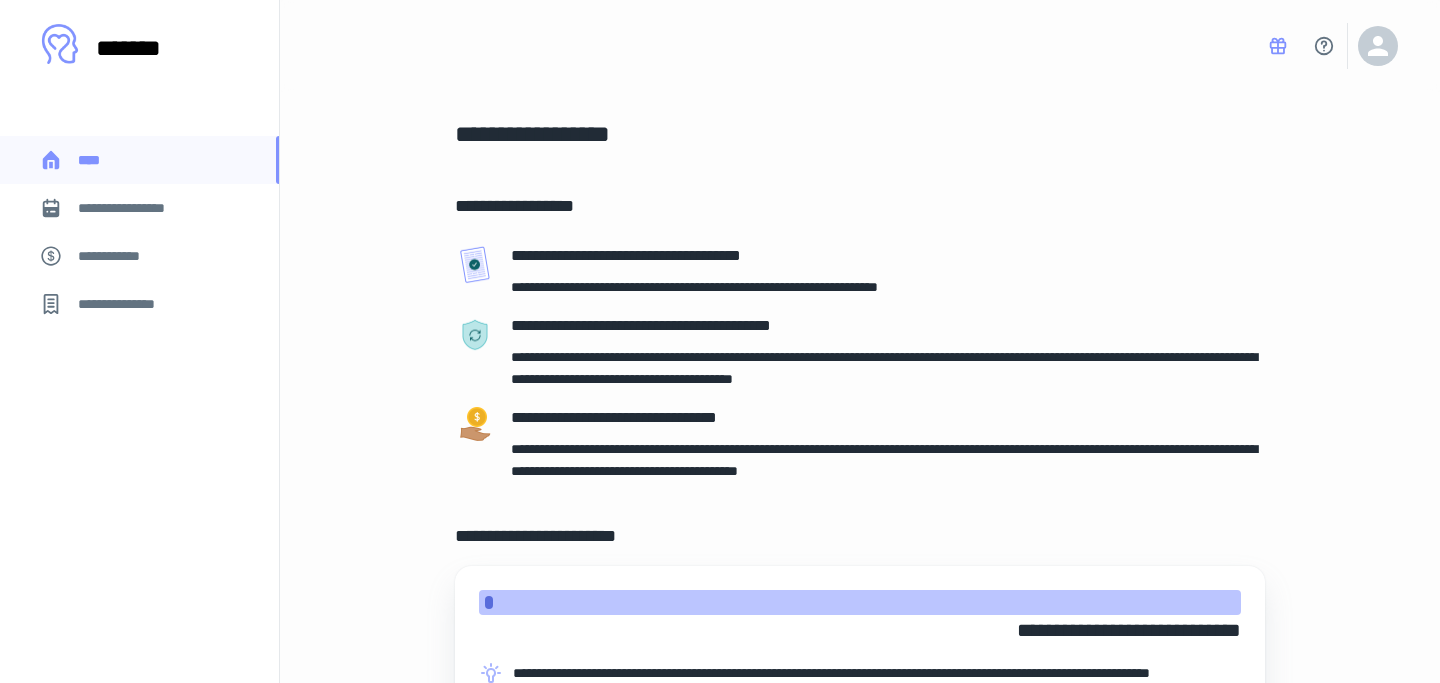 scroll, scrollTop: 576, scrollLeft: 0, axis: vertical 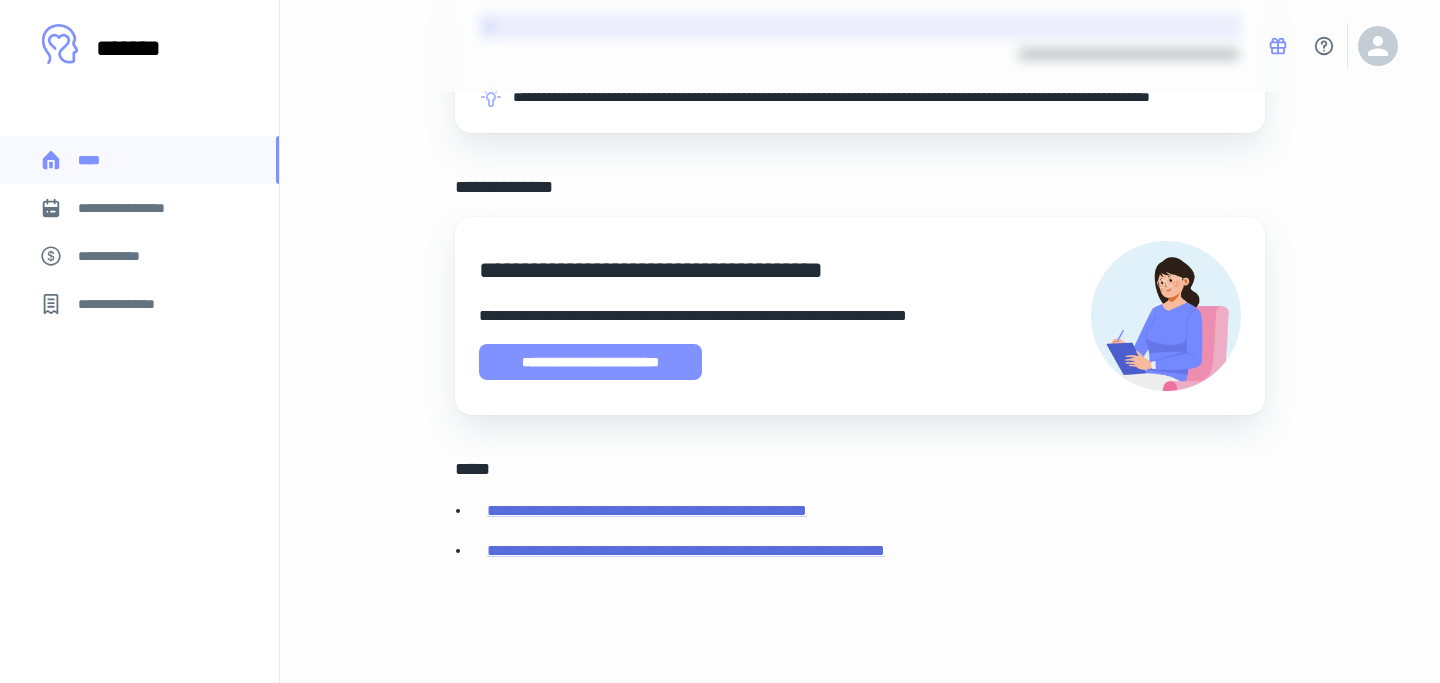 click on "**********" at bounding box center (590, 362) 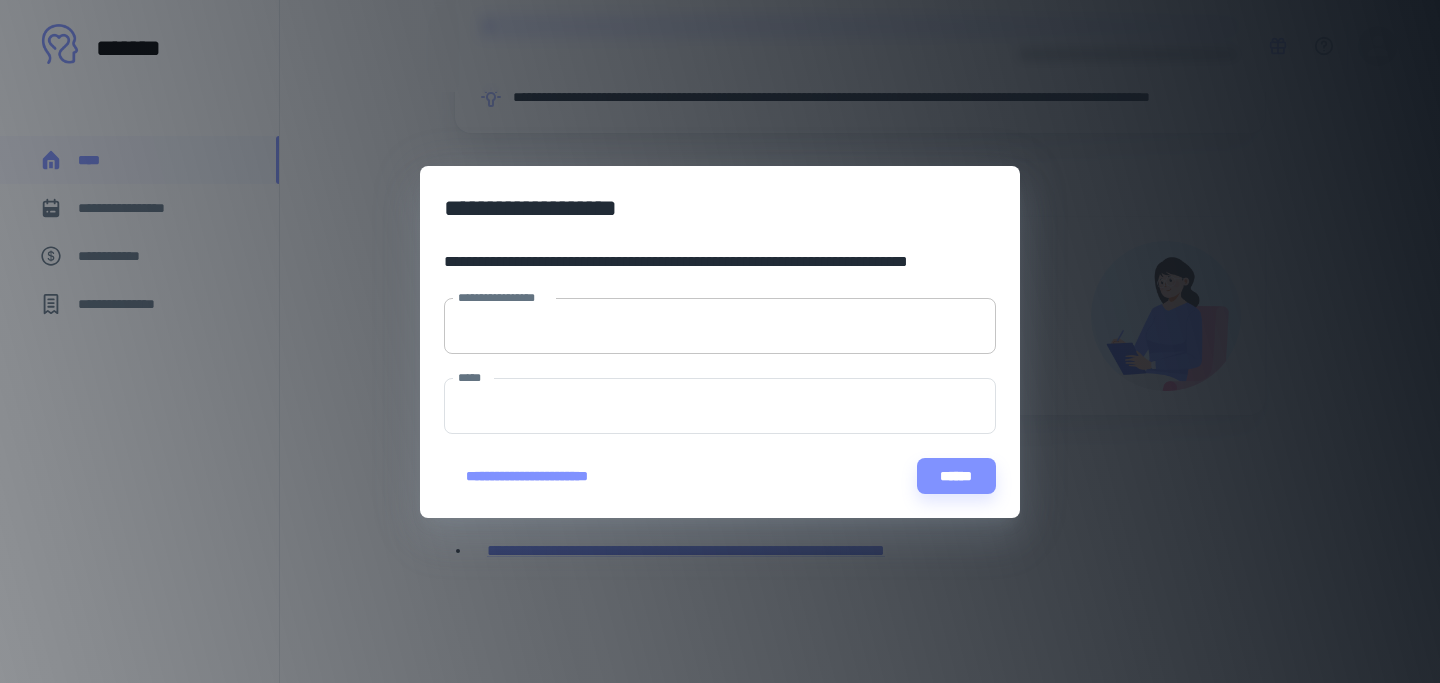 click on "**********" at bounding box center (720, 326) 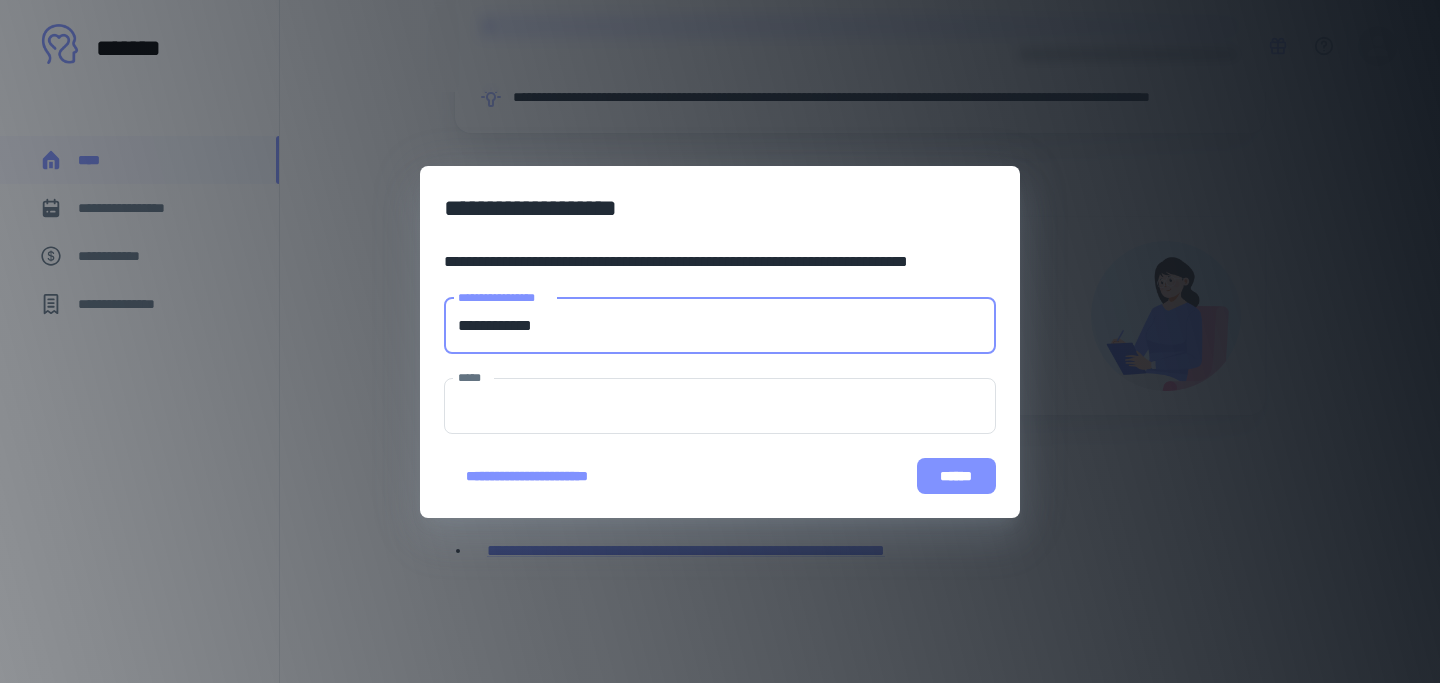 type on "**********" 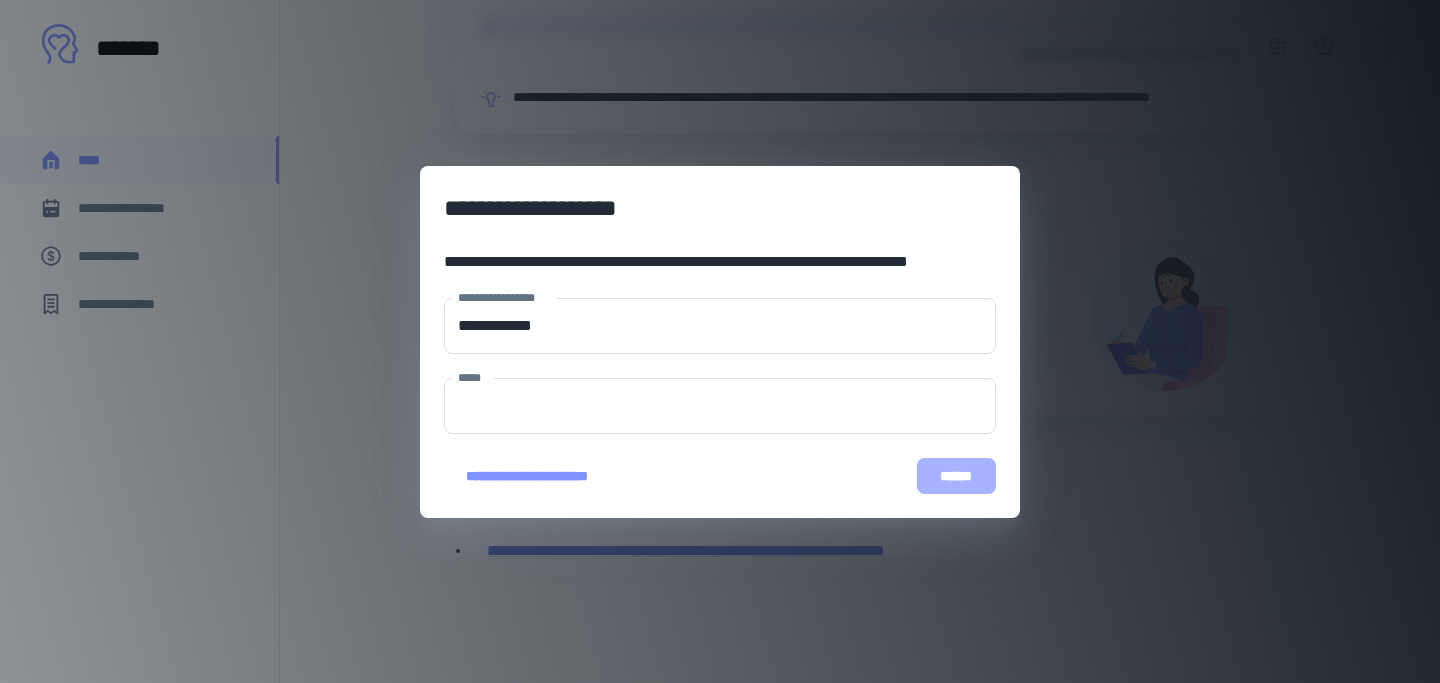 click on "******" at bounding box center [956, 476] 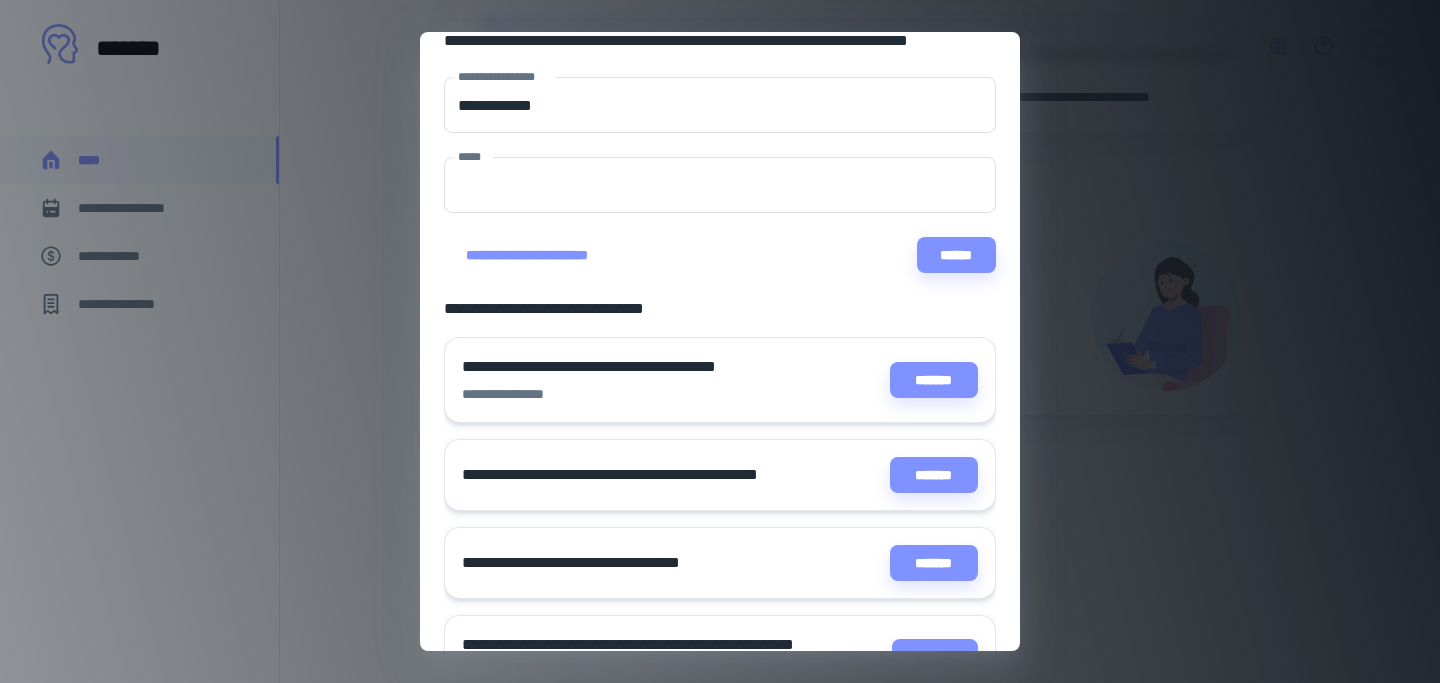 scroll, scrollTop: 94, scrollLeft: 0, axis: vertical 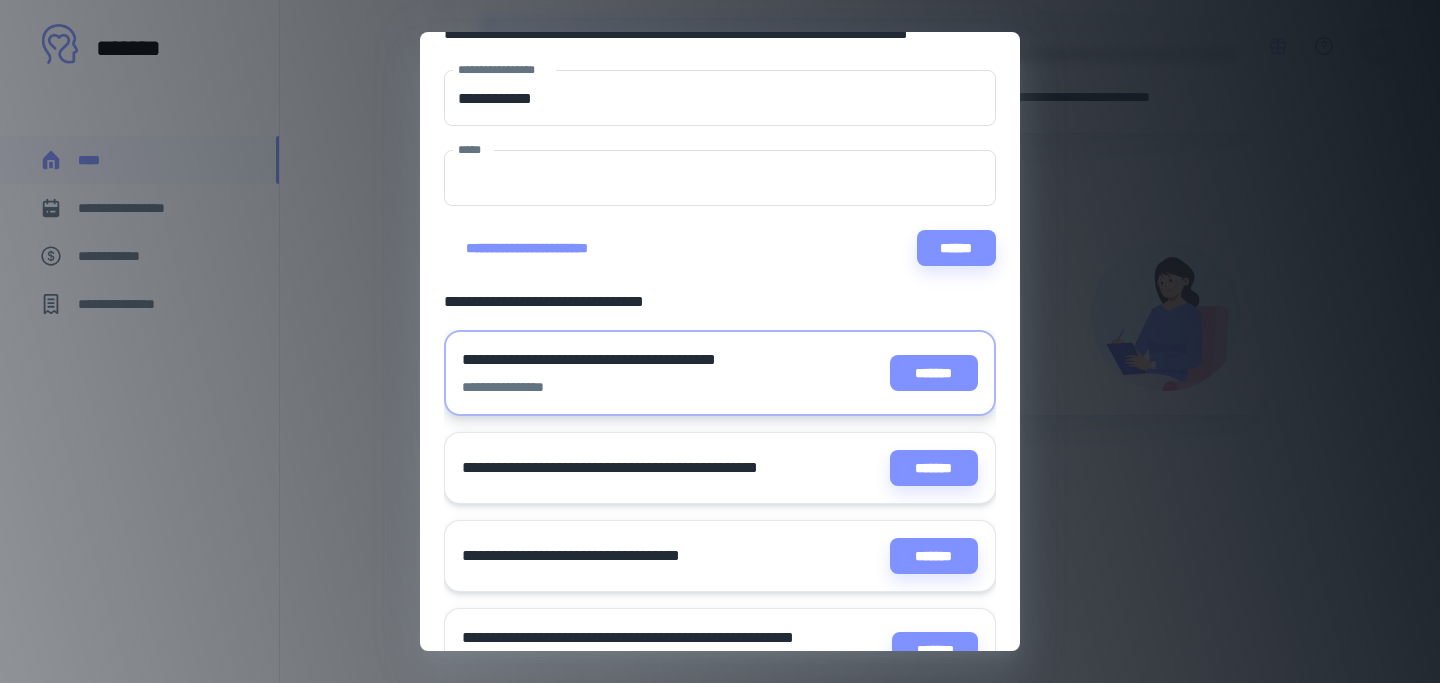 click on "*******" at bounding box center (934, 373) 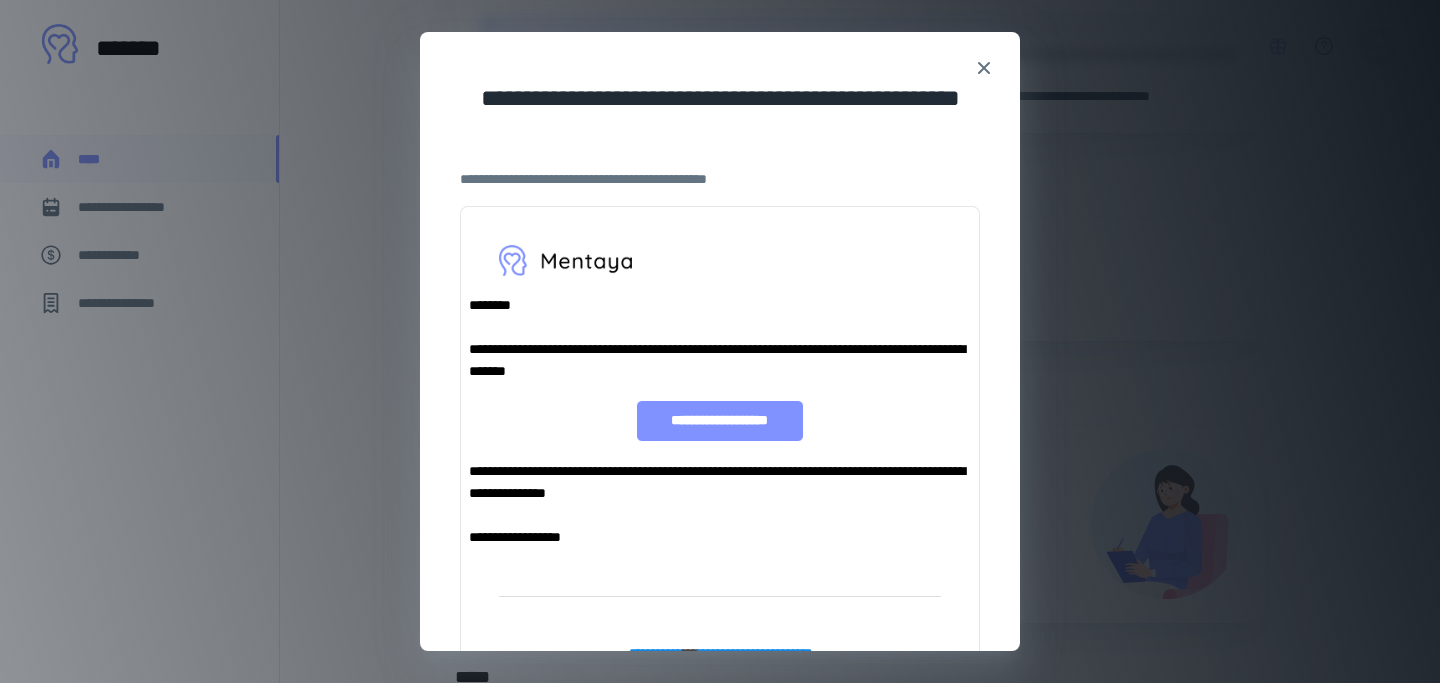 scroll, scrollTop: 165, scrollLeft: 0, axis: vertical 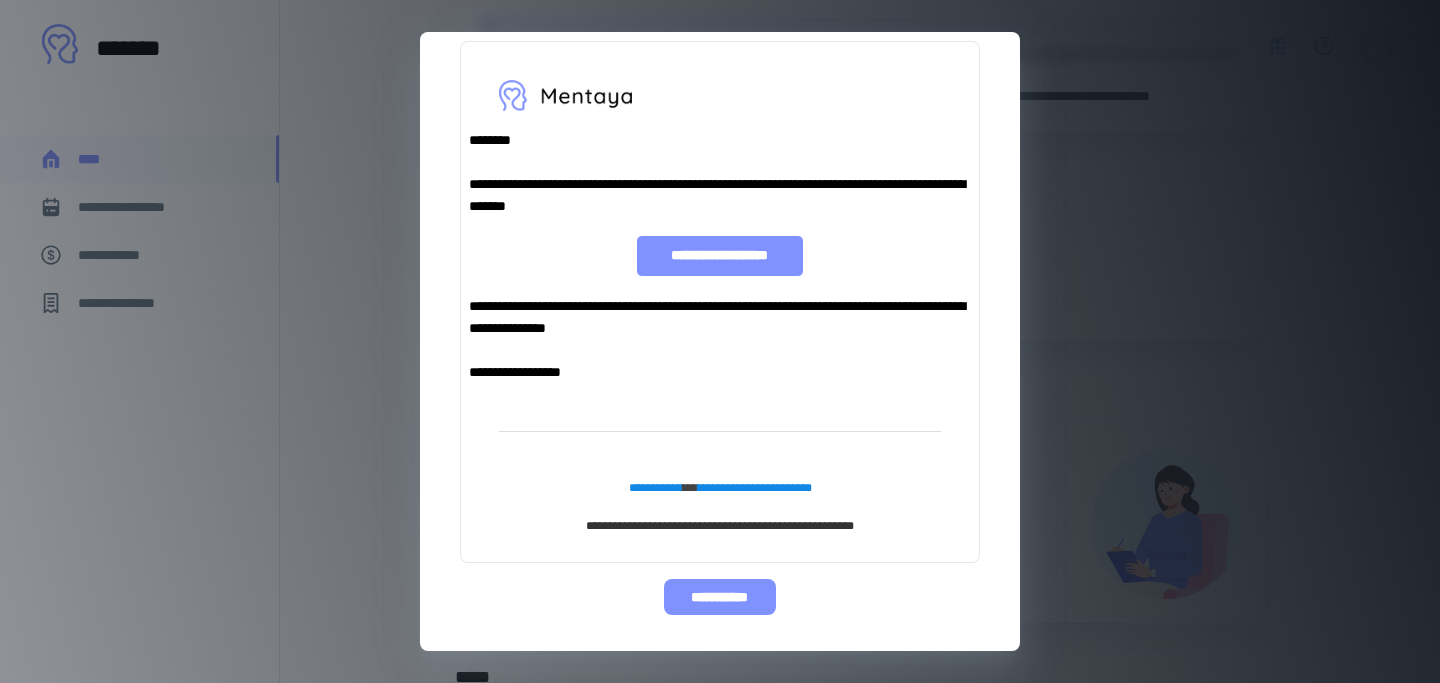 click on "**********" at bounding box center [719, 597] 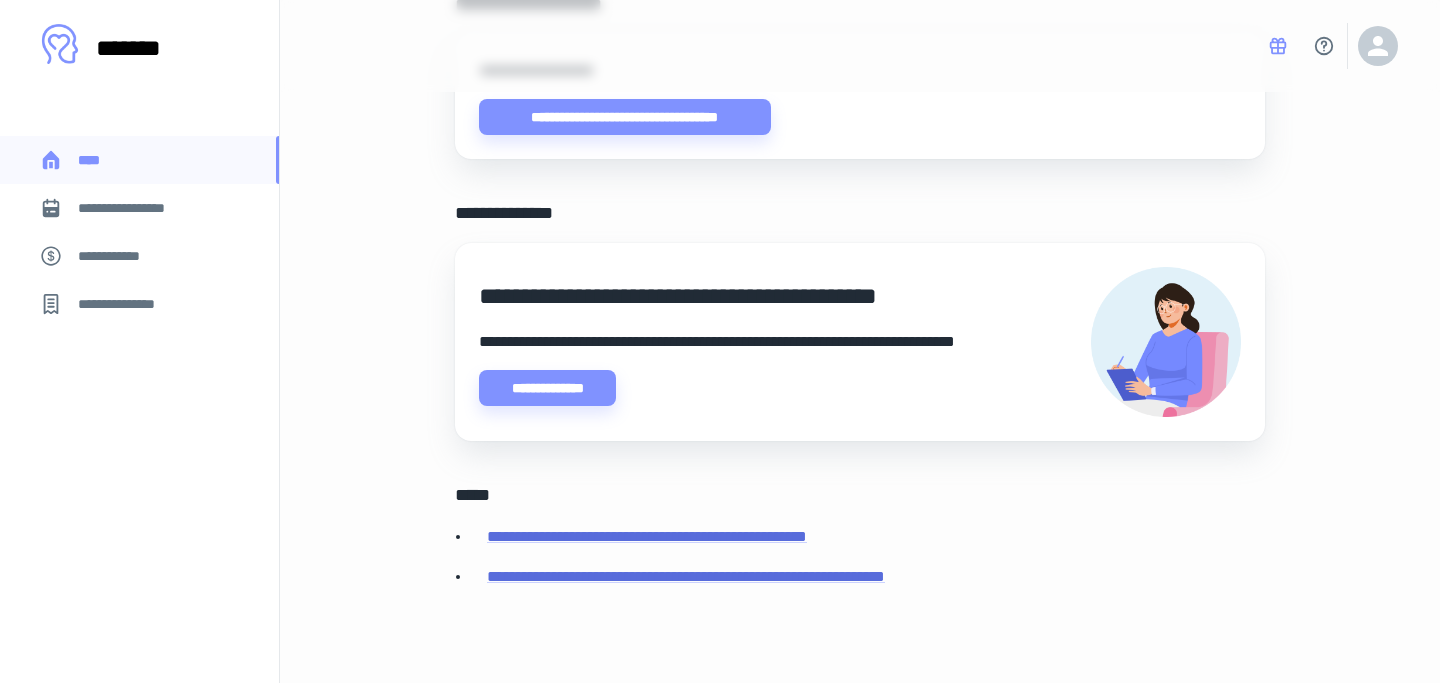 scroll, scrollTop: 784, scrollLeft: 0, axis: vertical 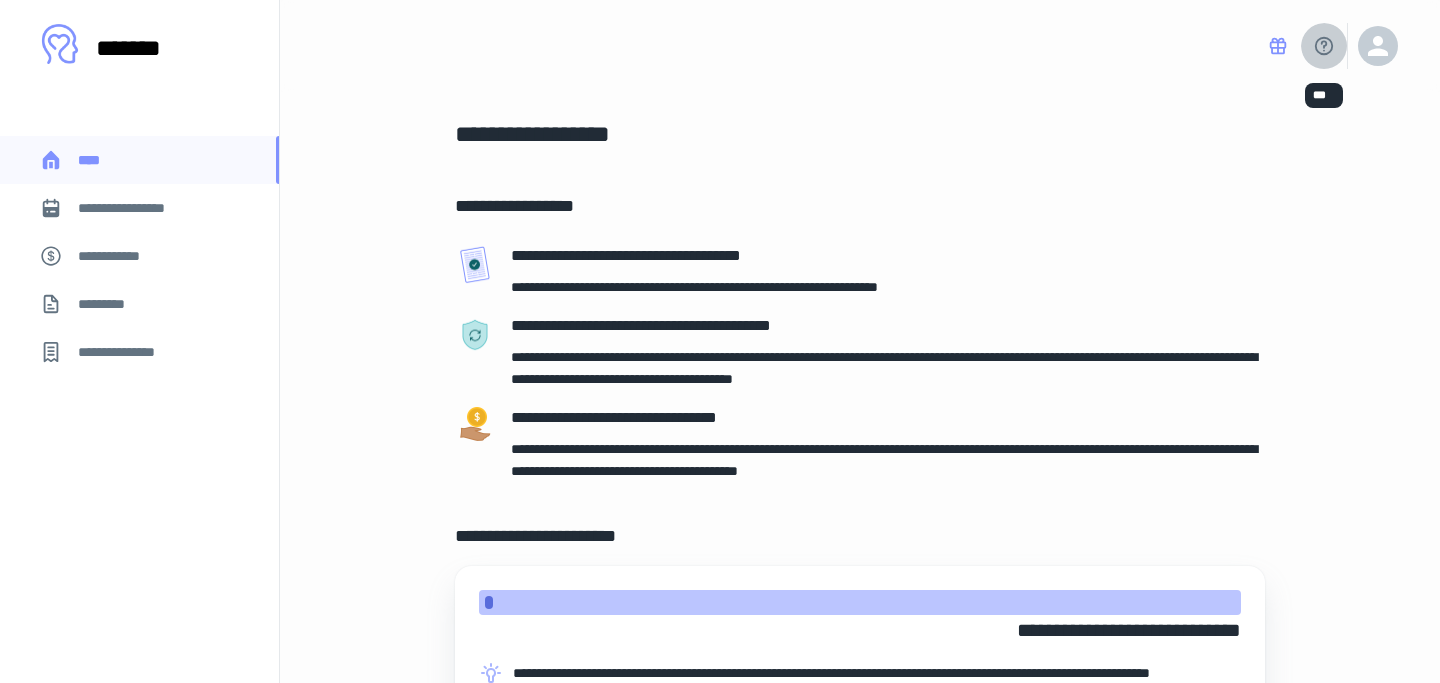 click 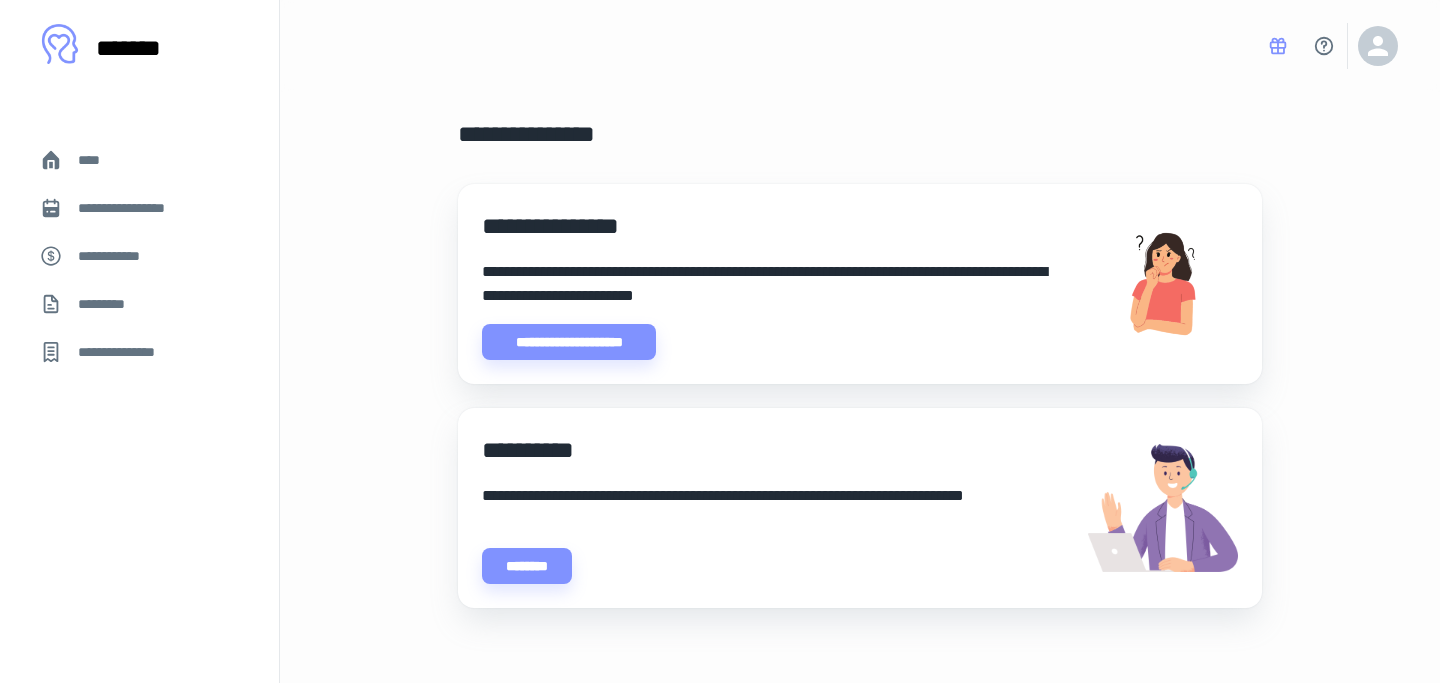 scroll, scrollTop: 5, scrollLeft: 0, axis: vertical 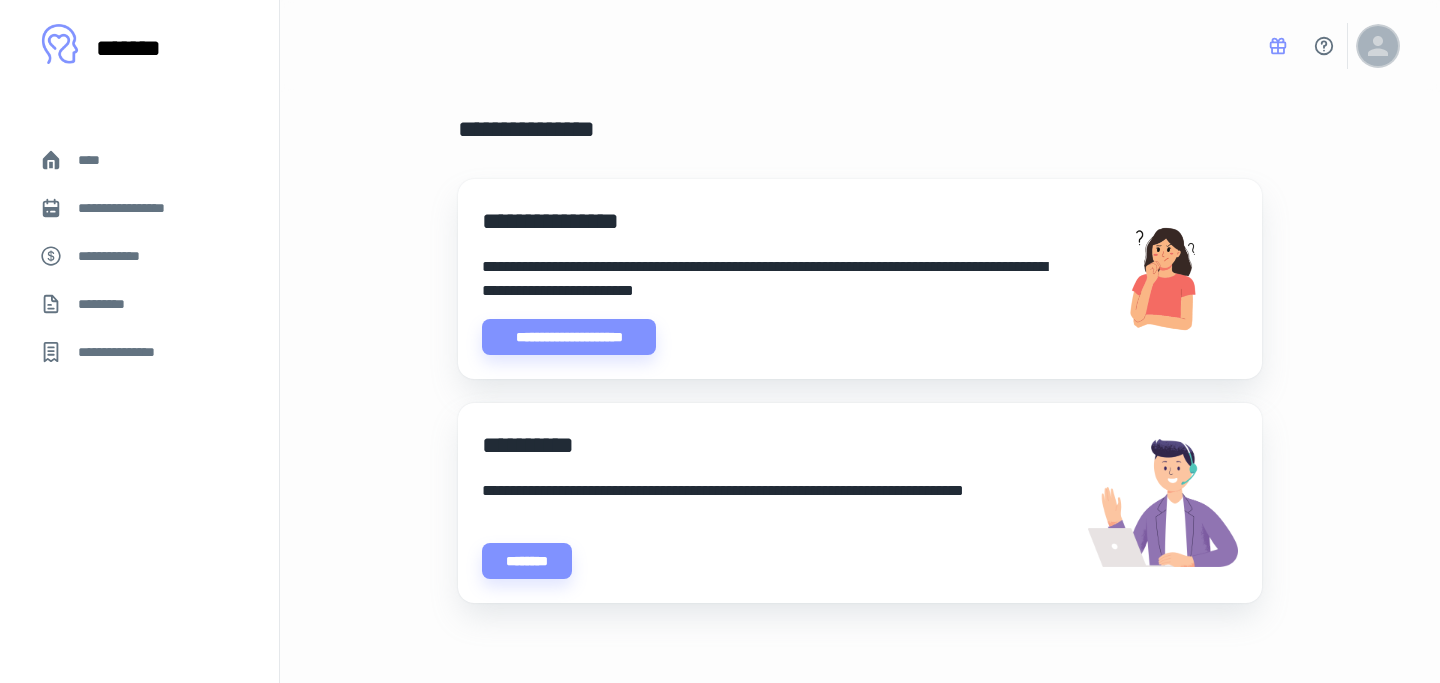 click 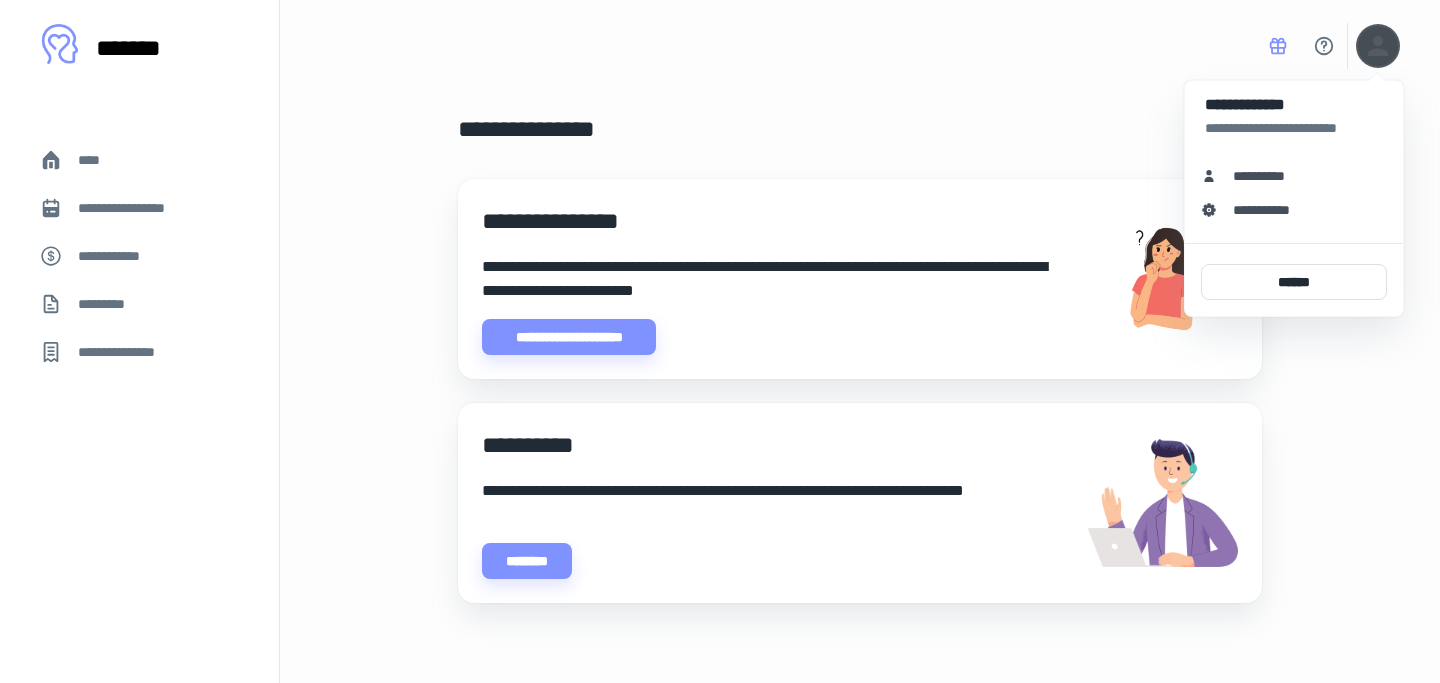 click on "**********" at bounding box center [1272, 210] 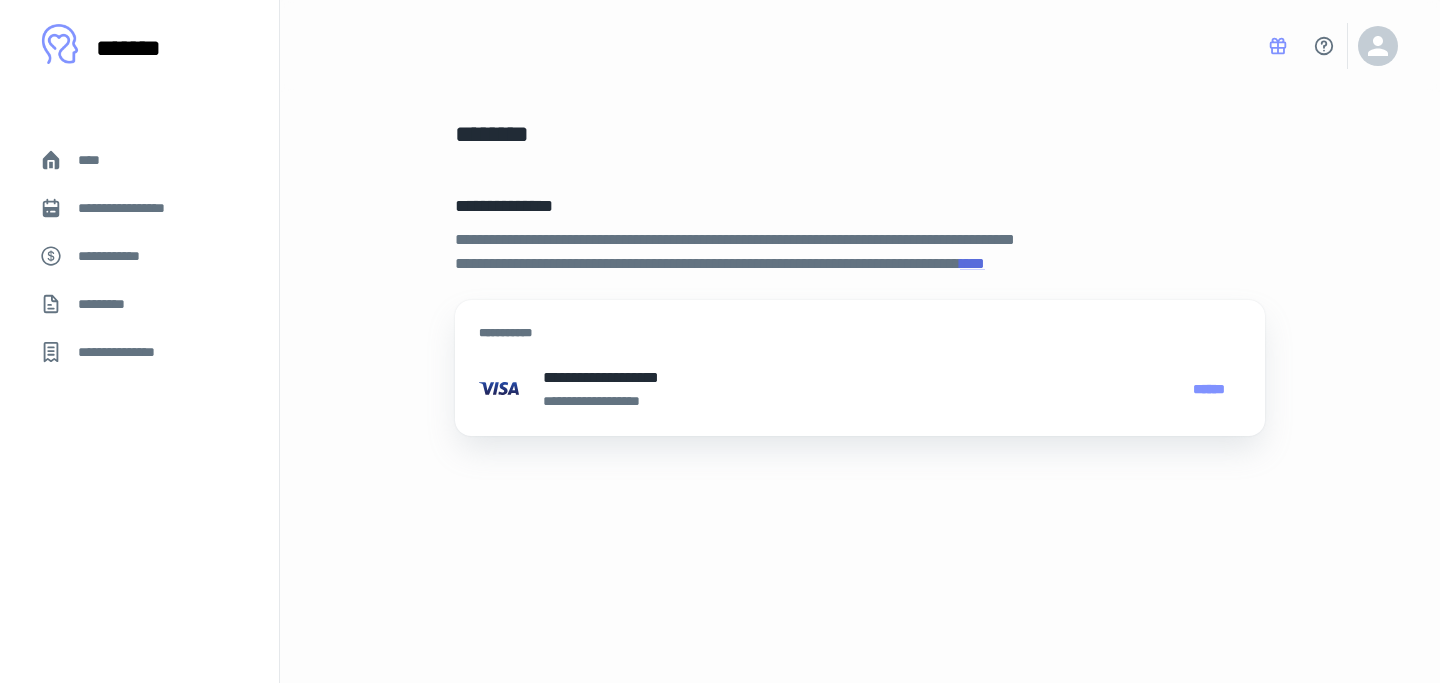scroll, scrollTop: 0, scrollLeft: 0, axis: both 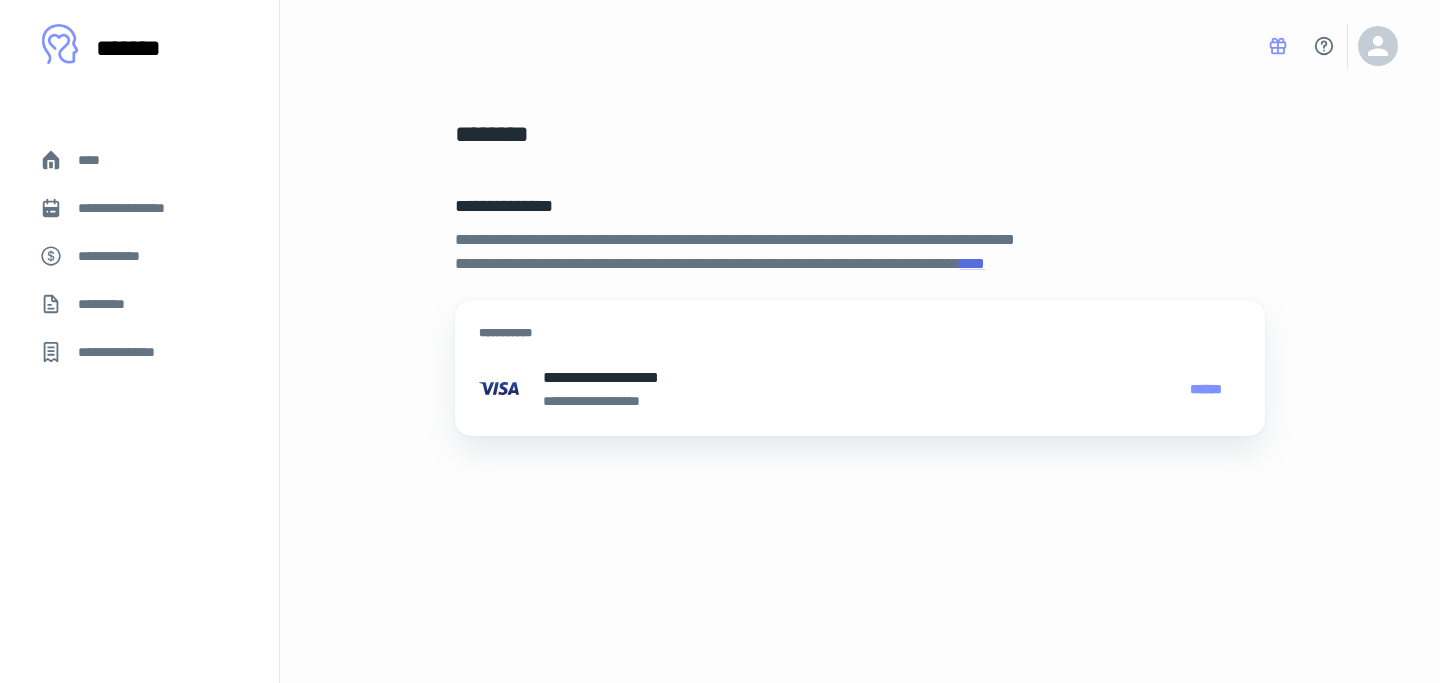 click on "**********" at bounding box center (136, 208) 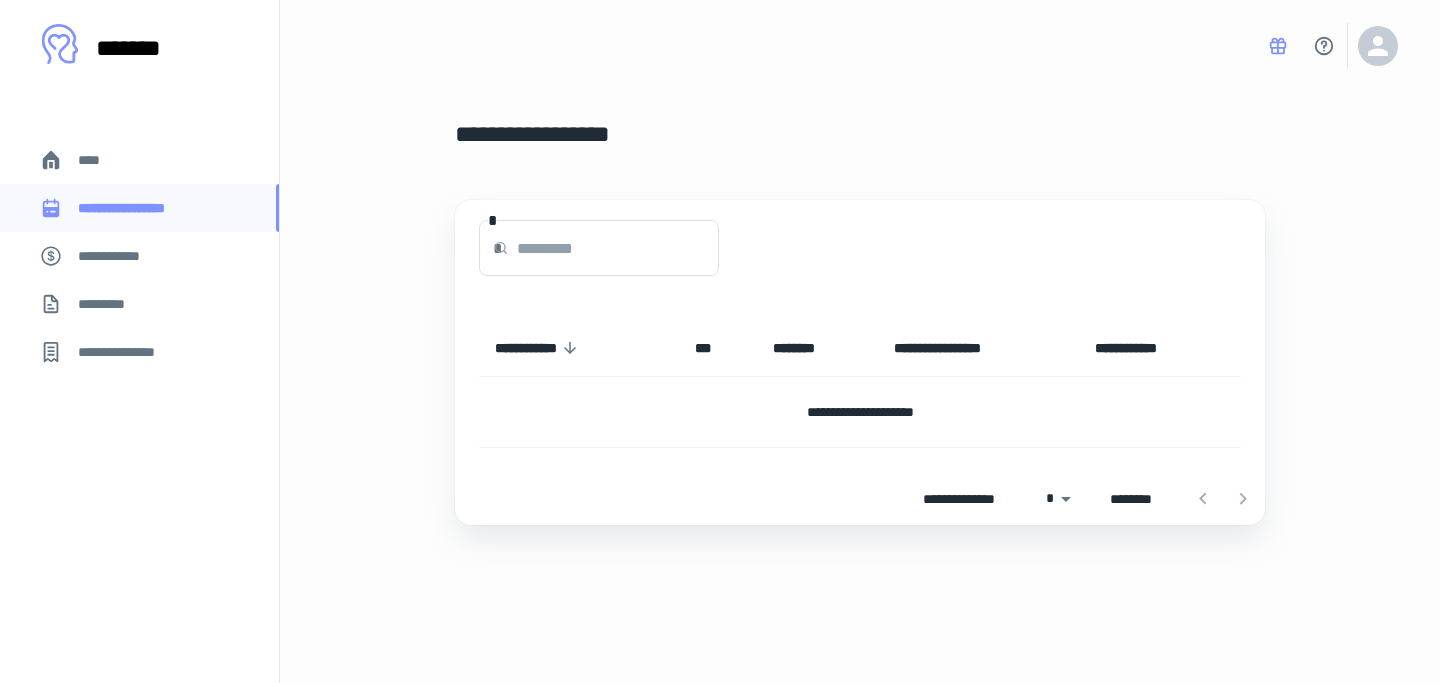 click on "**********" at bounding box center (119, 256) 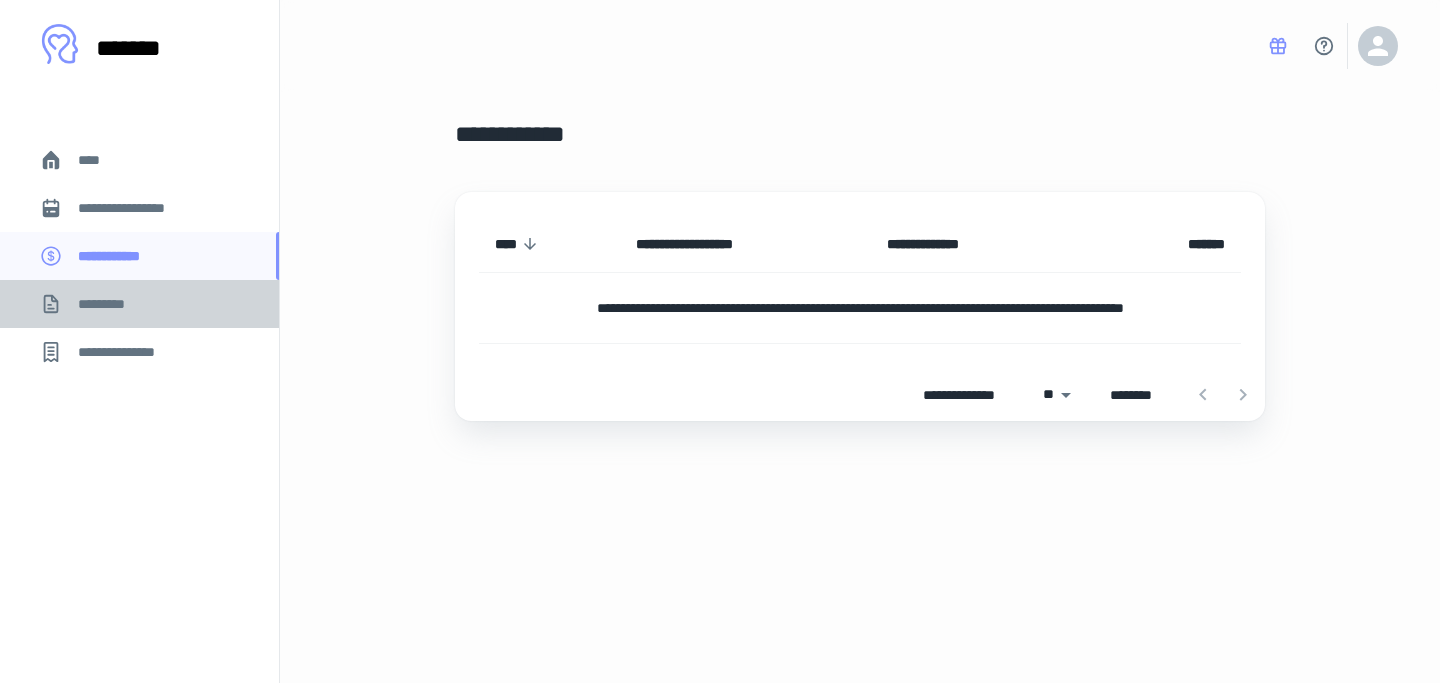 click on "*********" at bounding box center [139, 304] 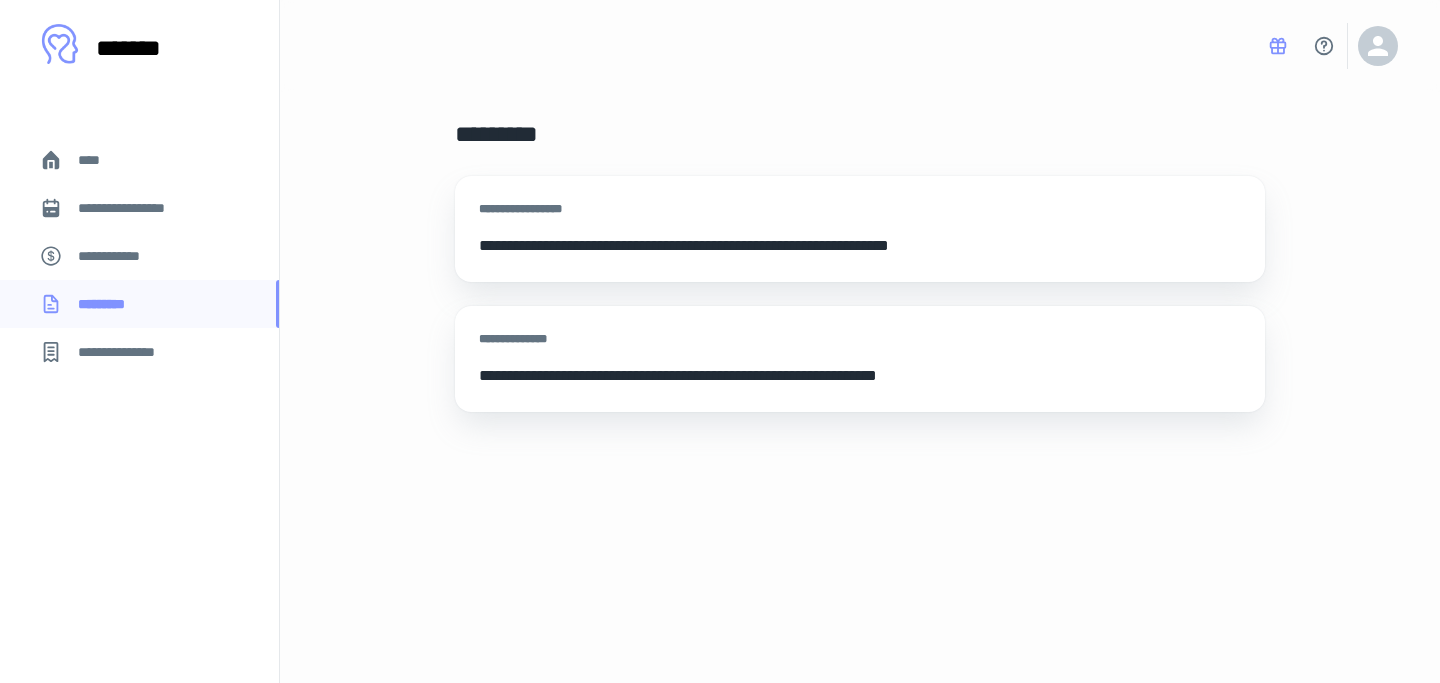 click on "**********" at bounding box center [127, 352] 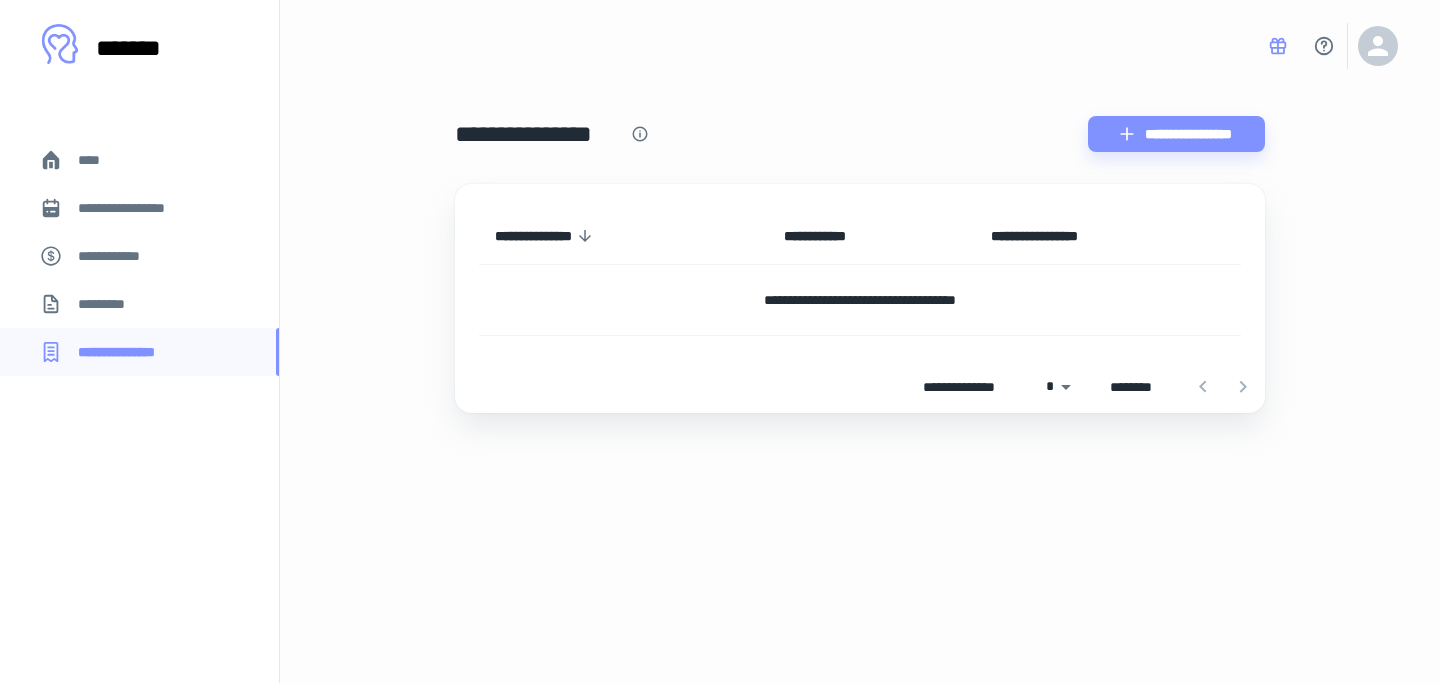 click on "****" at bounding box center (139, 160) 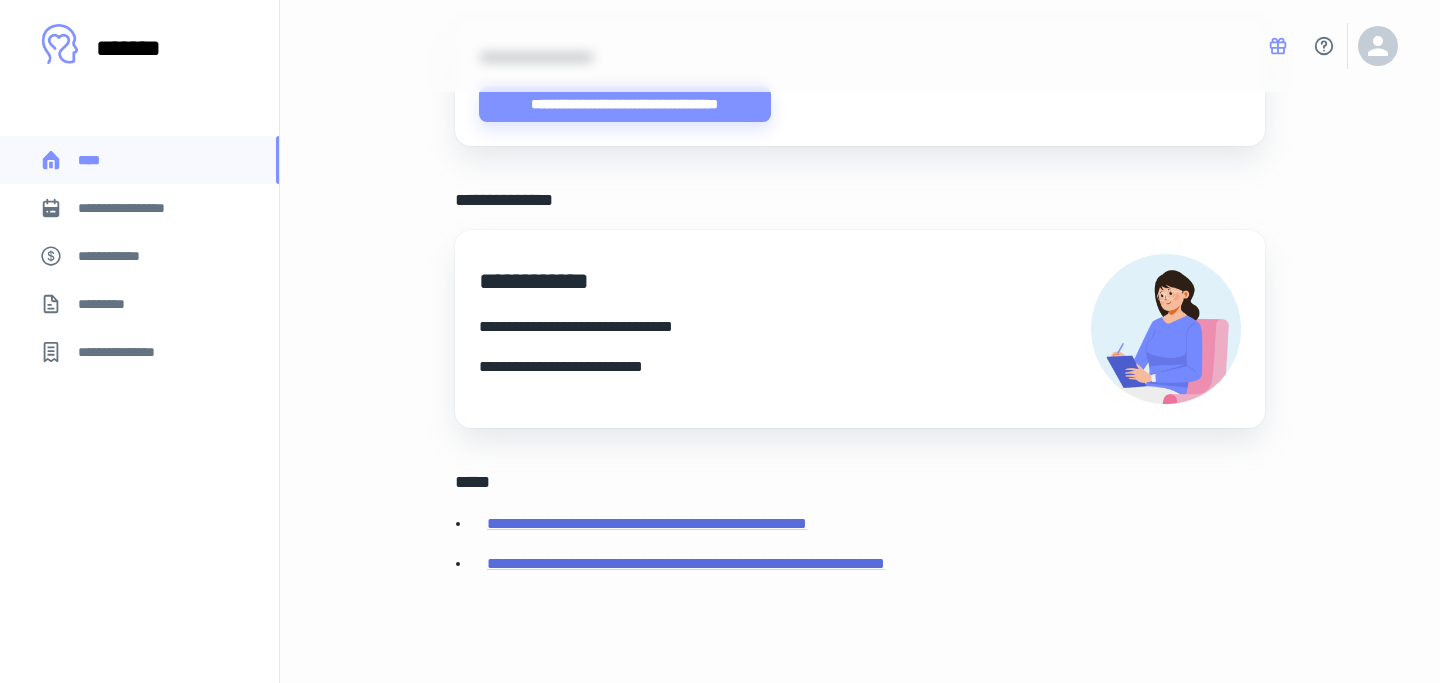 scroll, scrollTop: 784, scrollLeft: 0, axis: vertical 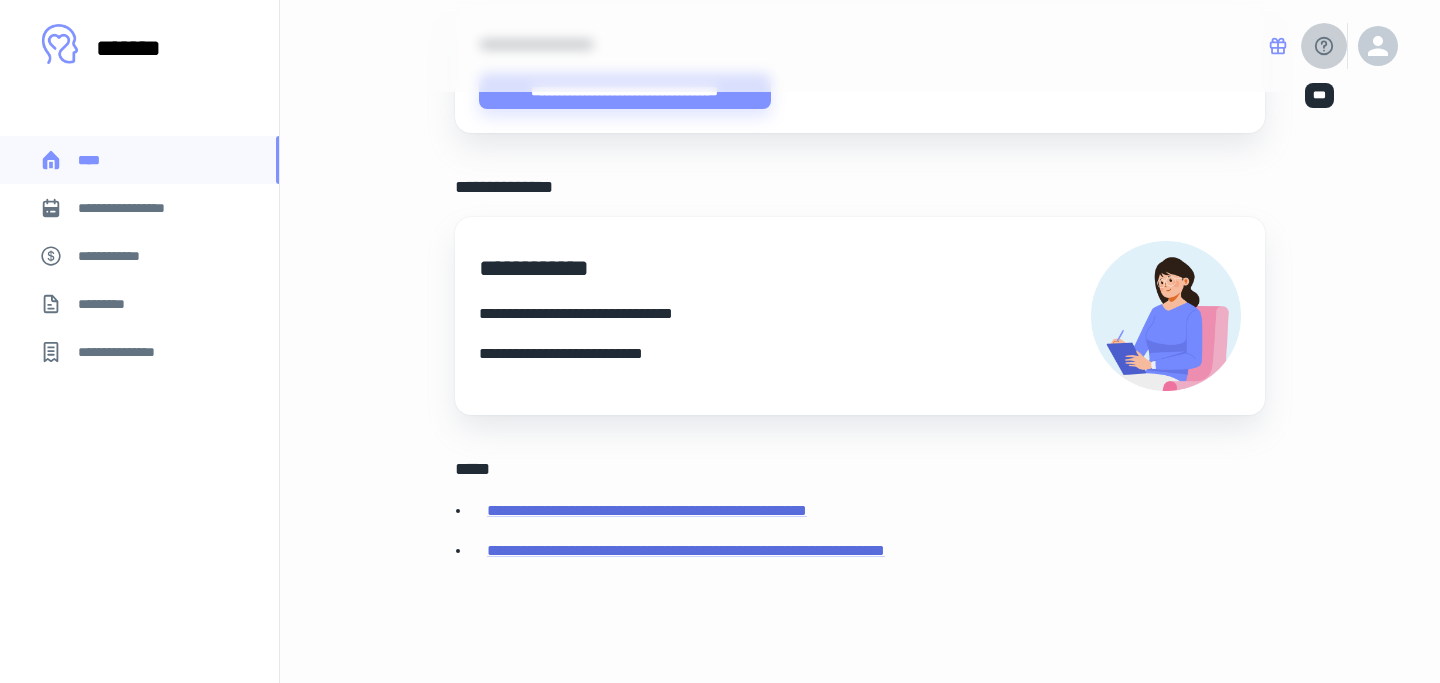 click 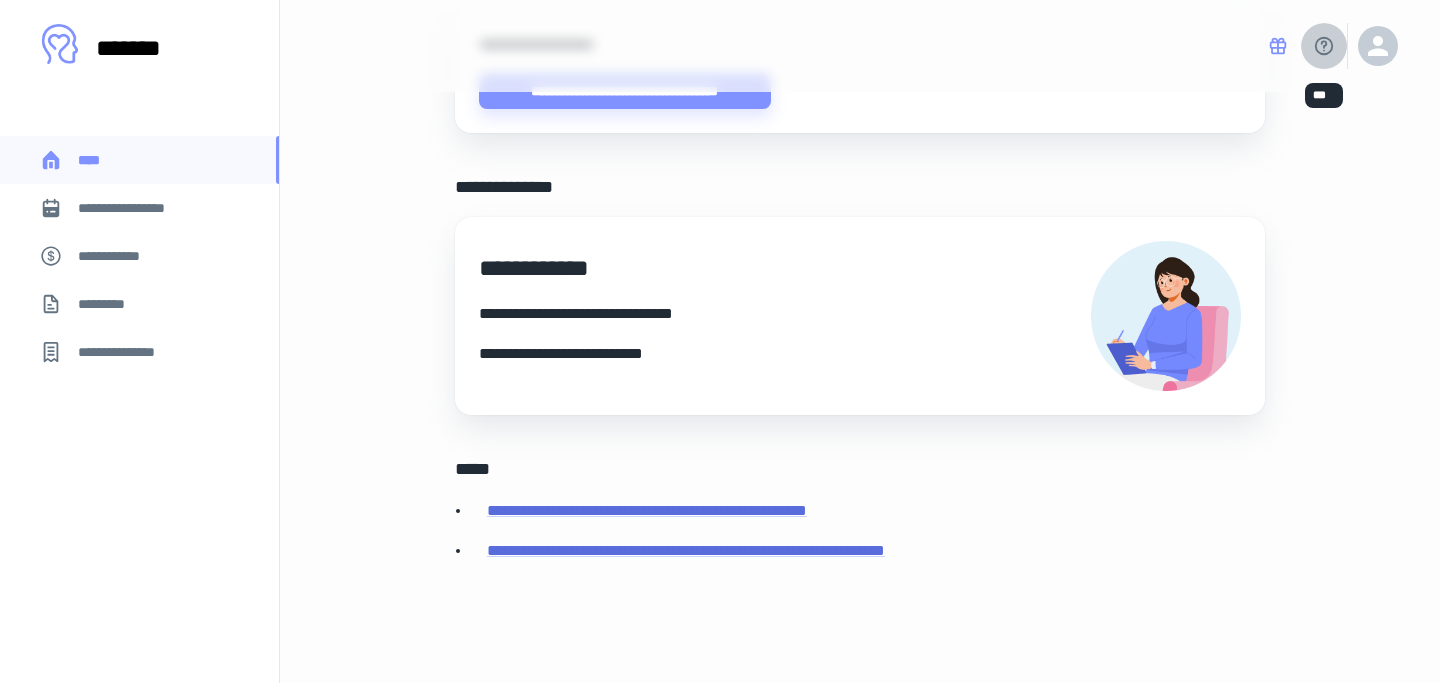 scroll, scrollTop: 0, scrollLeft: 0, axis: both 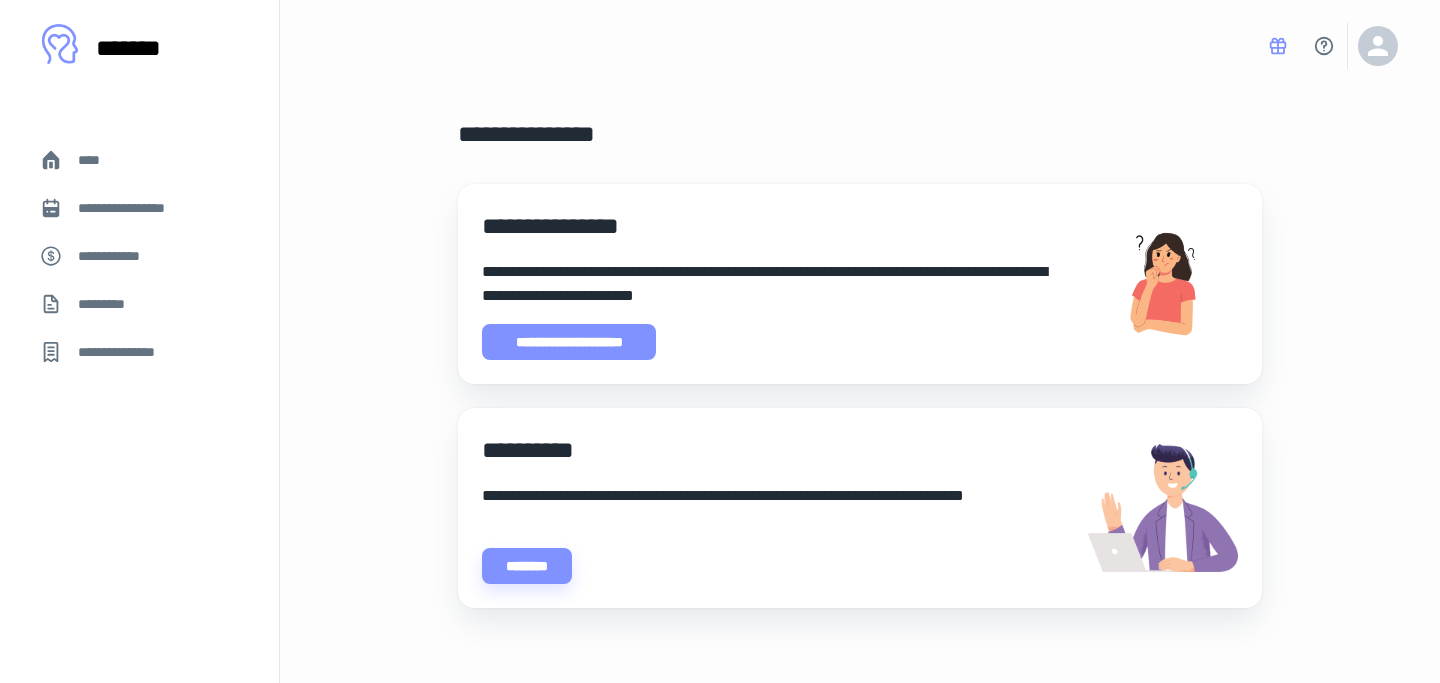 click on "**********" at bounding box center [569, 342] 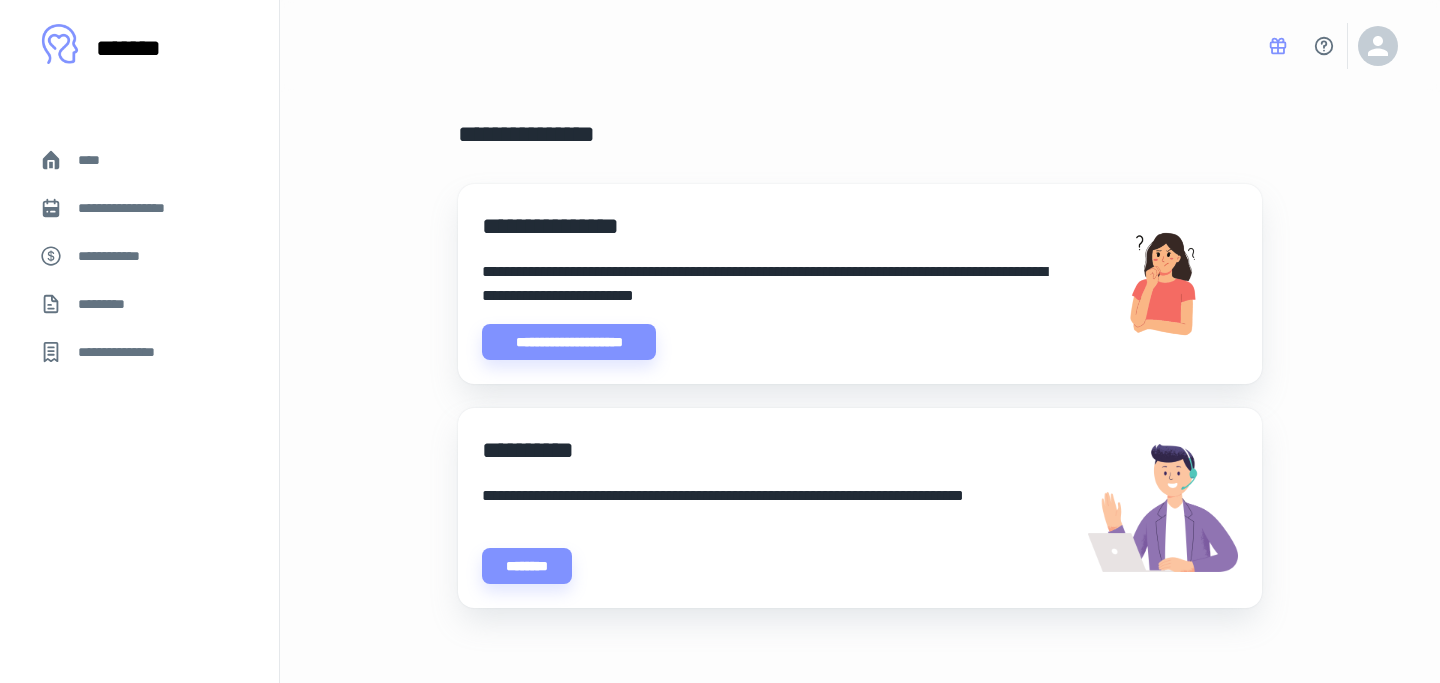 scroll, scrollTop: 5, scrollLeft: 0, axis: vertical 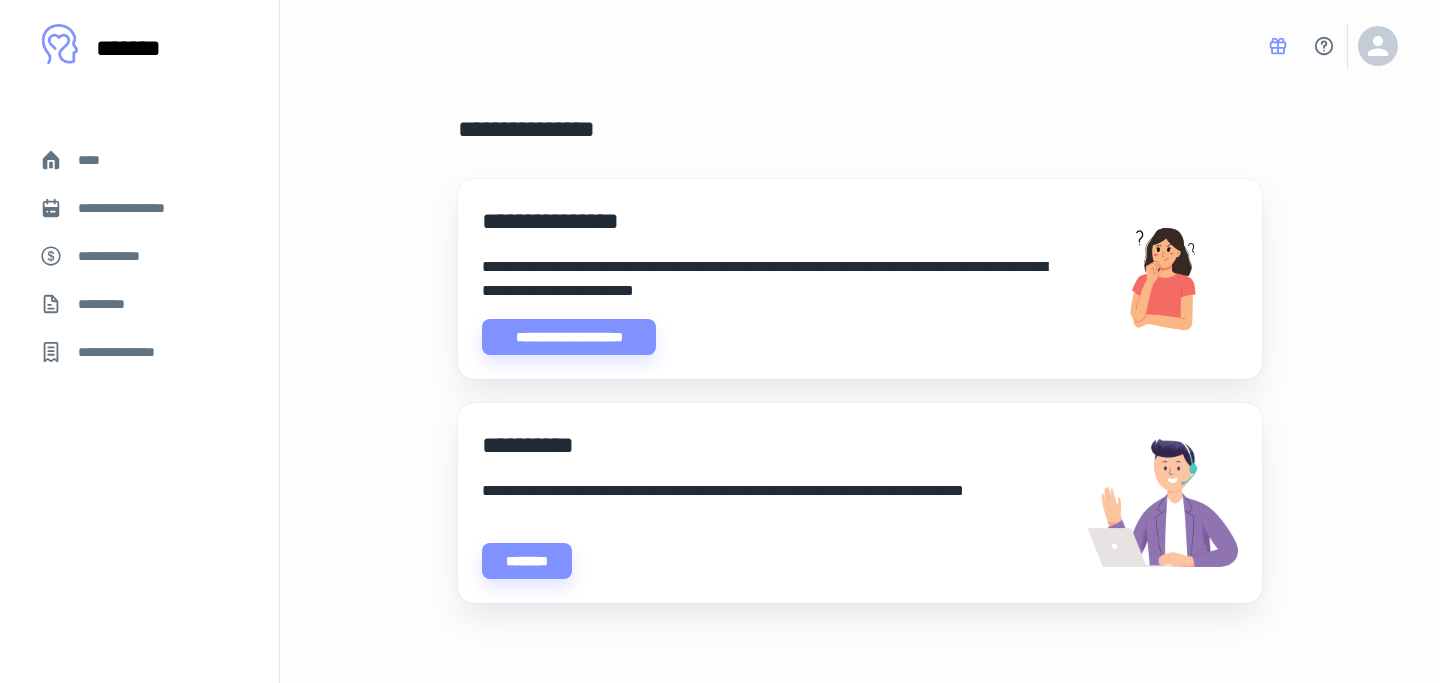 click on "****" at bounding box center [97, 160] 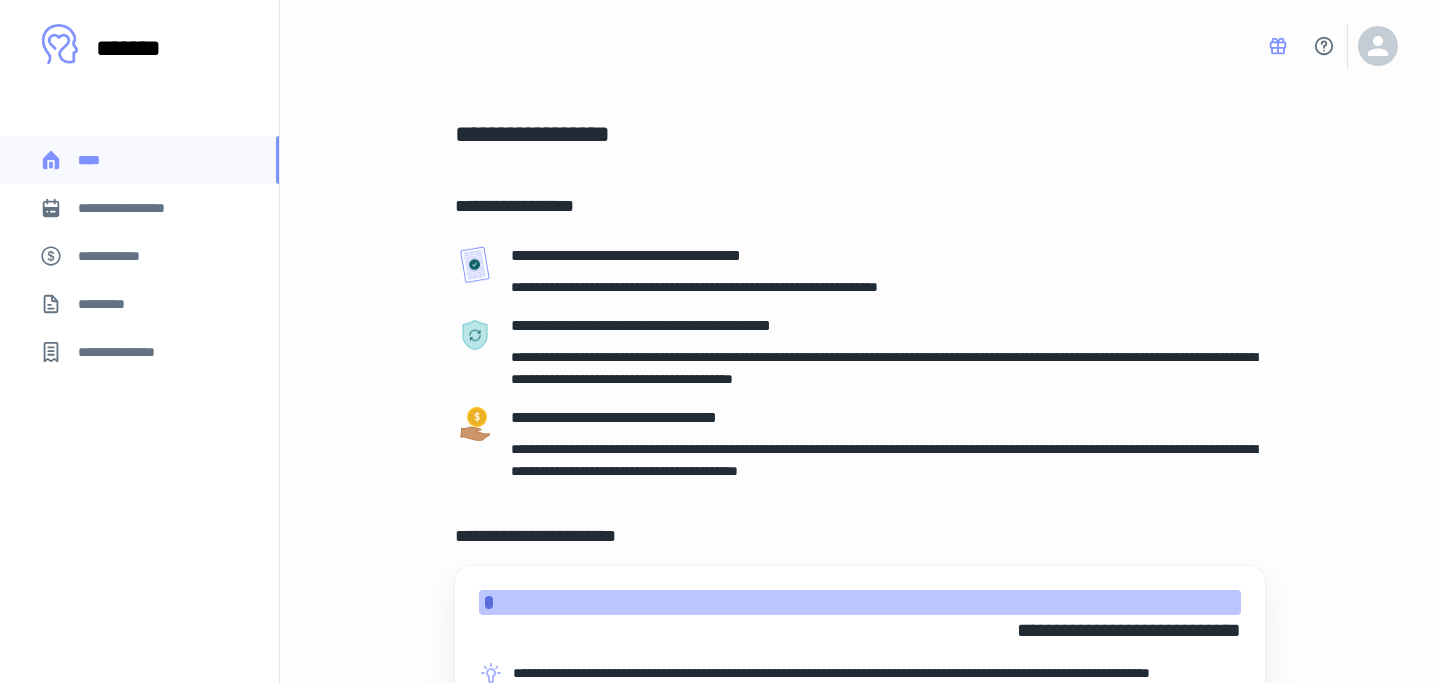 scroll, scrollTop: 784, scrollLeft: 0, axis: vertical 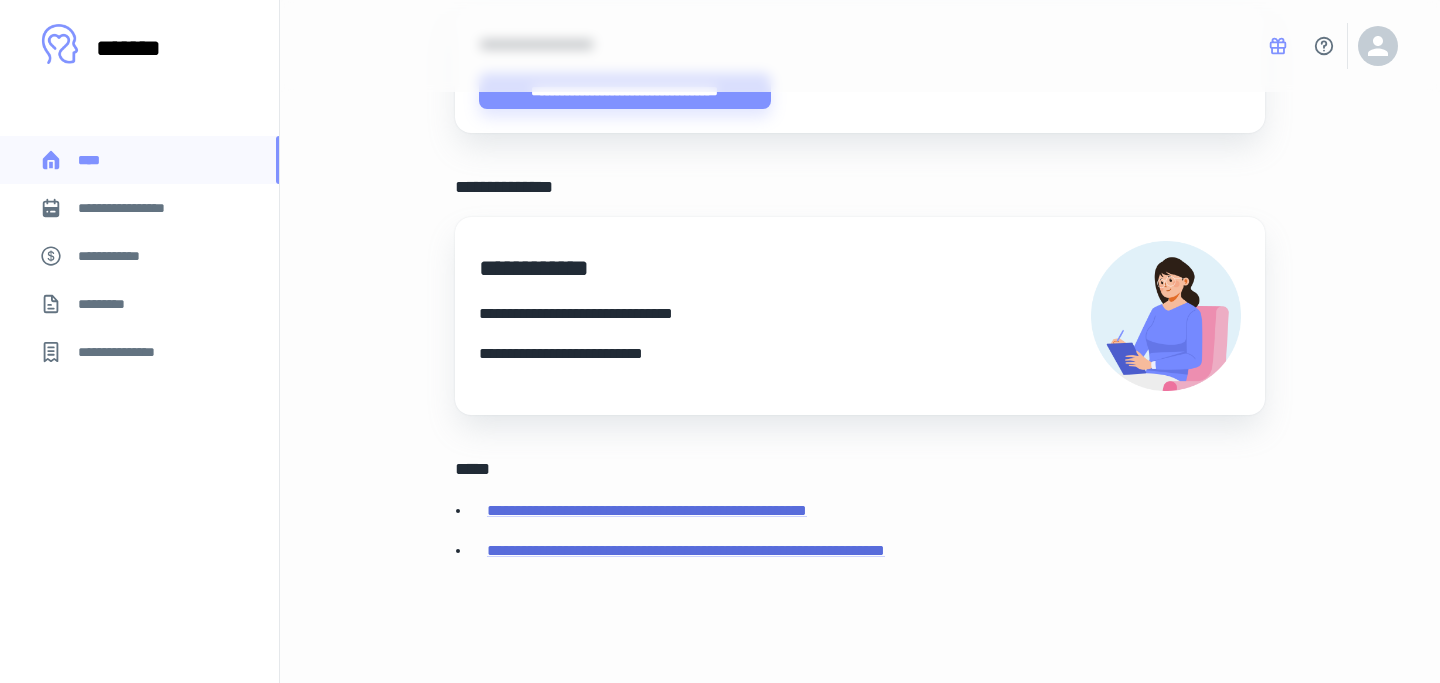 click on "**********" at bounding box center [595, 268] 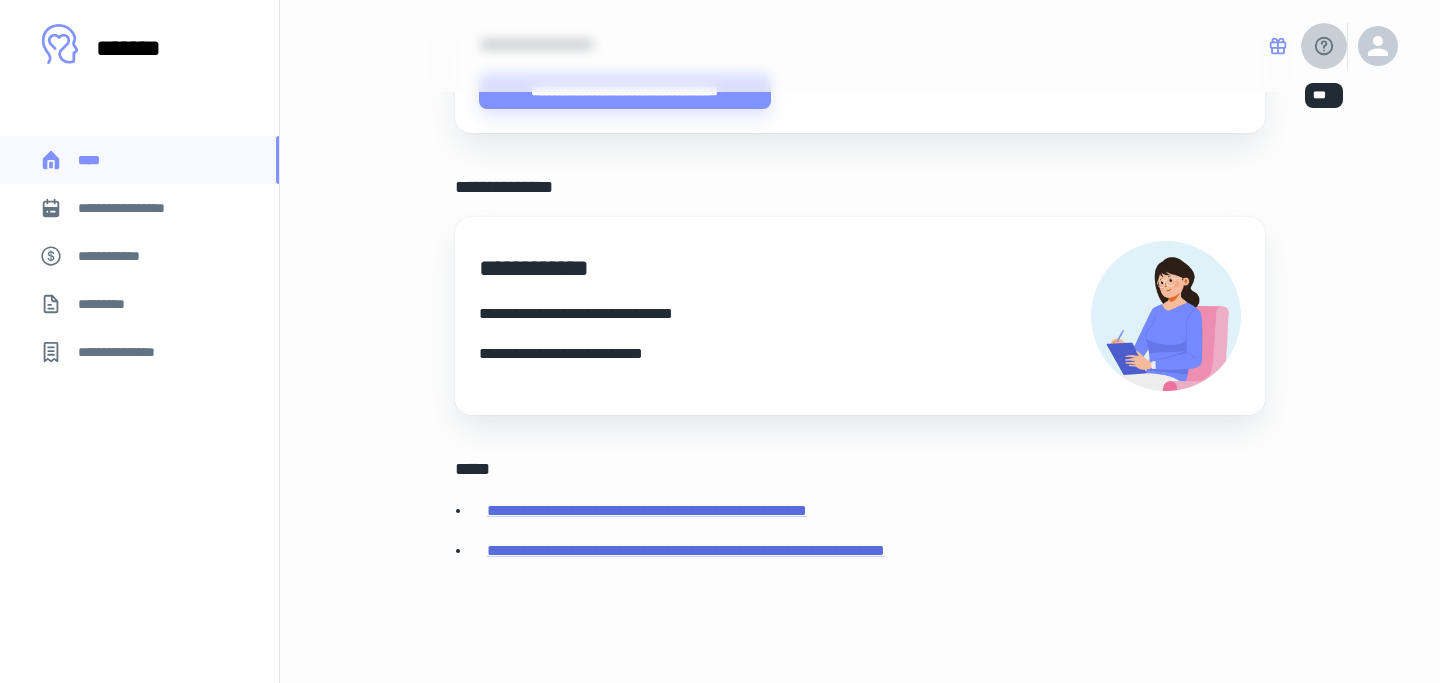click at bounding box center [1324, 46] 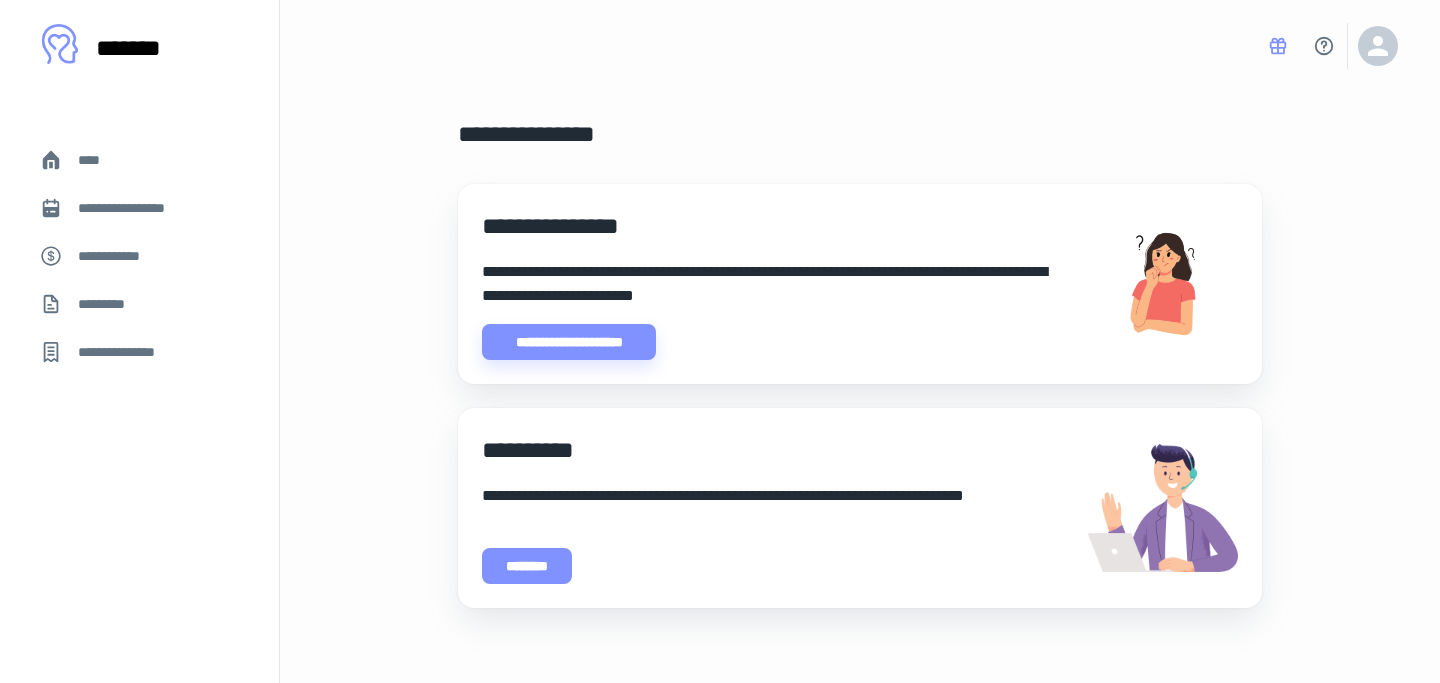 click on "********" at bounding box center [527, 566] 